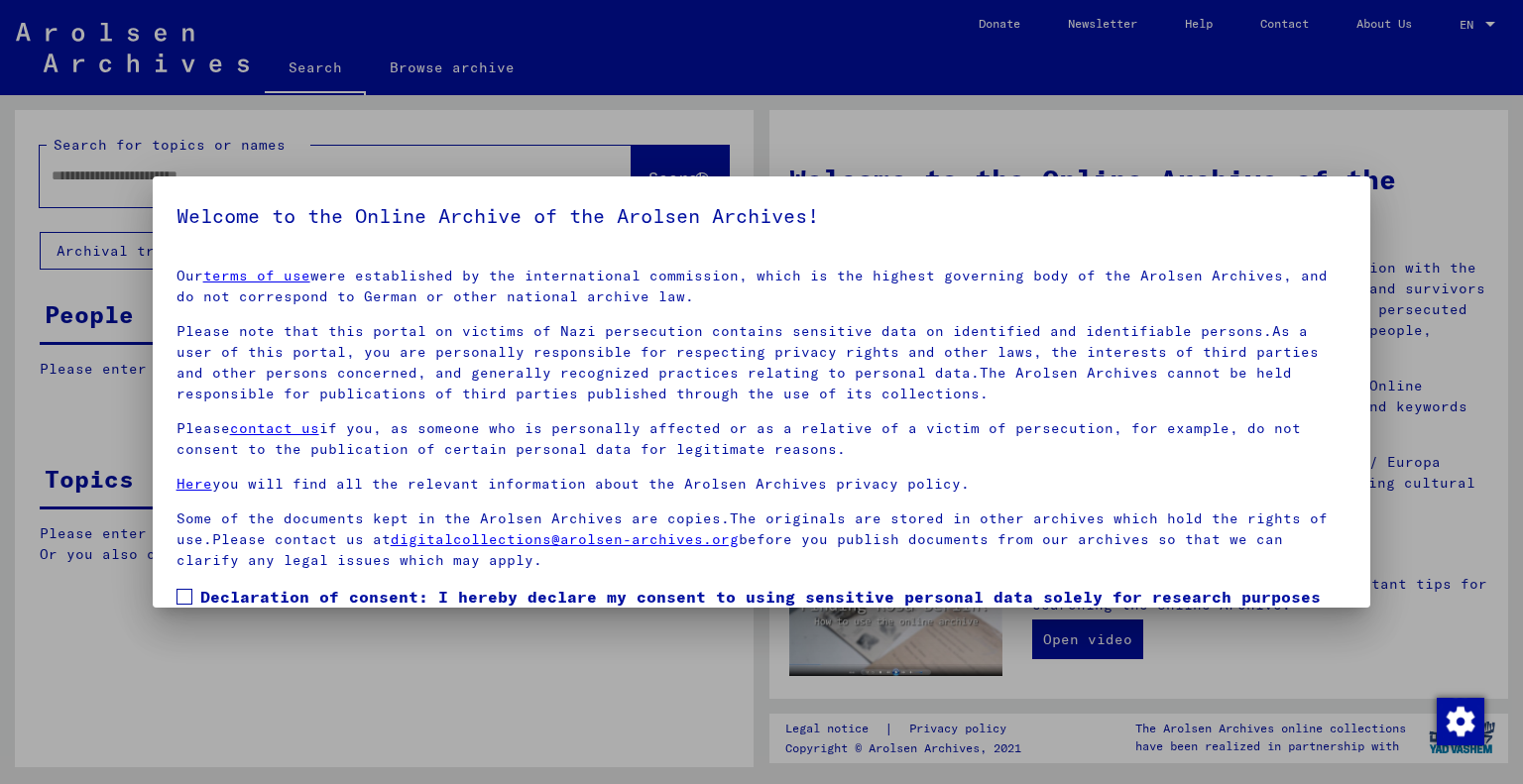 scroll, scrollTop: 0, scrollLeft: 0, axis: both 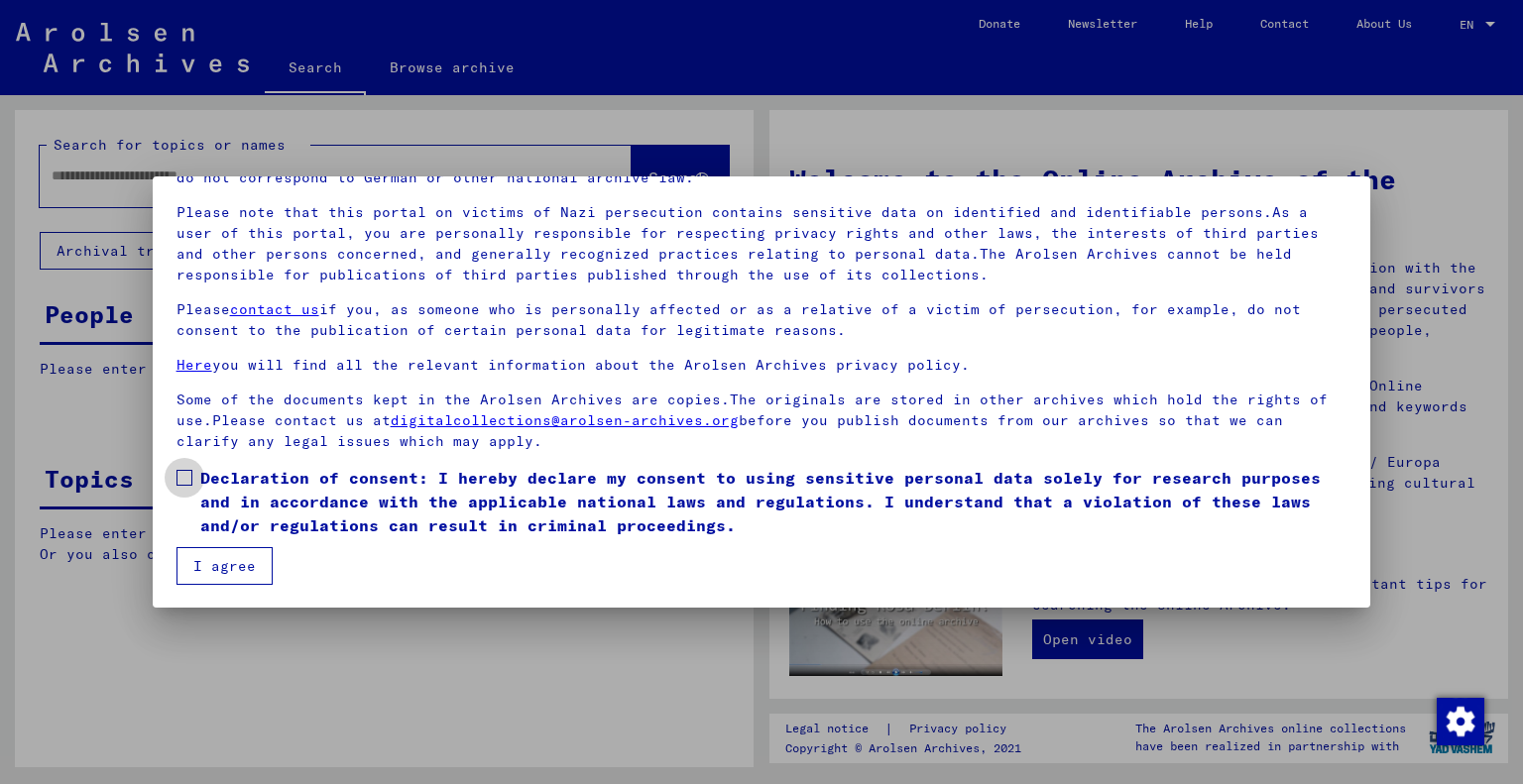 click on "Declaration of consent: I hereby declare my consent to using sensitive personal data solely for research purposes and in accordance with the applicable national laws and regulations. I understand that a violation of these laws and/or regulations can result in criminal proceedings." at bounding box center (773, 502) 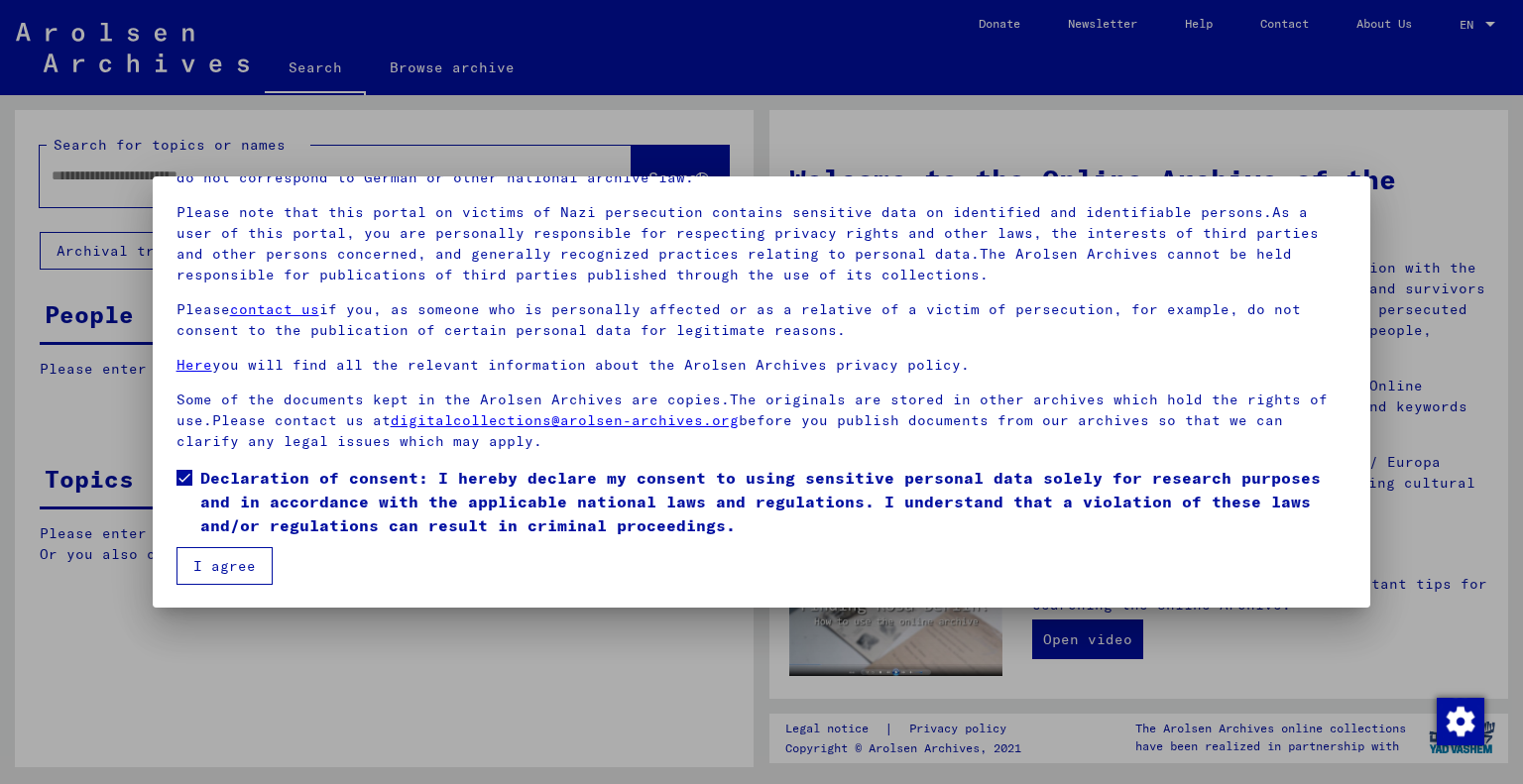 drag, startPoint x: 210, startPoint y: 562, endPoint x: 201, endPoint y: 539, distance: 24.698178 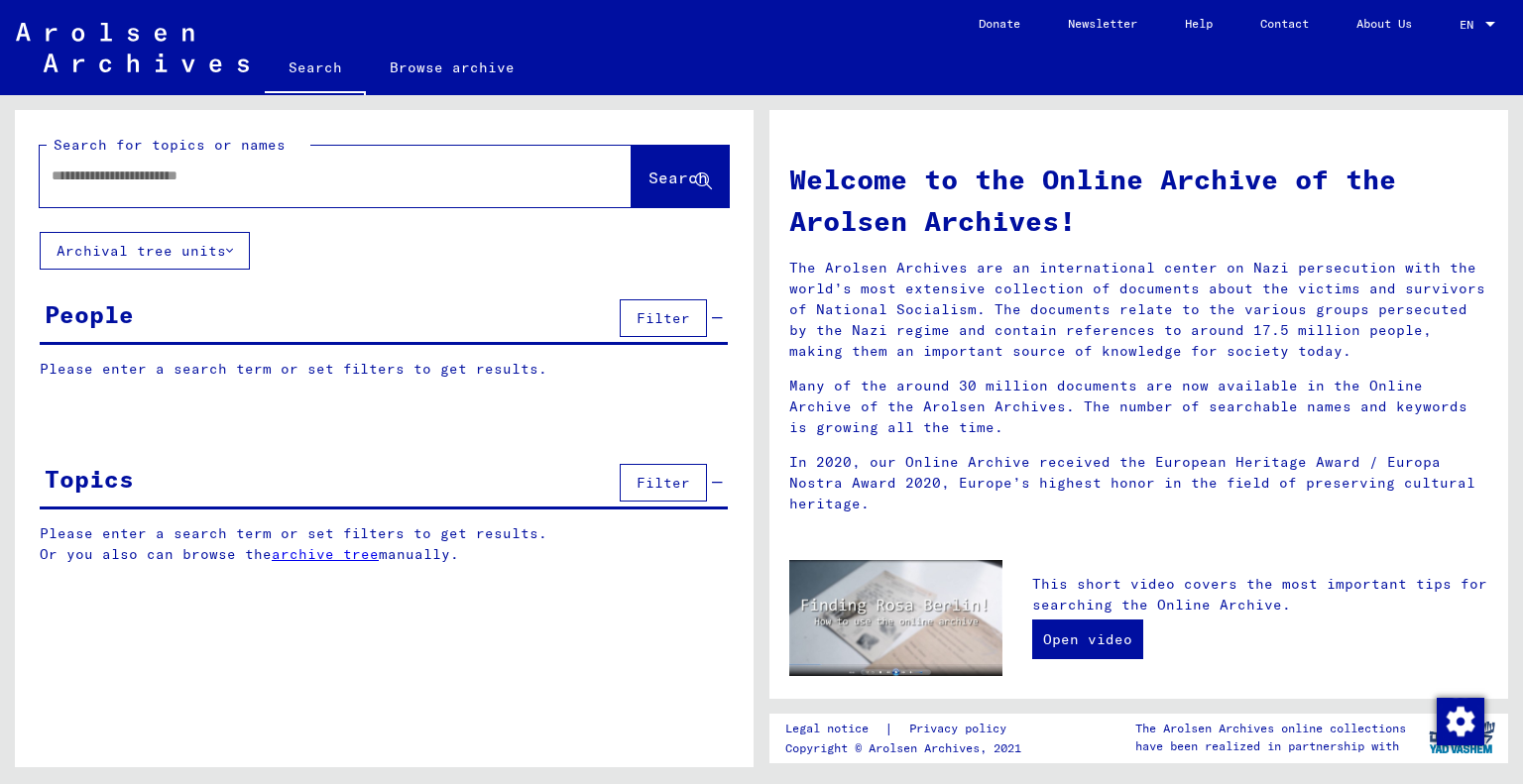 click at bounding box center [311, 175] 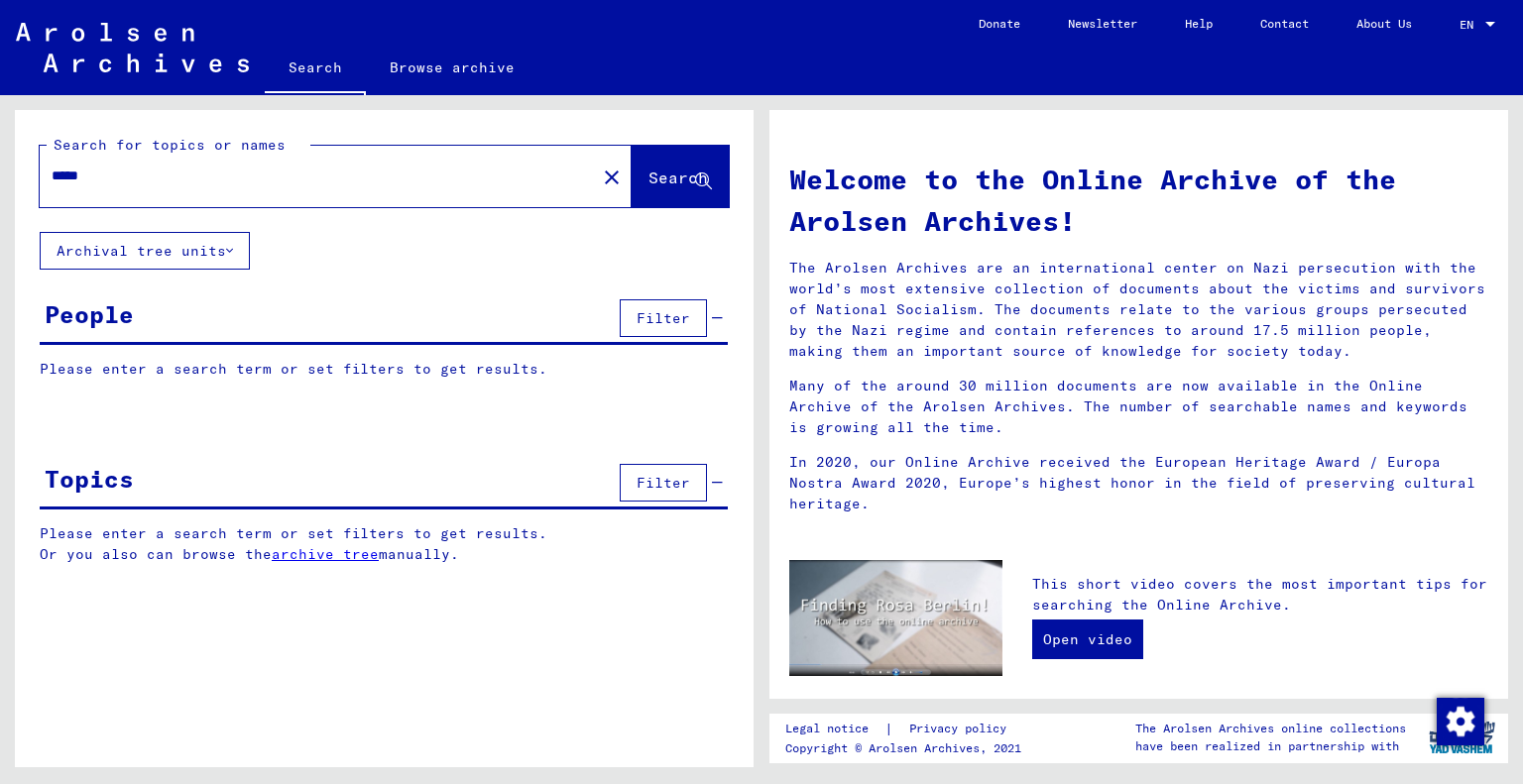 click on "Search" 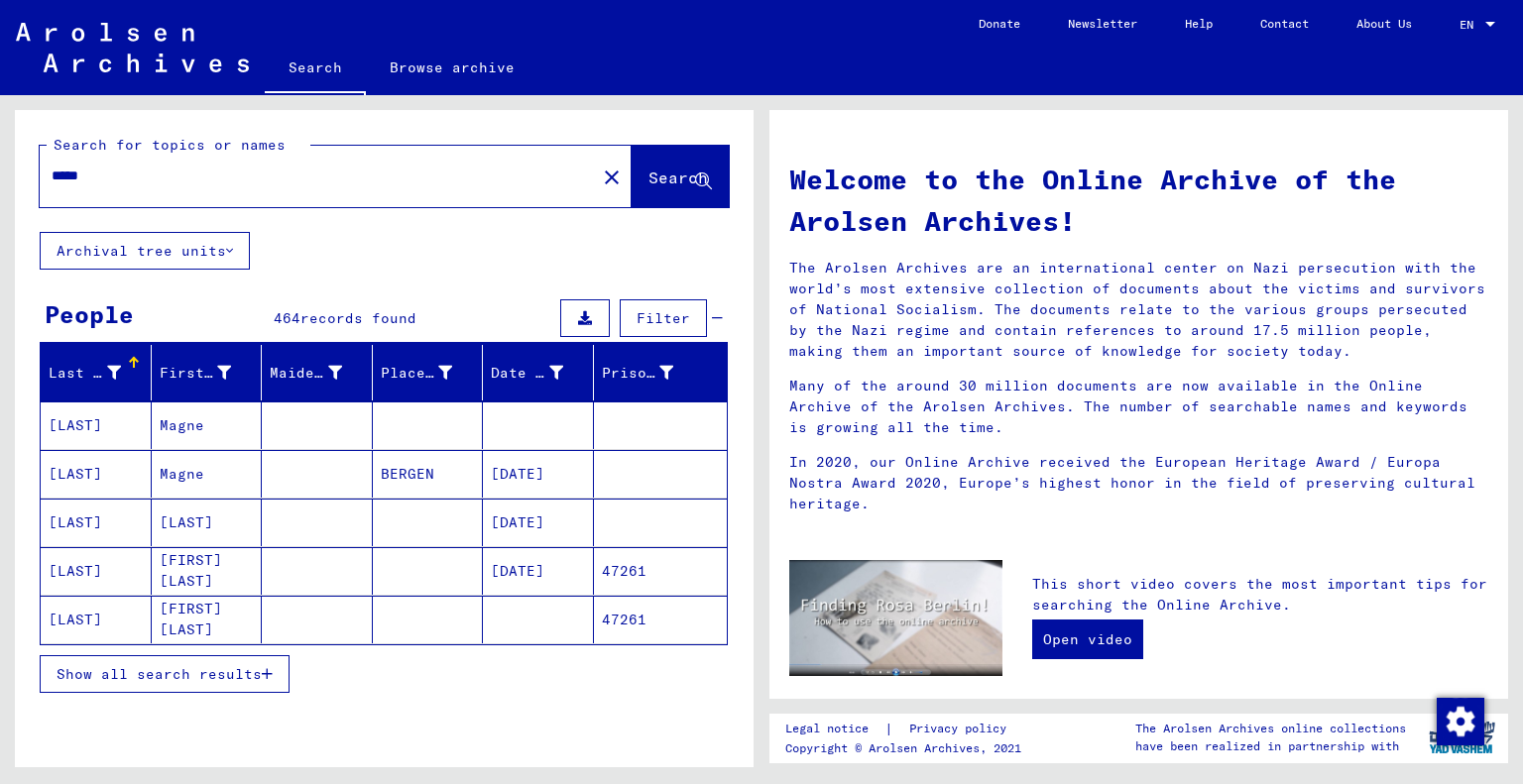 click on "Show all search results" at bounding box center (159, 674) 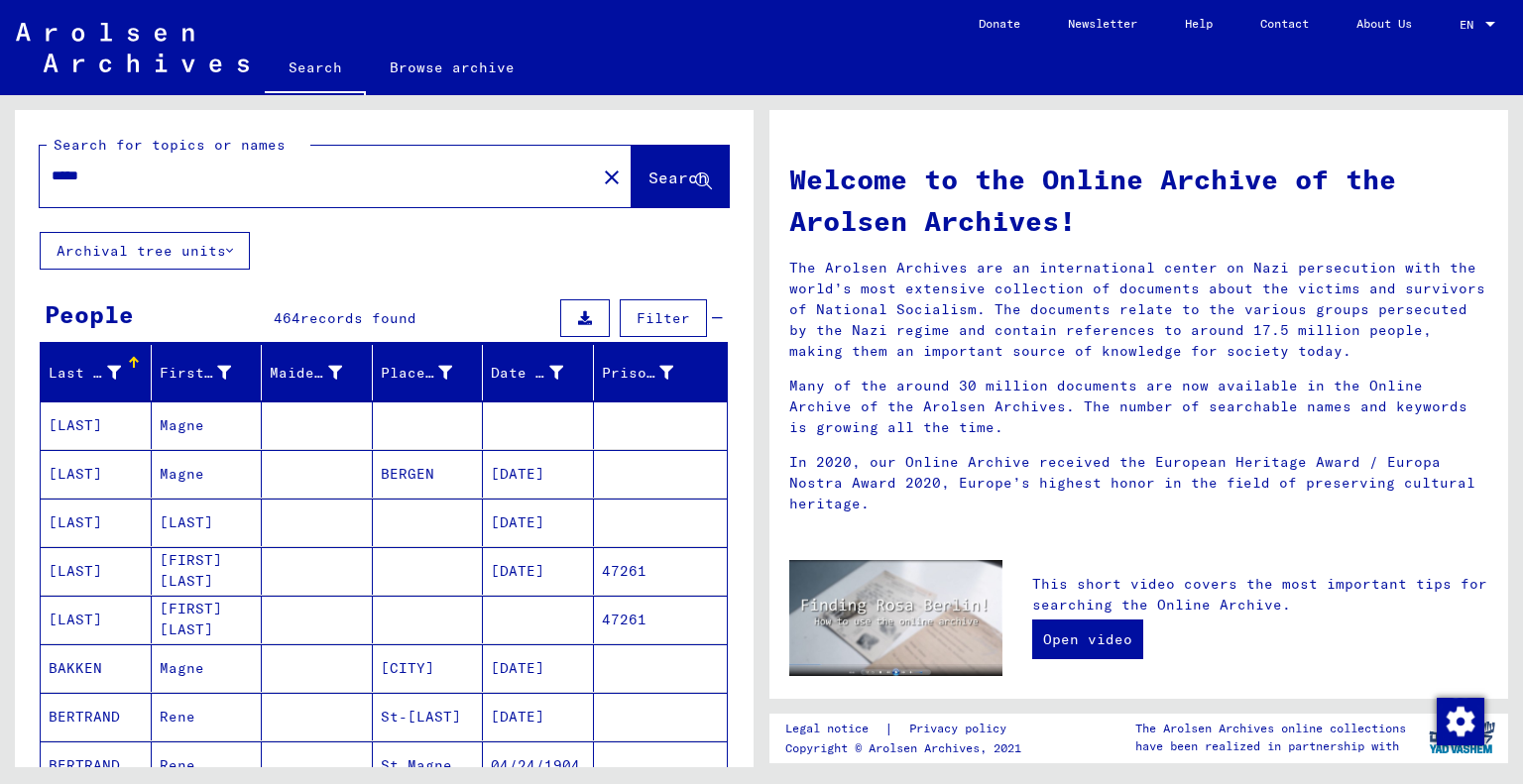 scroll, scrollTop: 0, scrollLeft: 0, axis: both 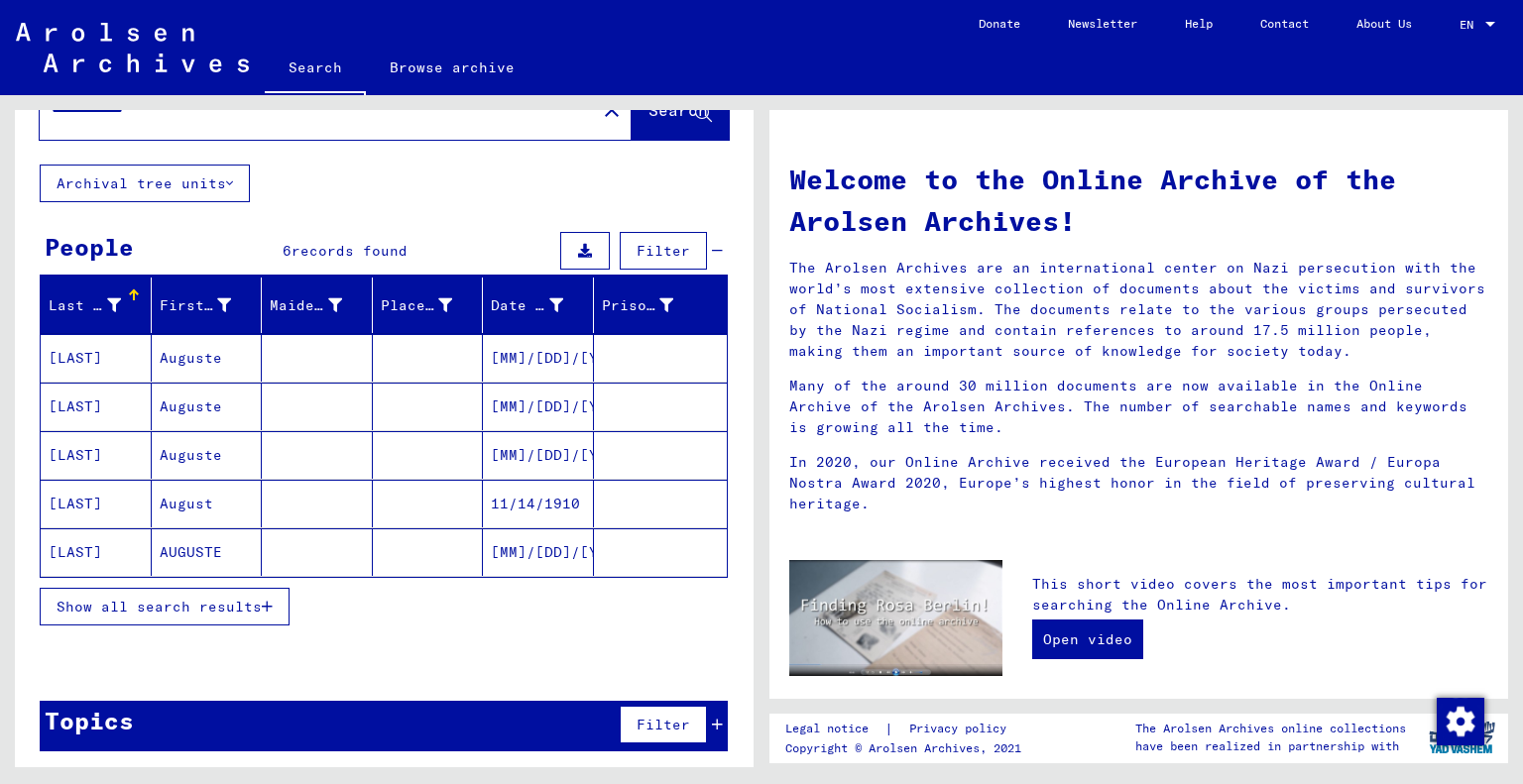 click on "Show all search results" at bounding box center (165, 607) 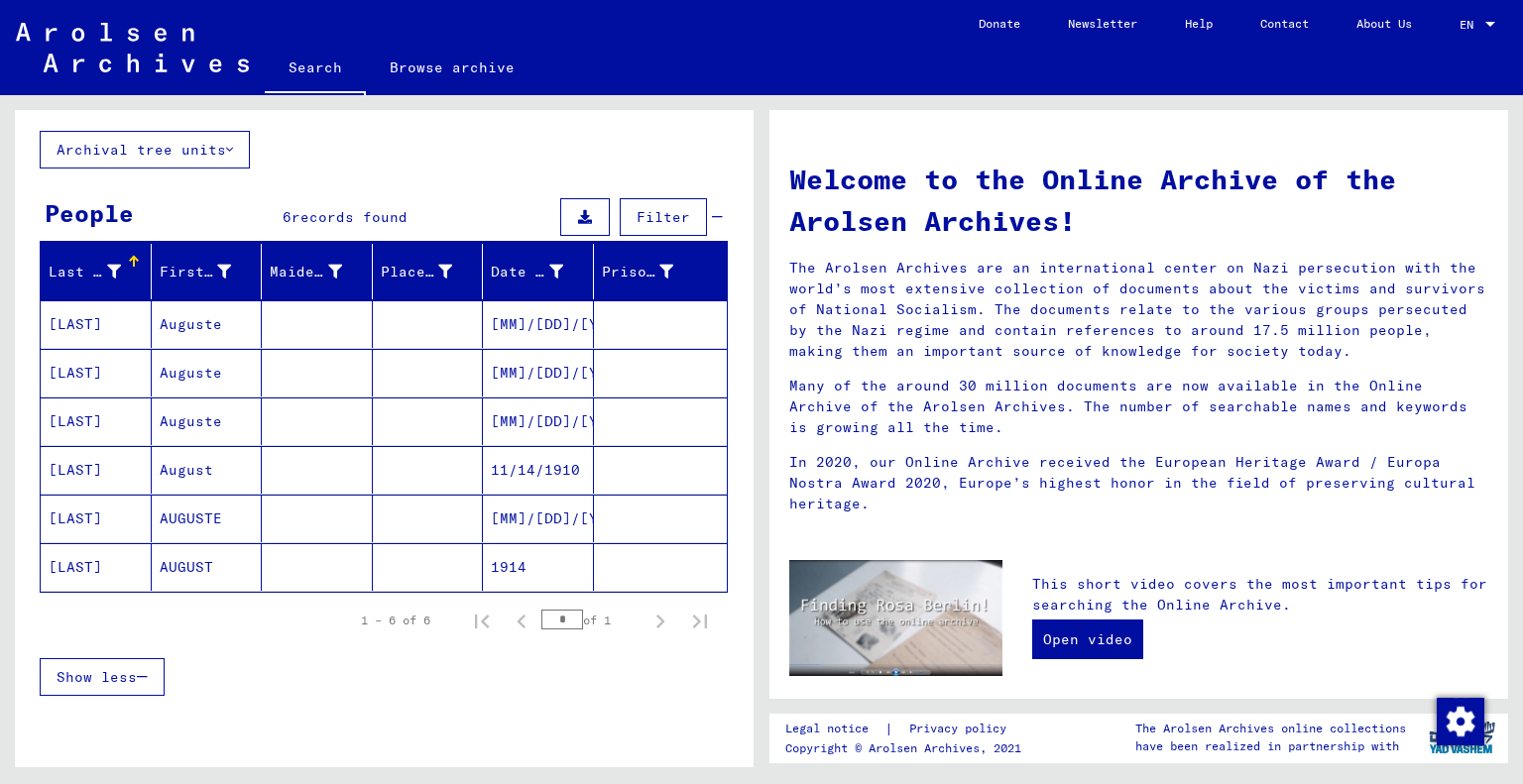 scroll, scrollTop: 67, scrollLeft: 0, axis: vertical 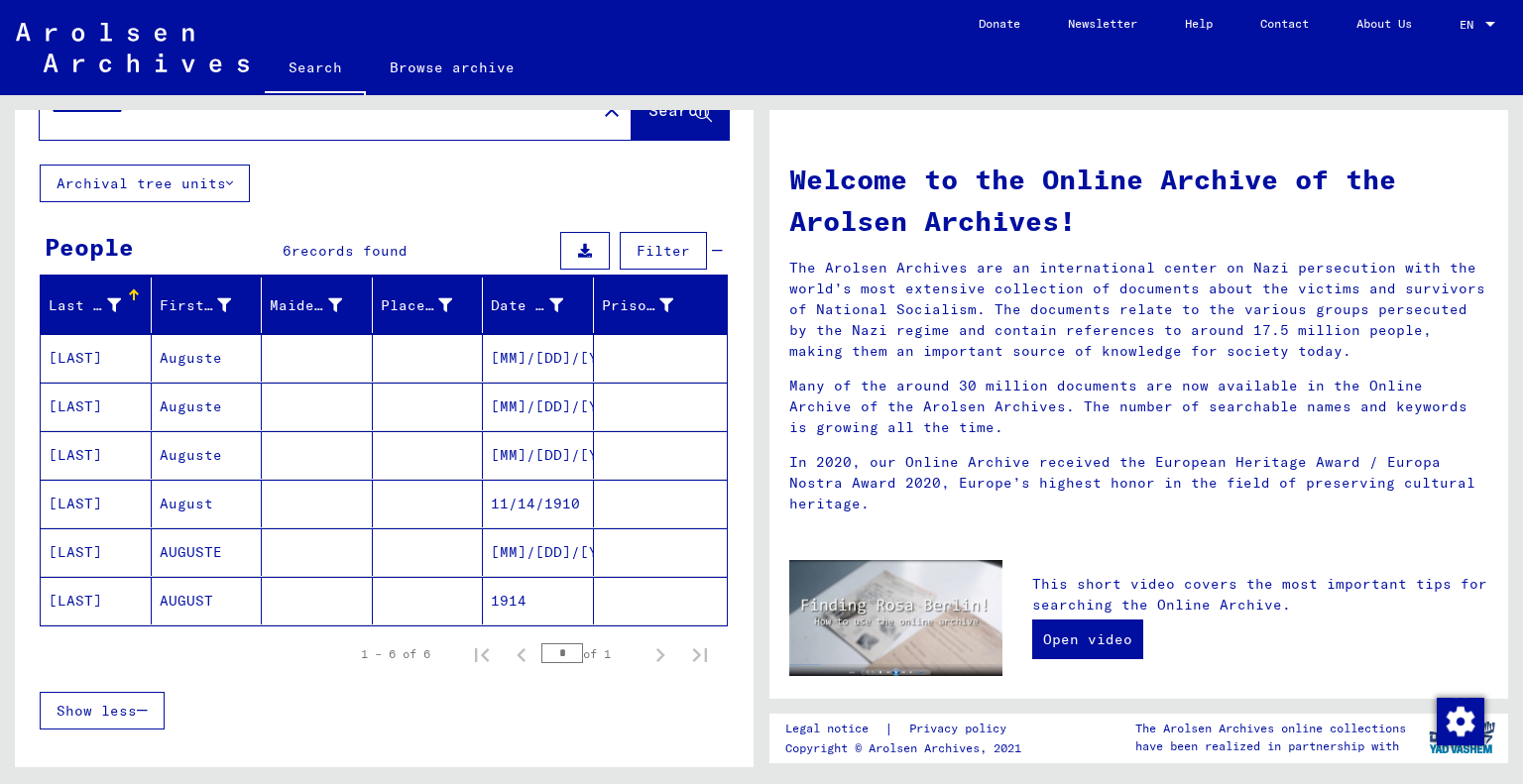 click on "[LAST]" at bounding box center (96, 406) 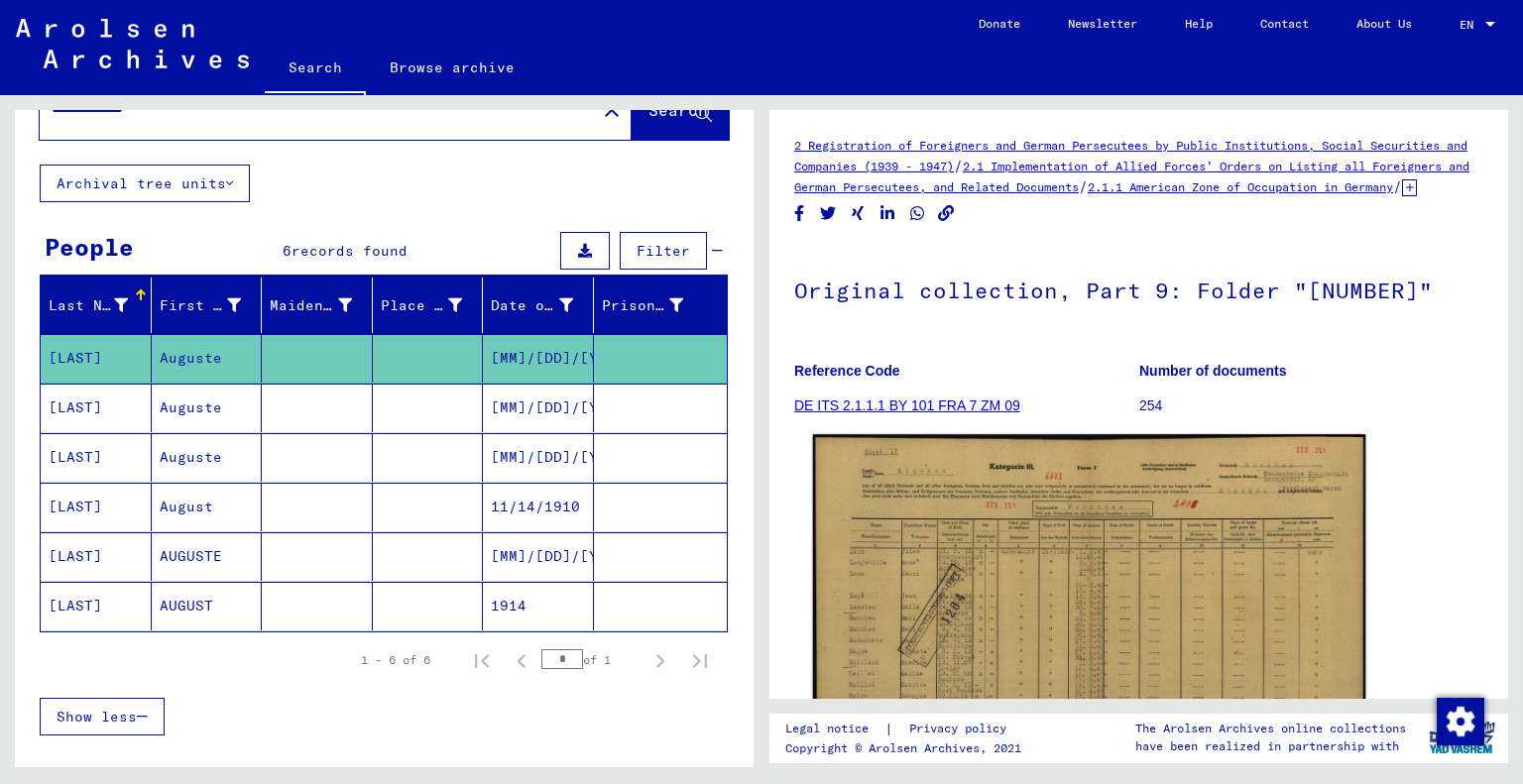 scroll, scrollTop: 0, scrollLeft: 0, axis: both 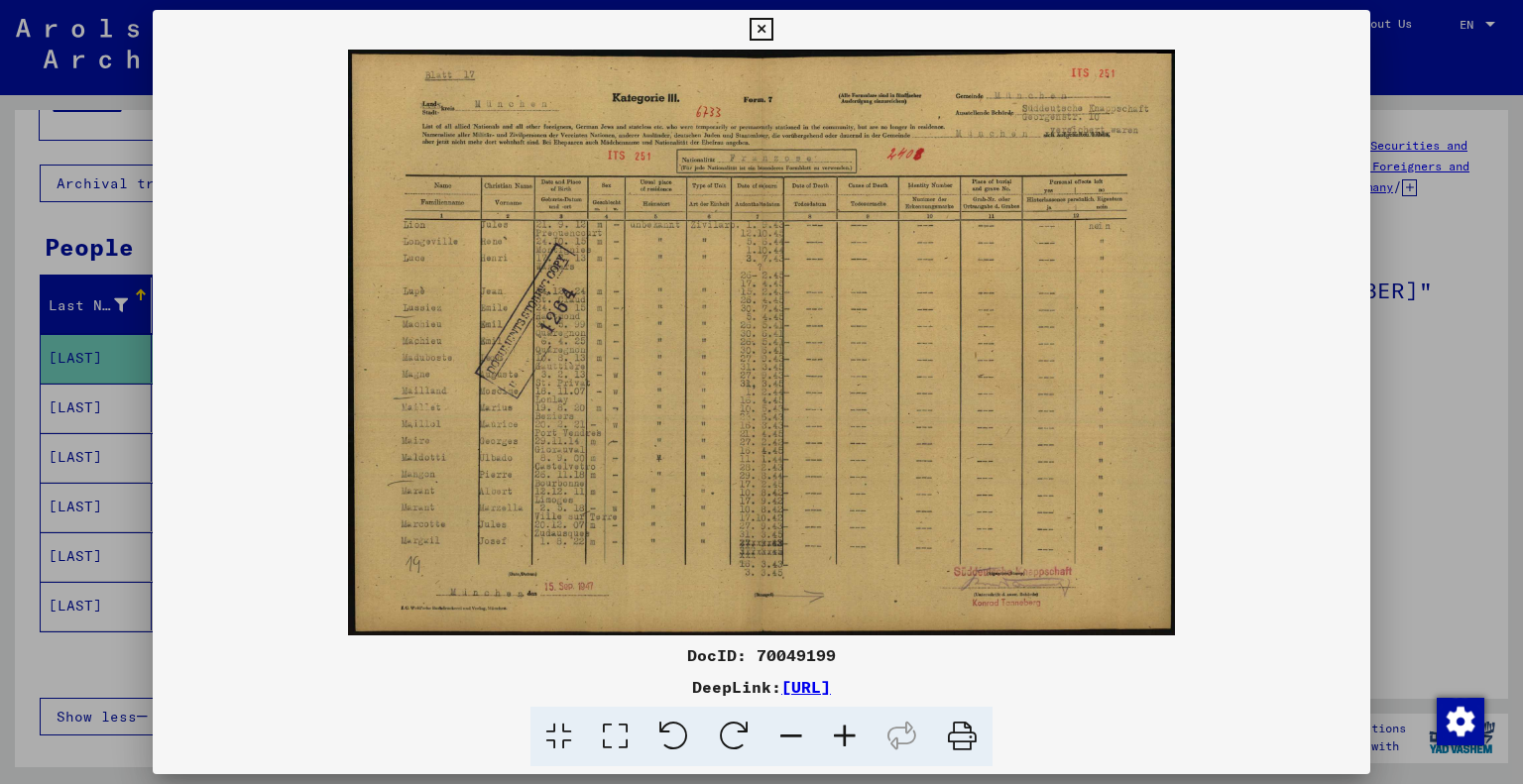 click on "DocID: [NUMBER]  DeepLink:  [URL]" at bounding box center (762, 389) 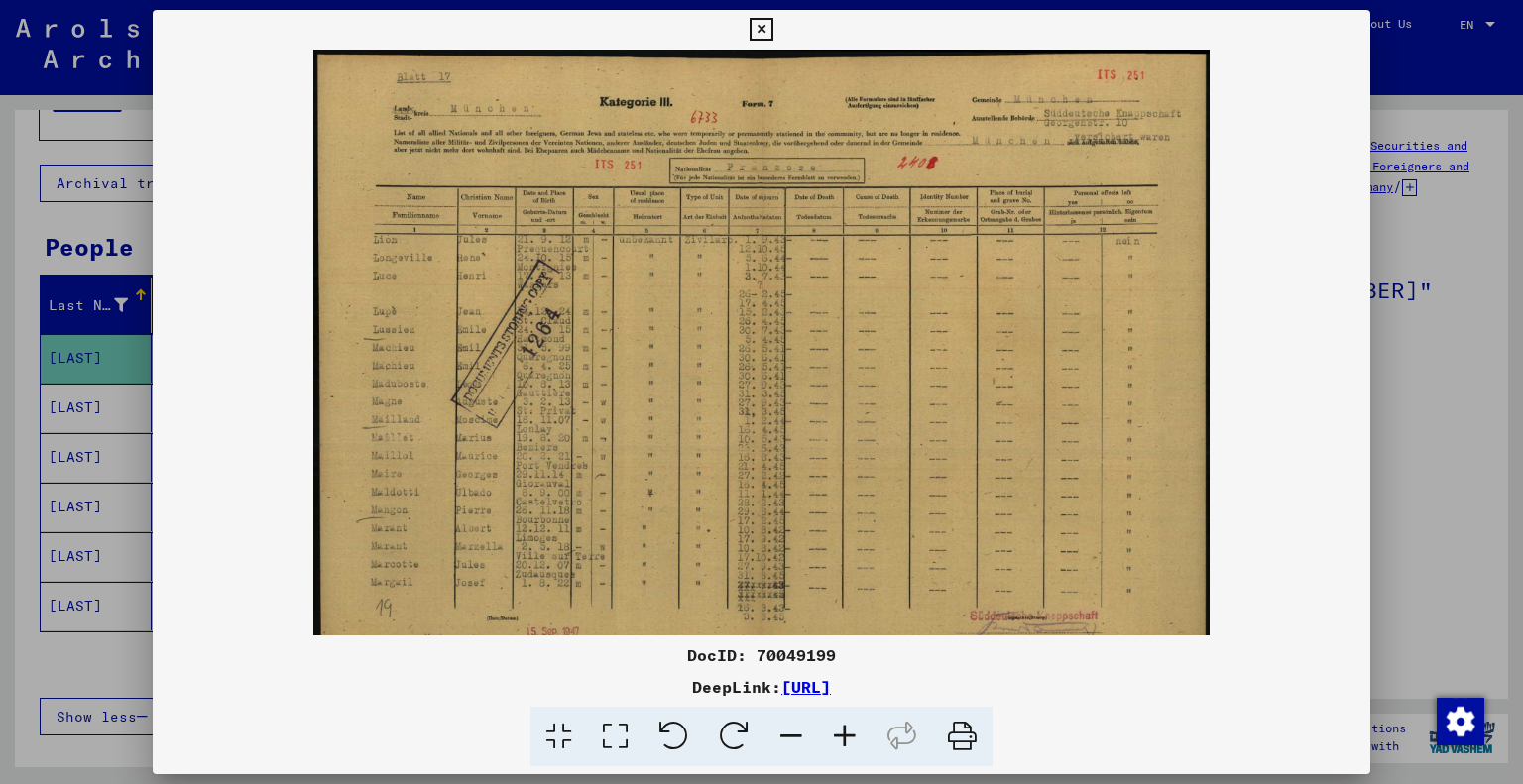 click at bounding box center [845, 736] 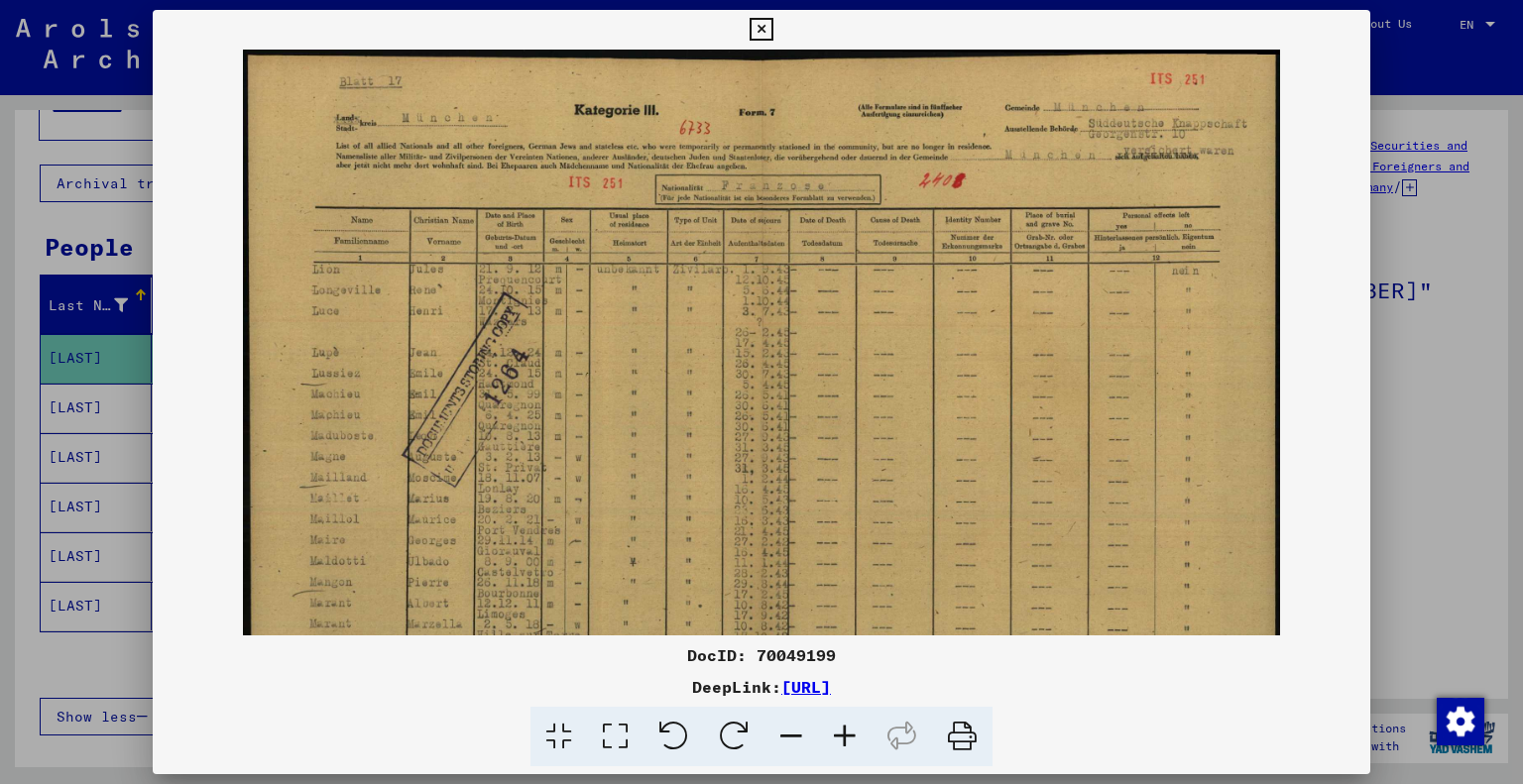 click at bounding box center (845, 736) 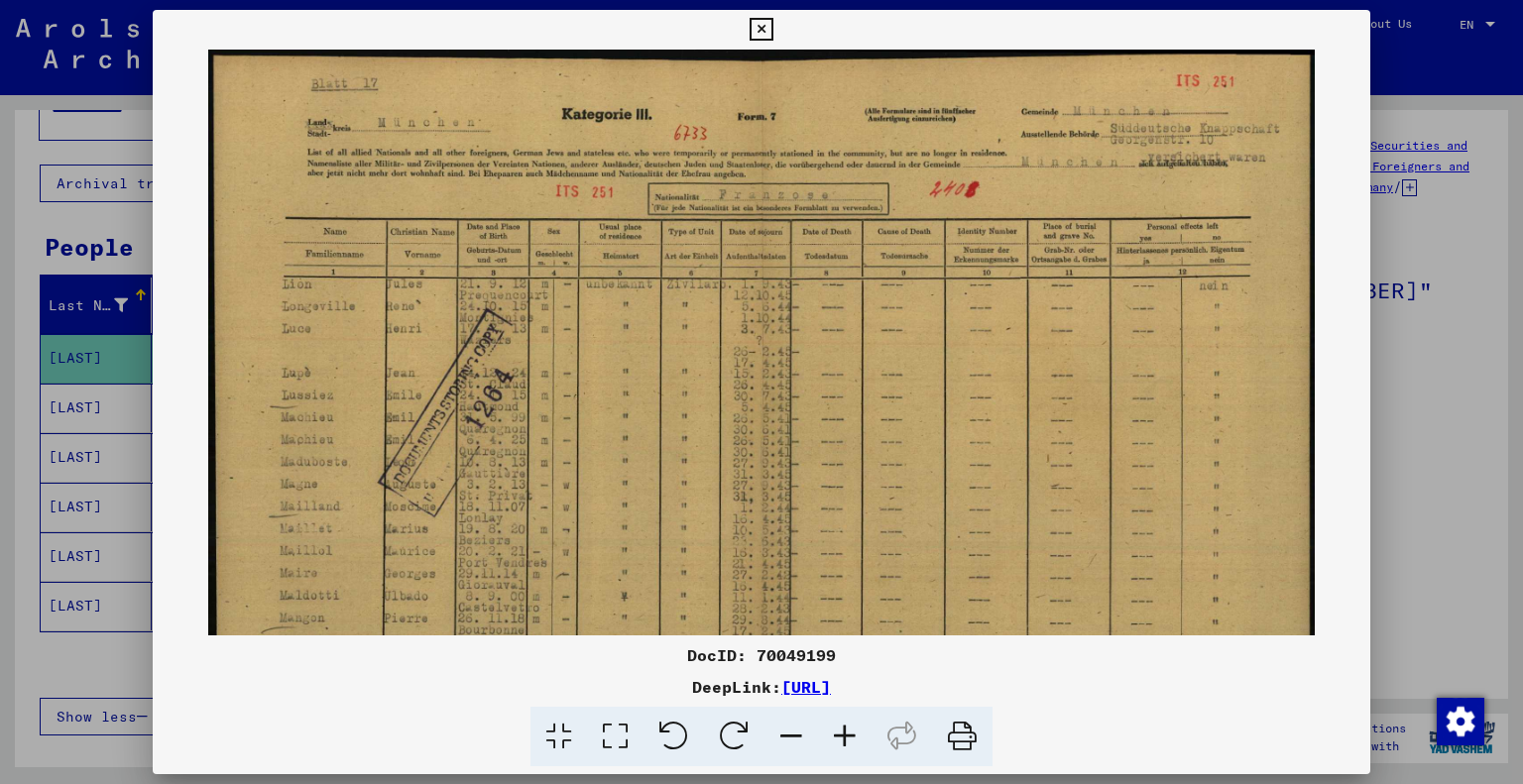 click at bounding box center (845, 736) 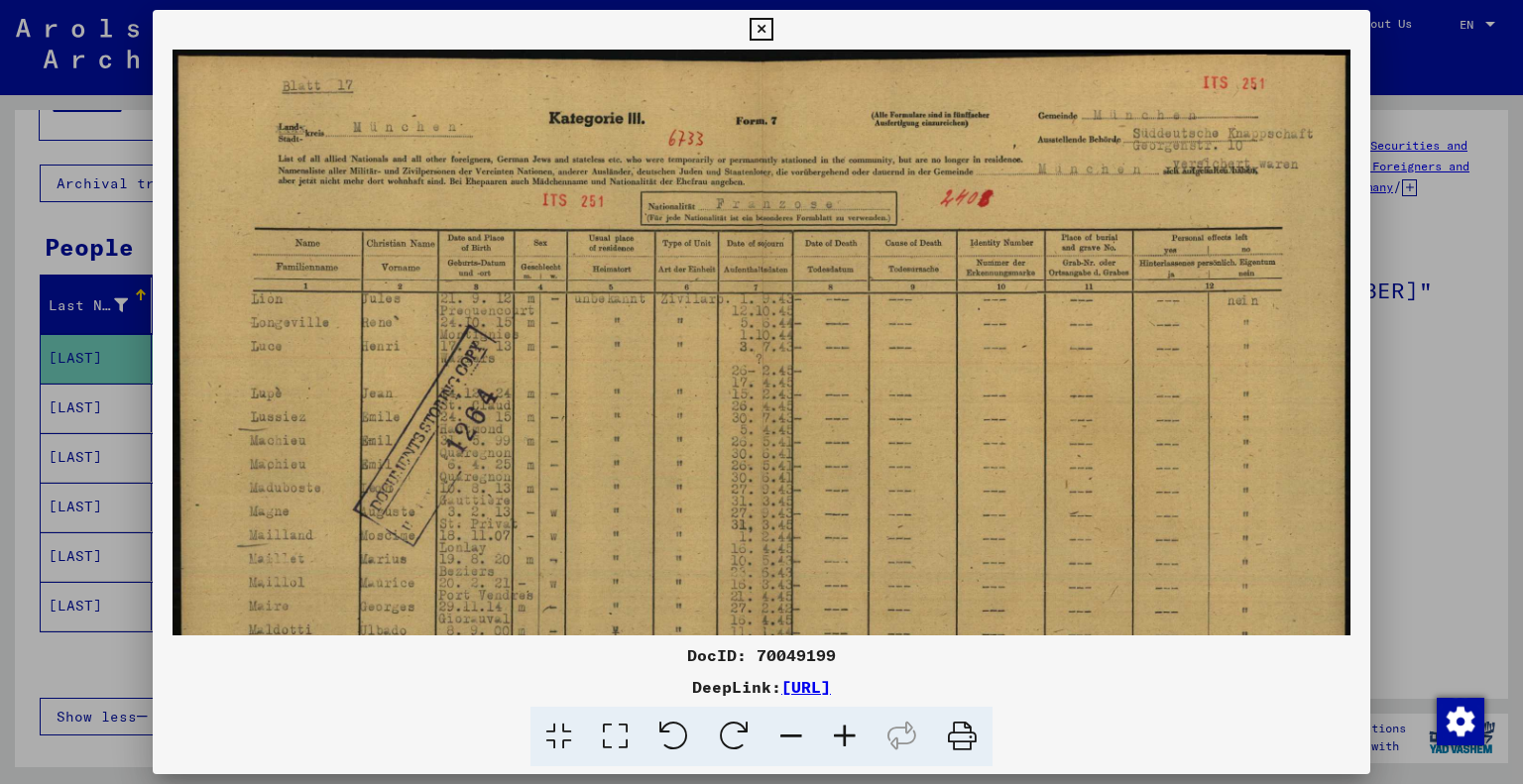 click at bounding box center [845, 736] 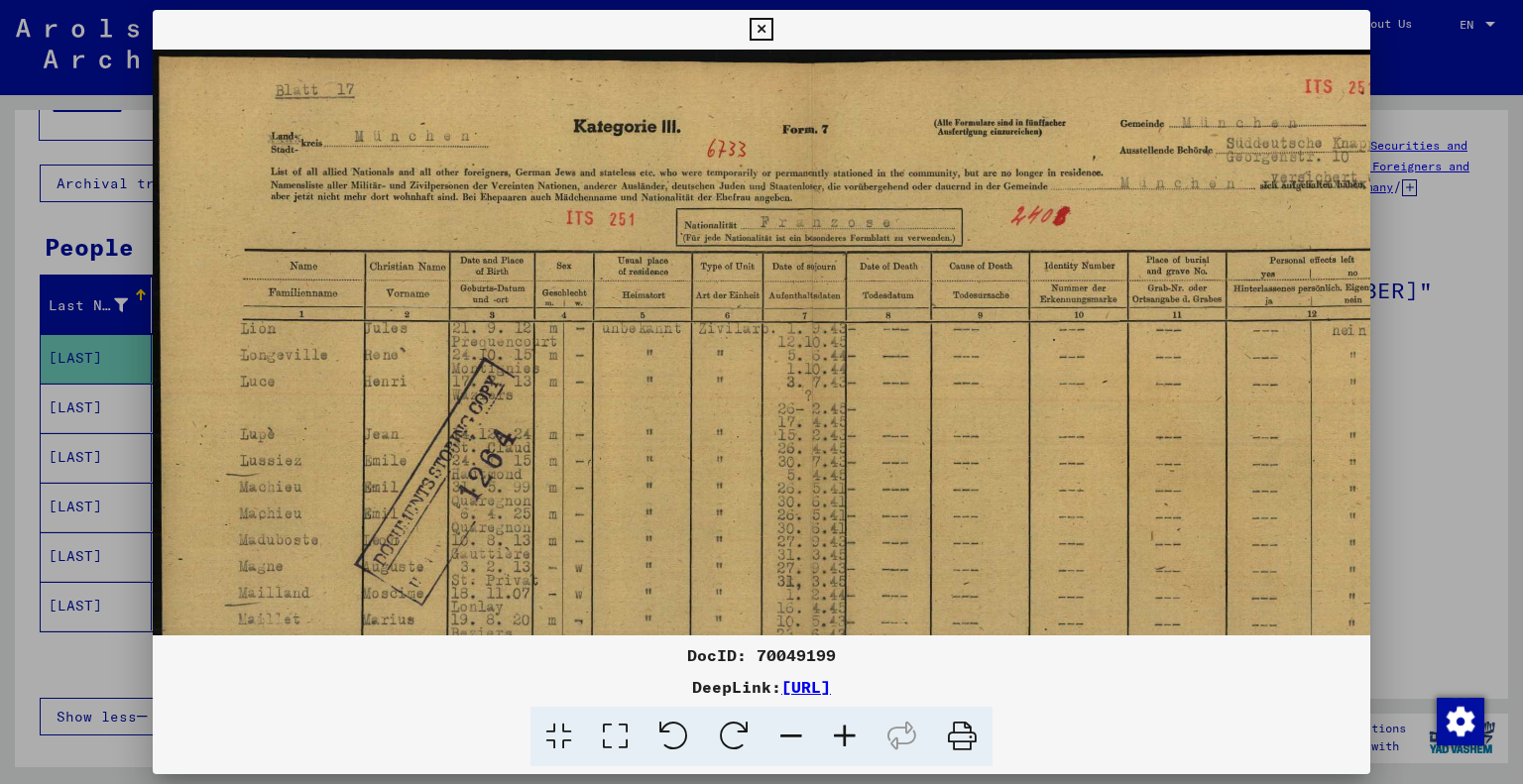 click at bounding box center (845, 736) 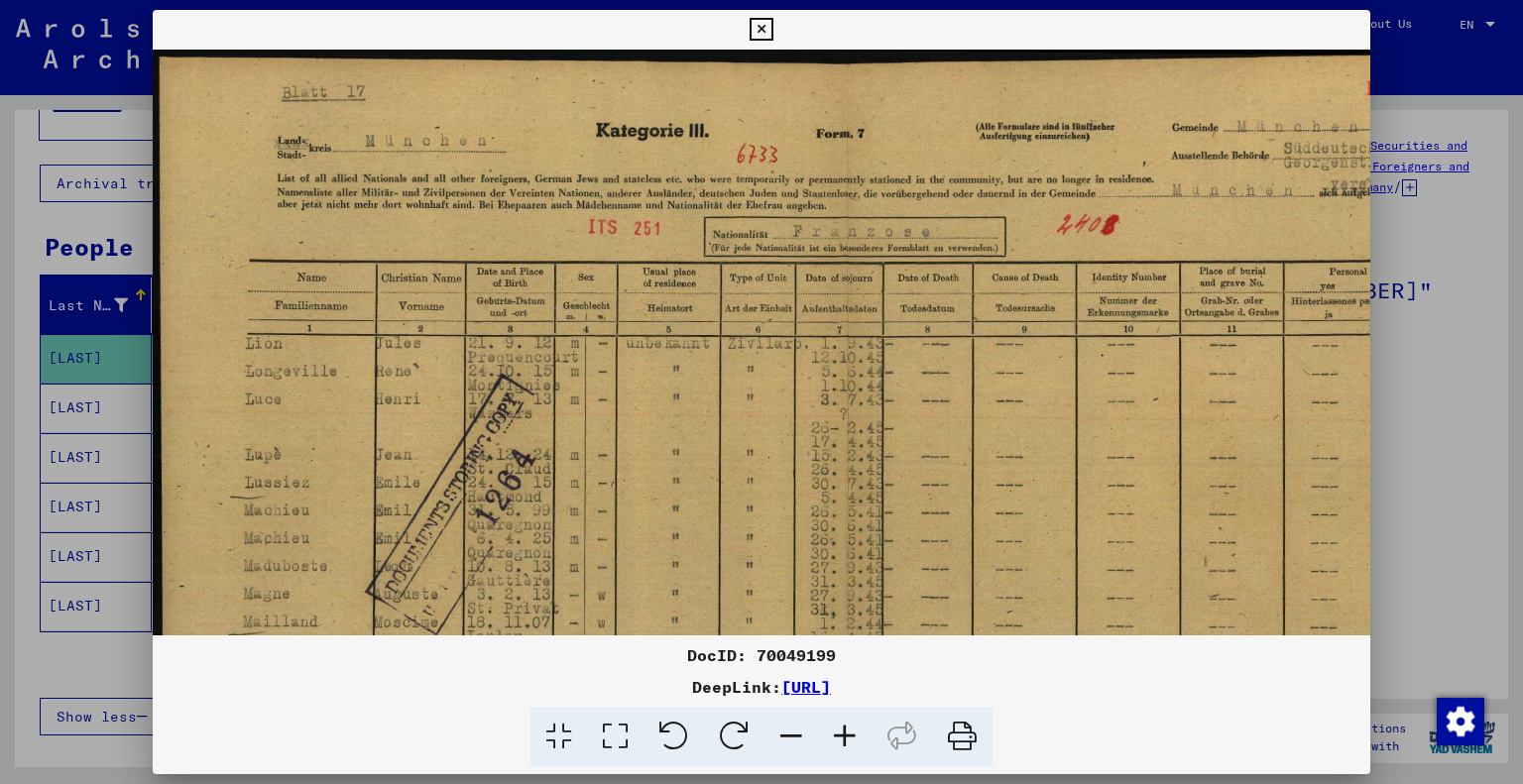 click at bounding box center [845, 736] 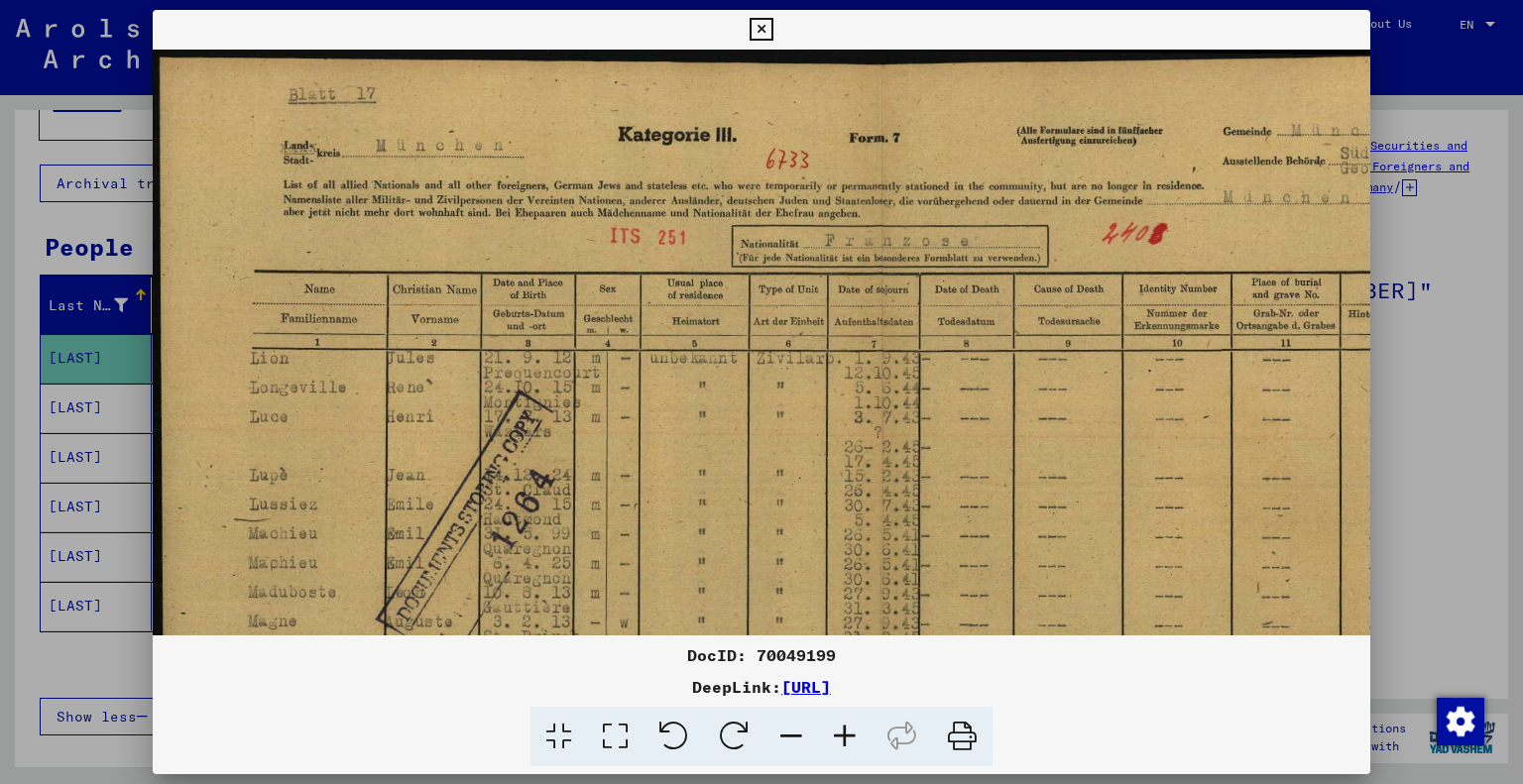 click at bounding box center (845, 736) 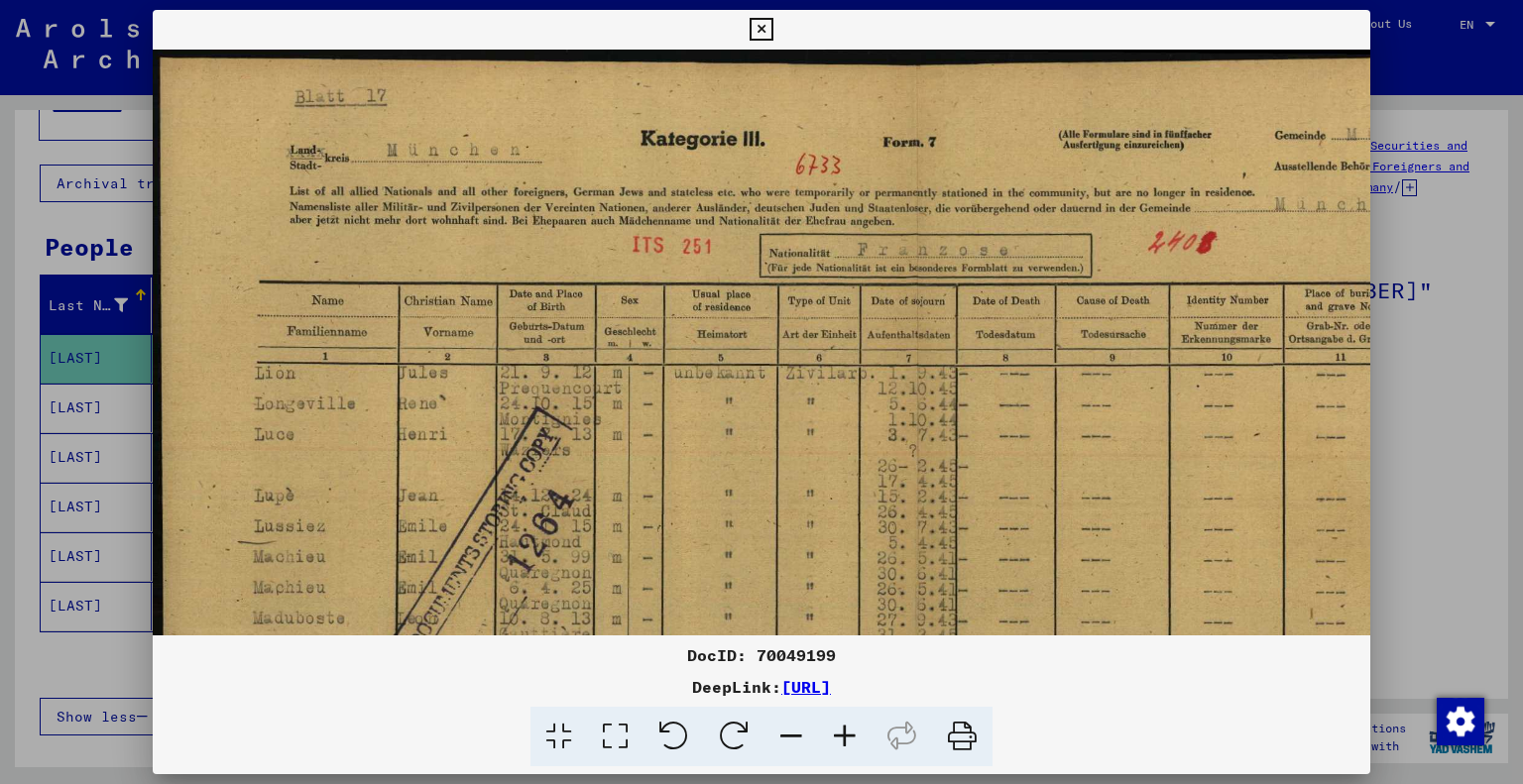 click at bounding box center [845, 736] 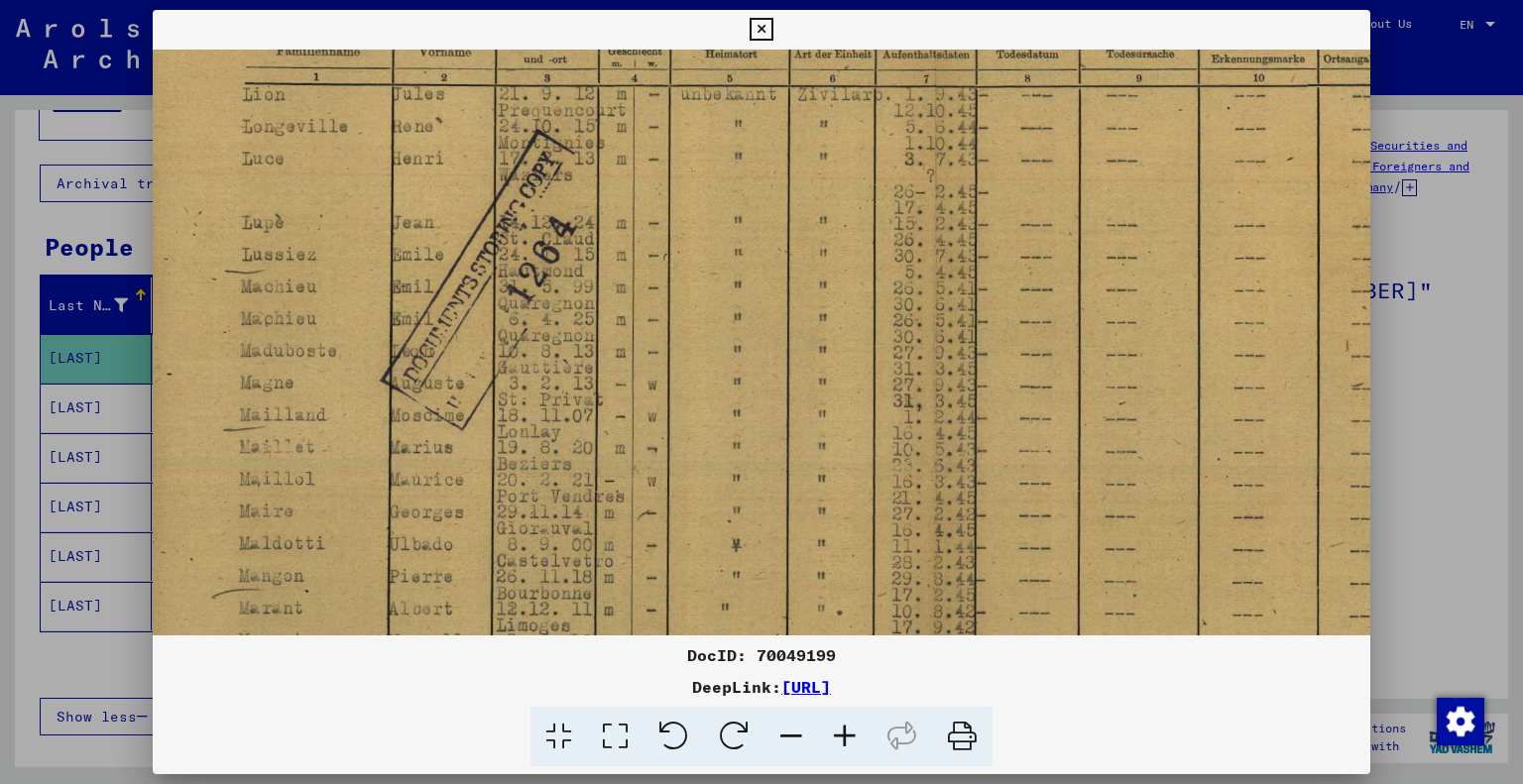 scroll, scrollTop: 329, scrollLeft: 22, axis: both 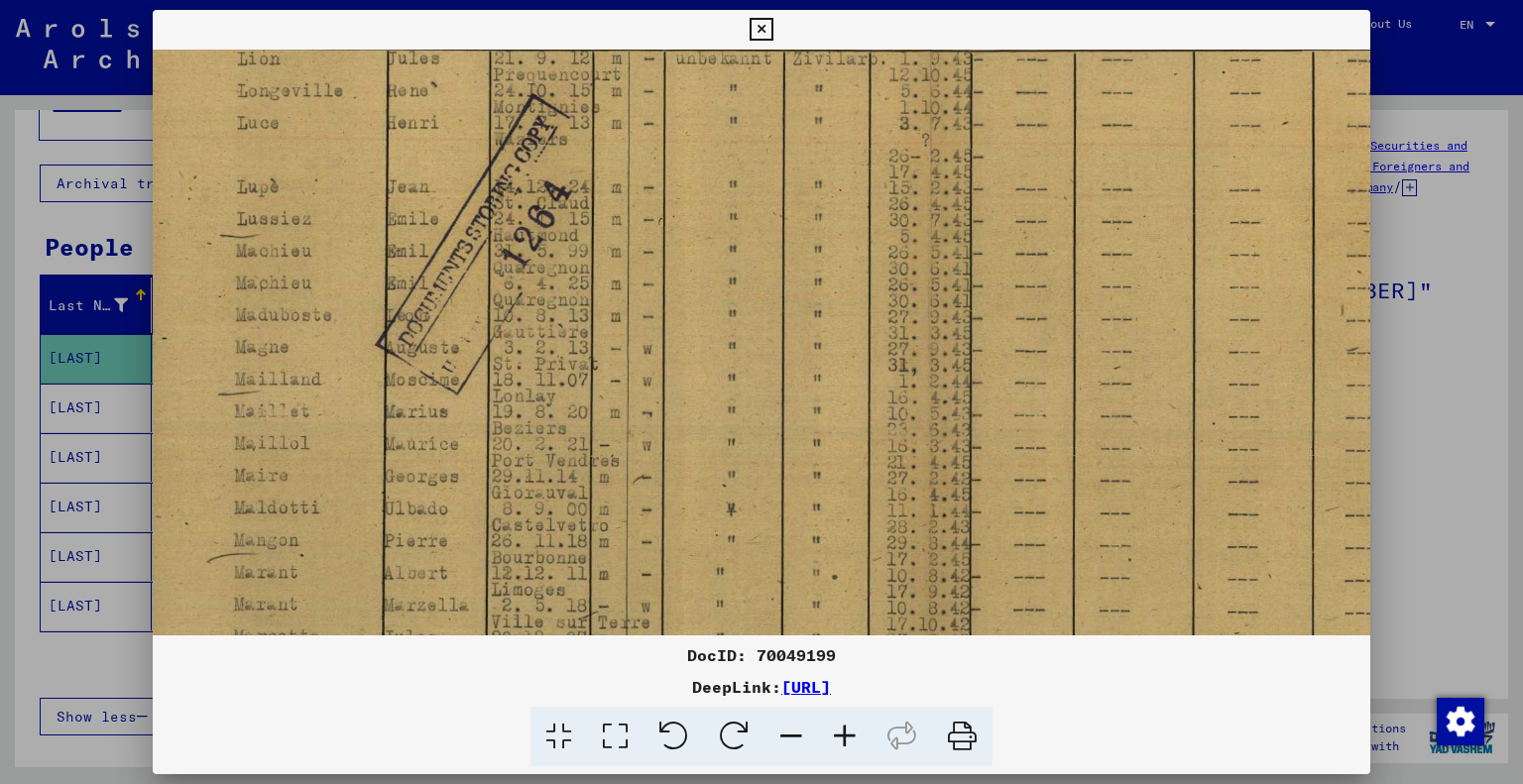 drag, startPoint x: 662, startPoint y: 451, endPoint x: 643, endPoint y: 122, distance: 329.54818 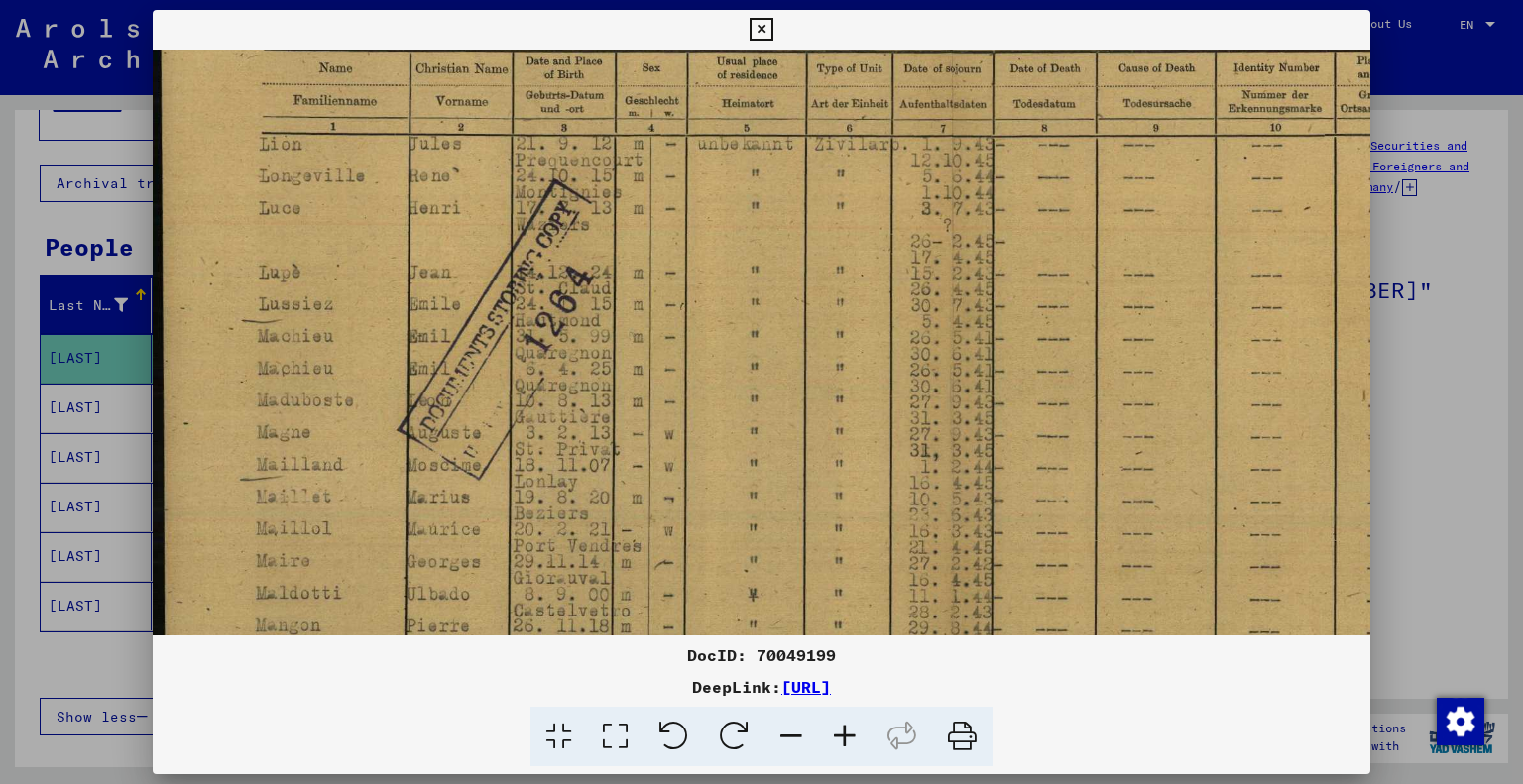 scroll, scrollTop: 297, scrollLeft: 1, axis: both 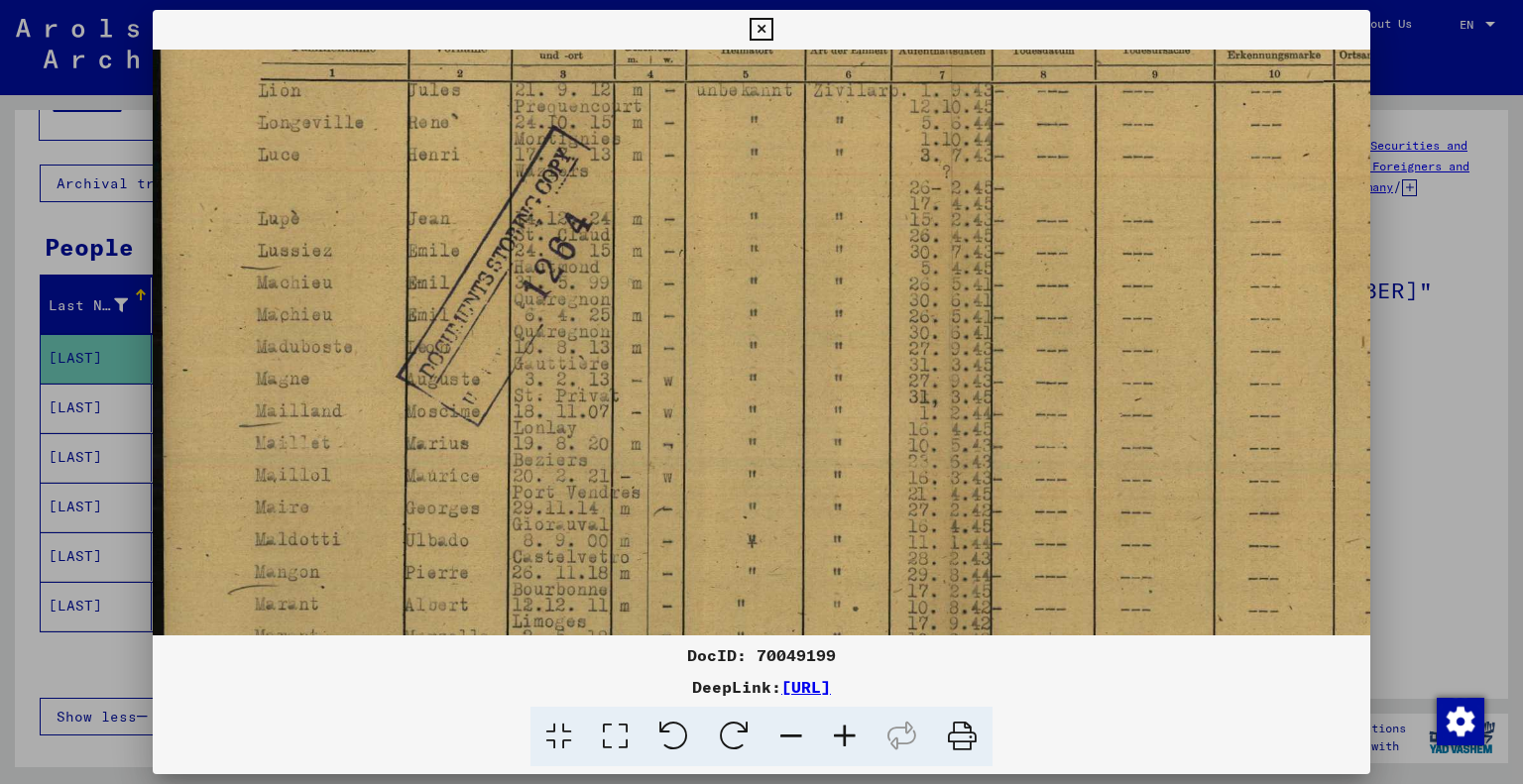 drag, startPoint x: 542, startPoint y: 352, endPoint x: 590, endPoint y: 399, distance: 67.17887 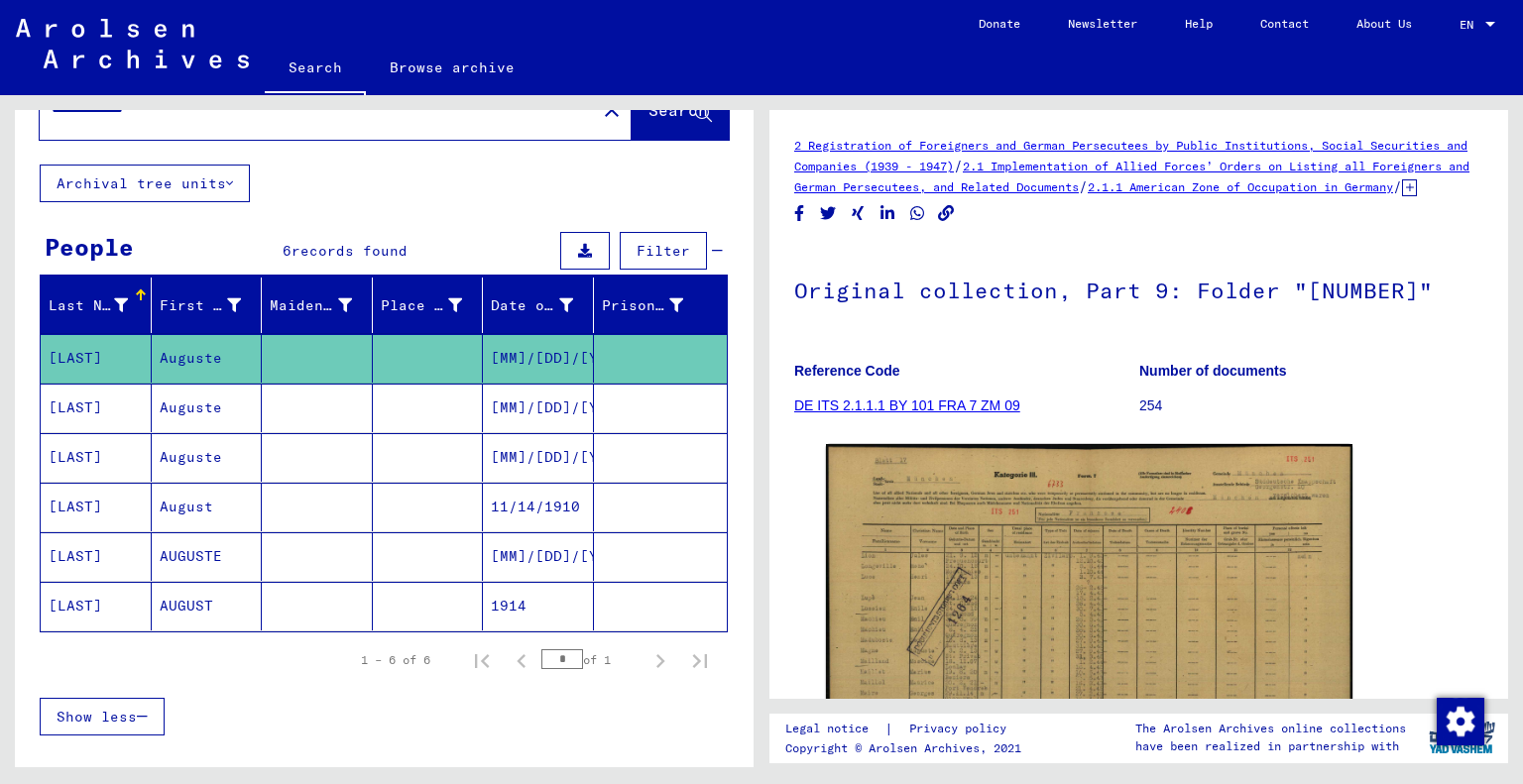 click on "[LAST]" at bounding box center (96, 606) 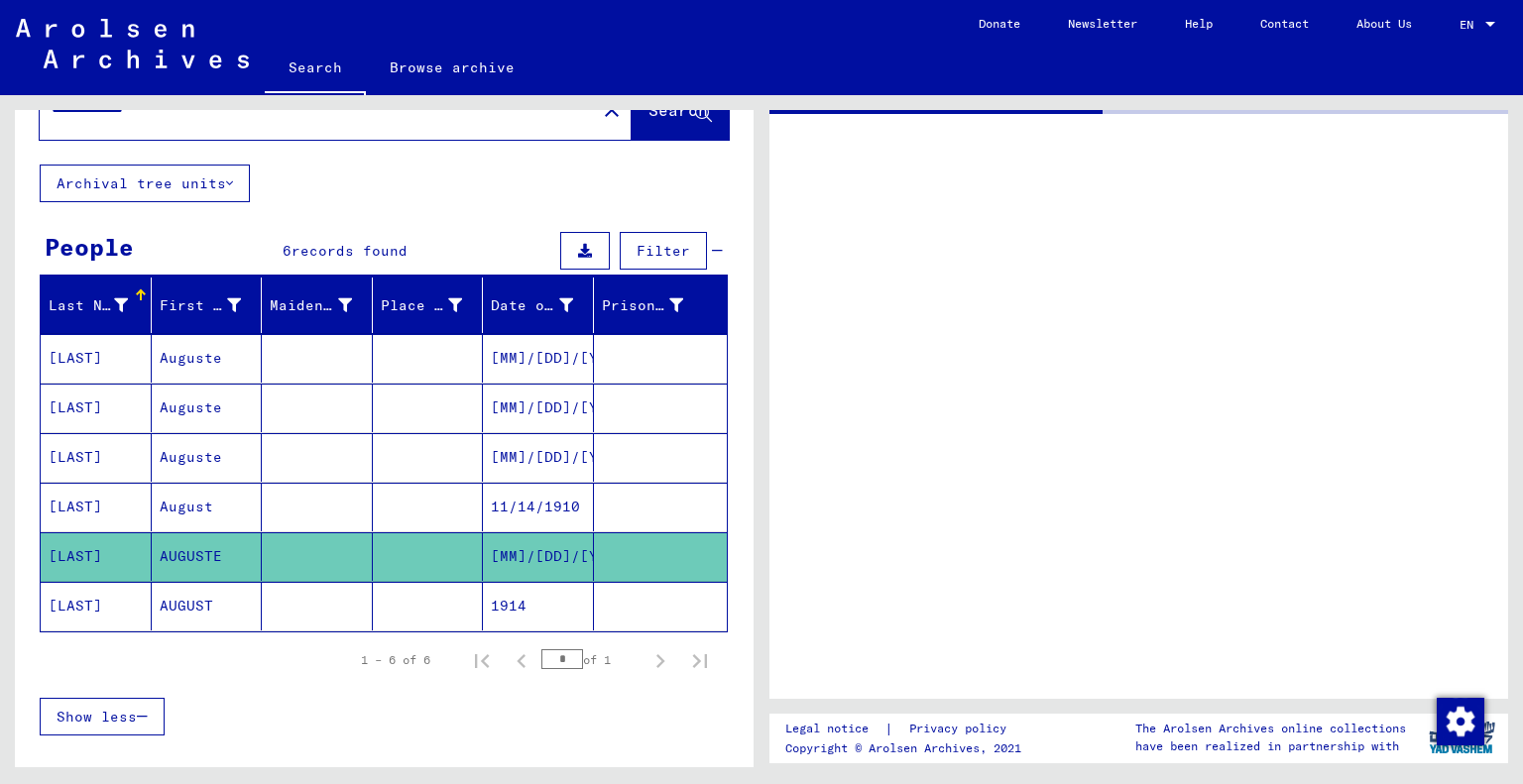 click on "[LAST]" 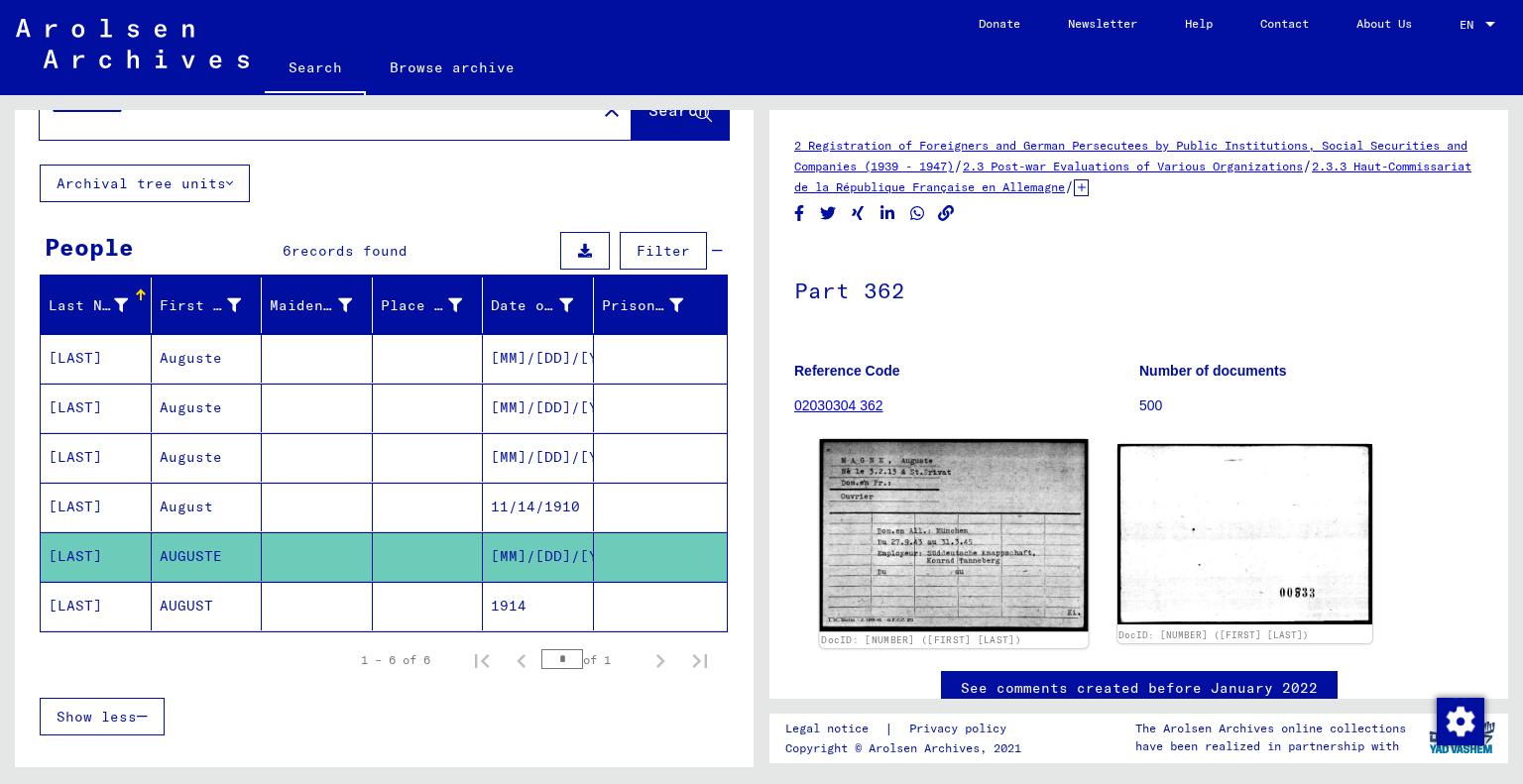 scroll, scrollTop: 0, scrollLeft: 0, axis: both 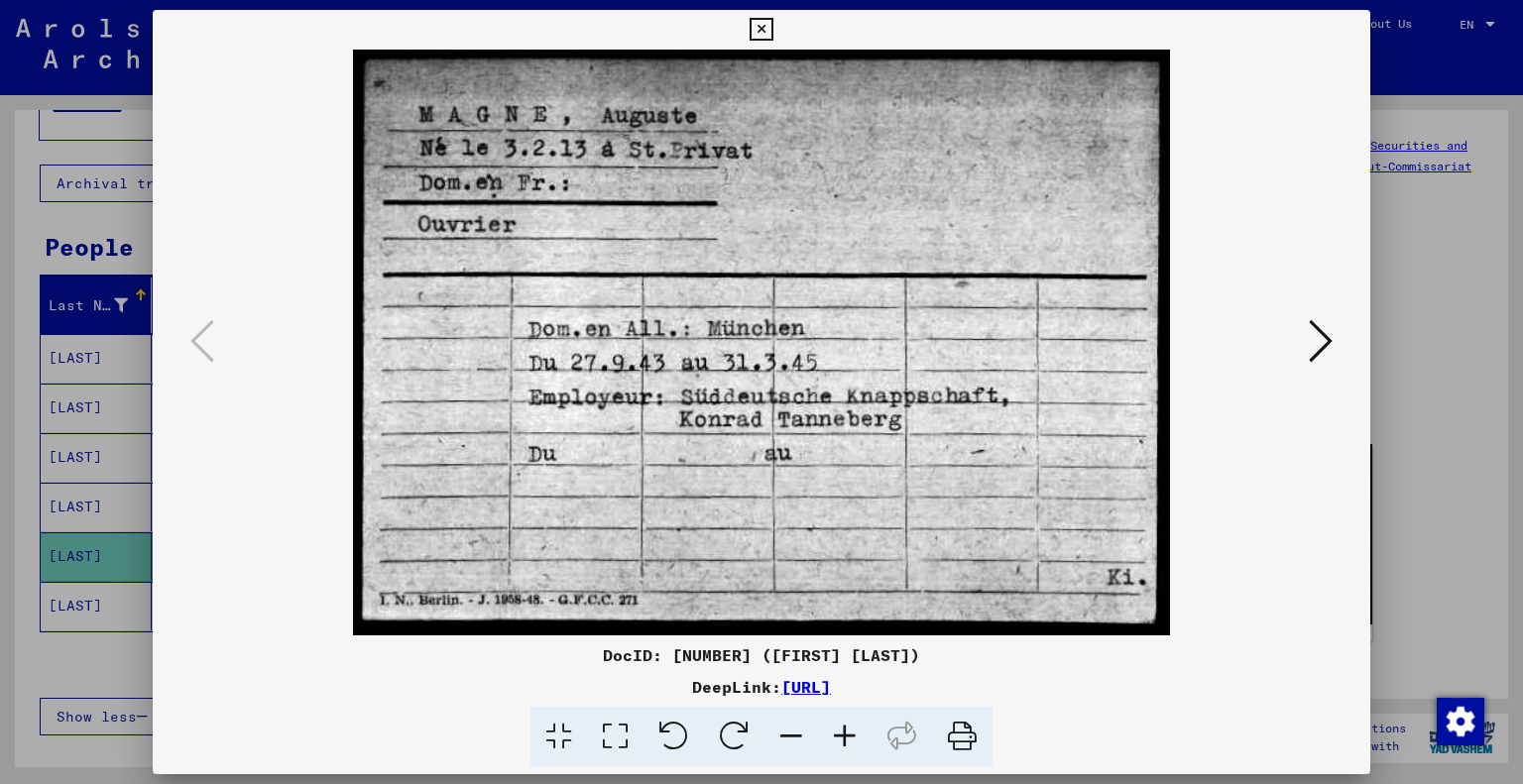 click at bounding box center [761, 30] 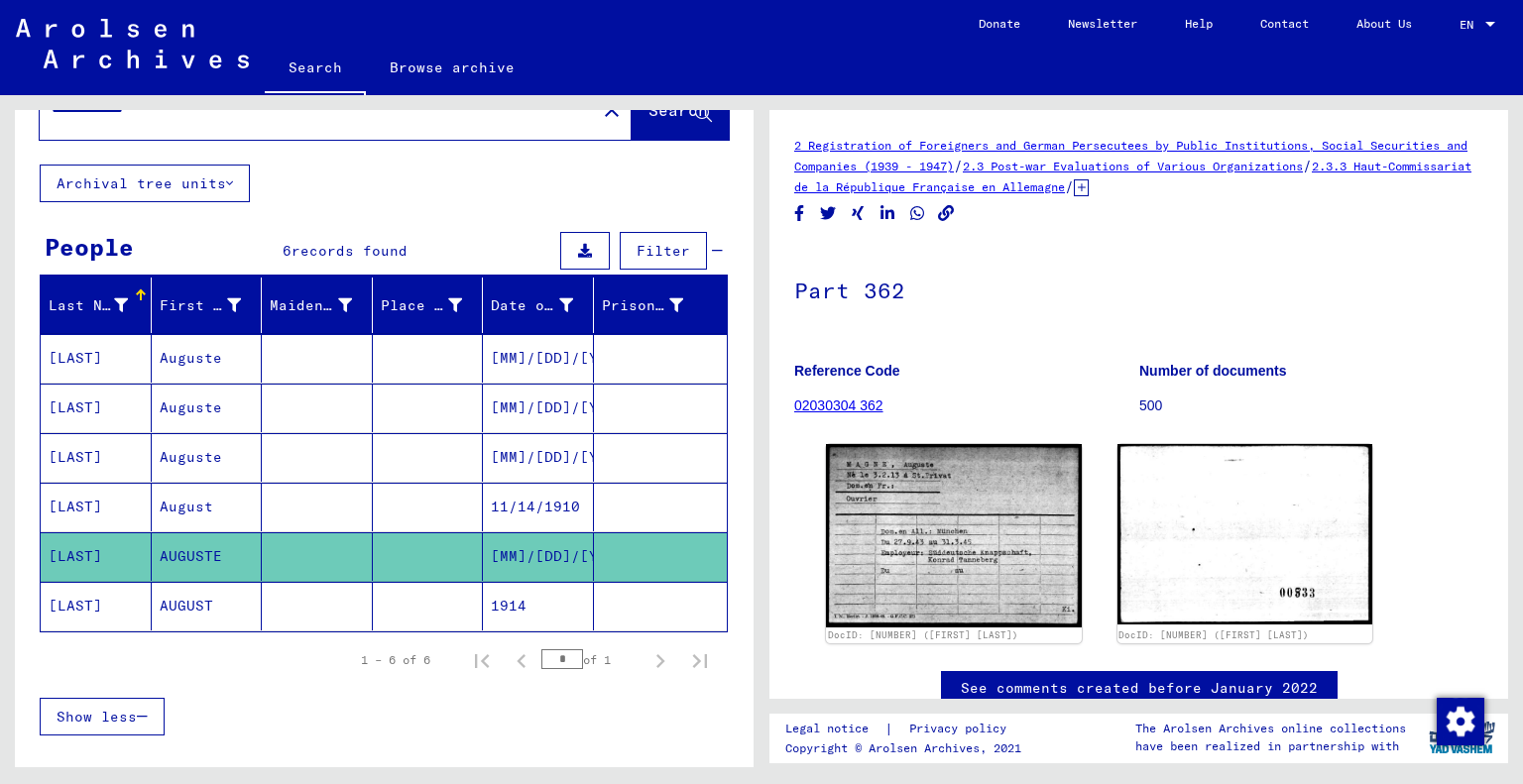 scroll, scrollTop: 0, scrollLeft: 0, axis: both 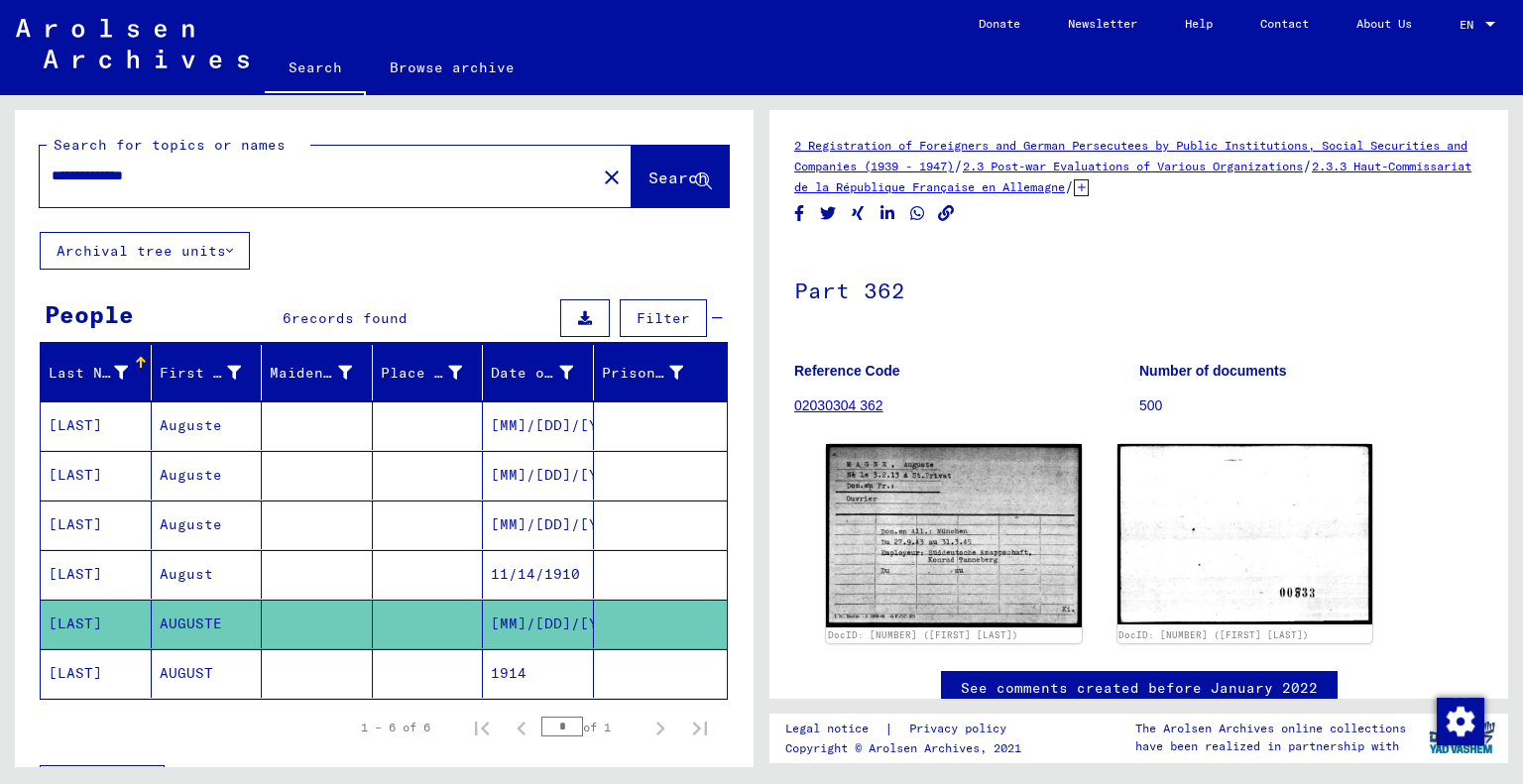 click on "**********" at bounding box center [317, 175] 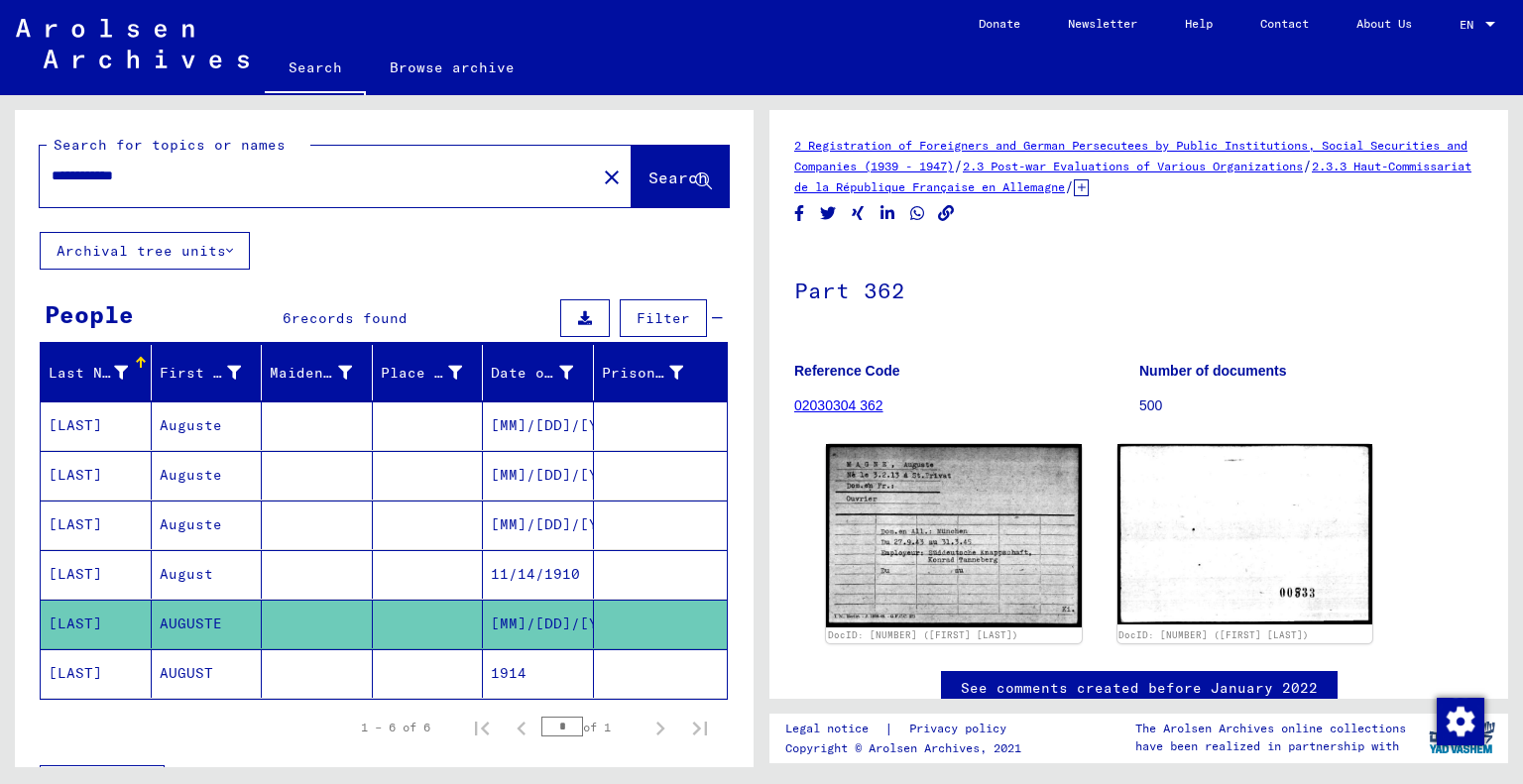 type on "**********" 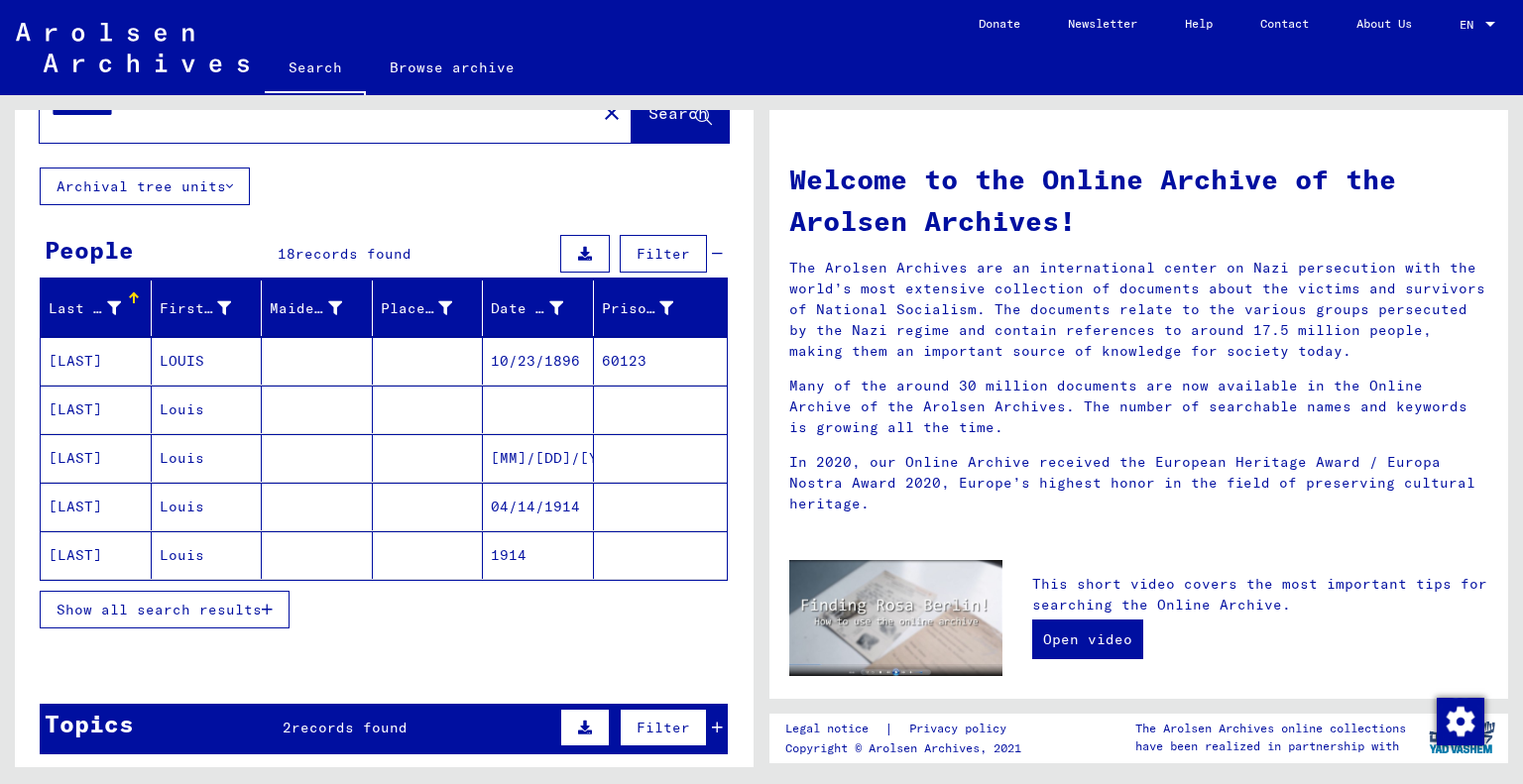 scroll, scrollTop: 99, scrollLeft: 0, axis: vertical 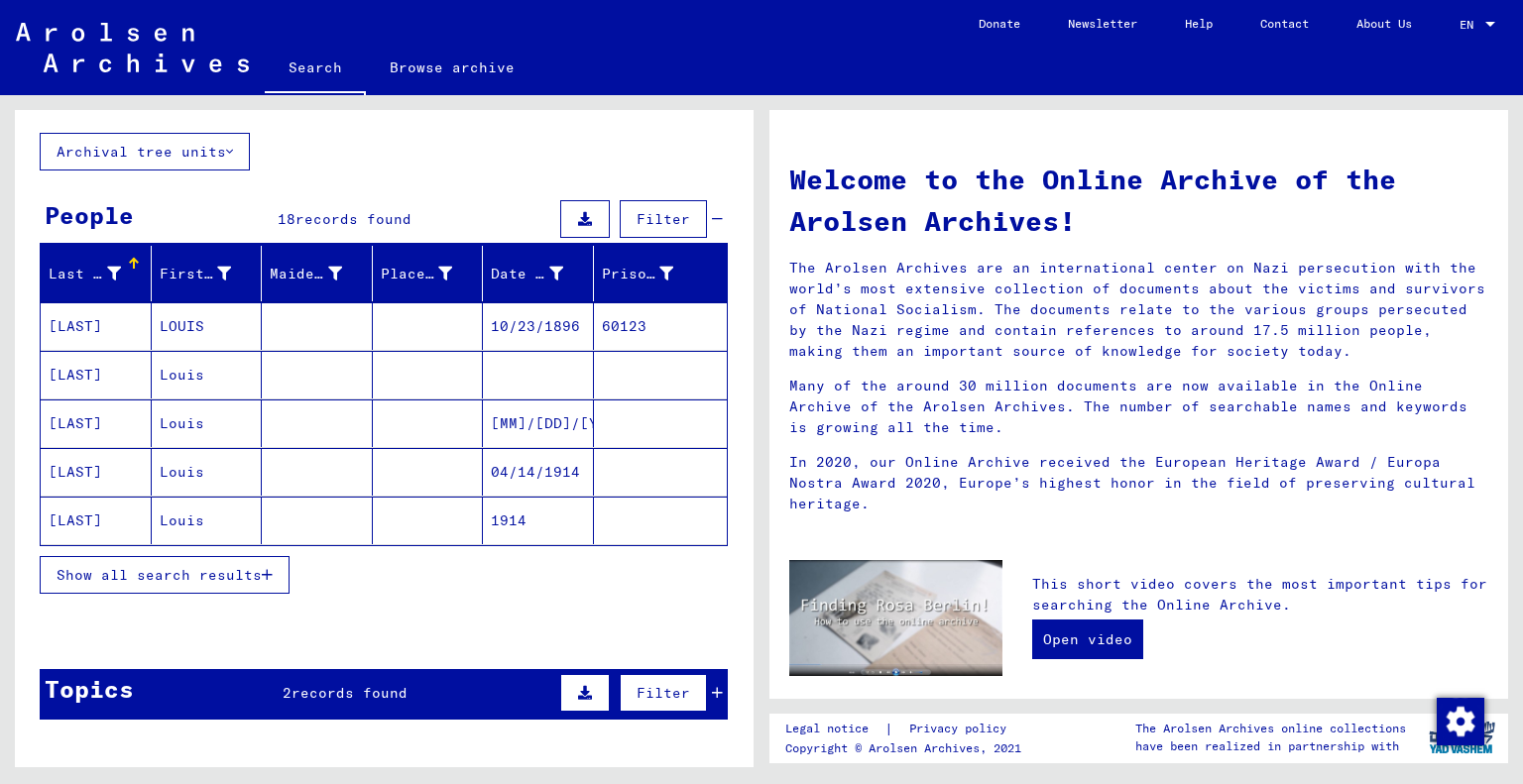 click on "[LAST]" at bounding box center [96, 375] 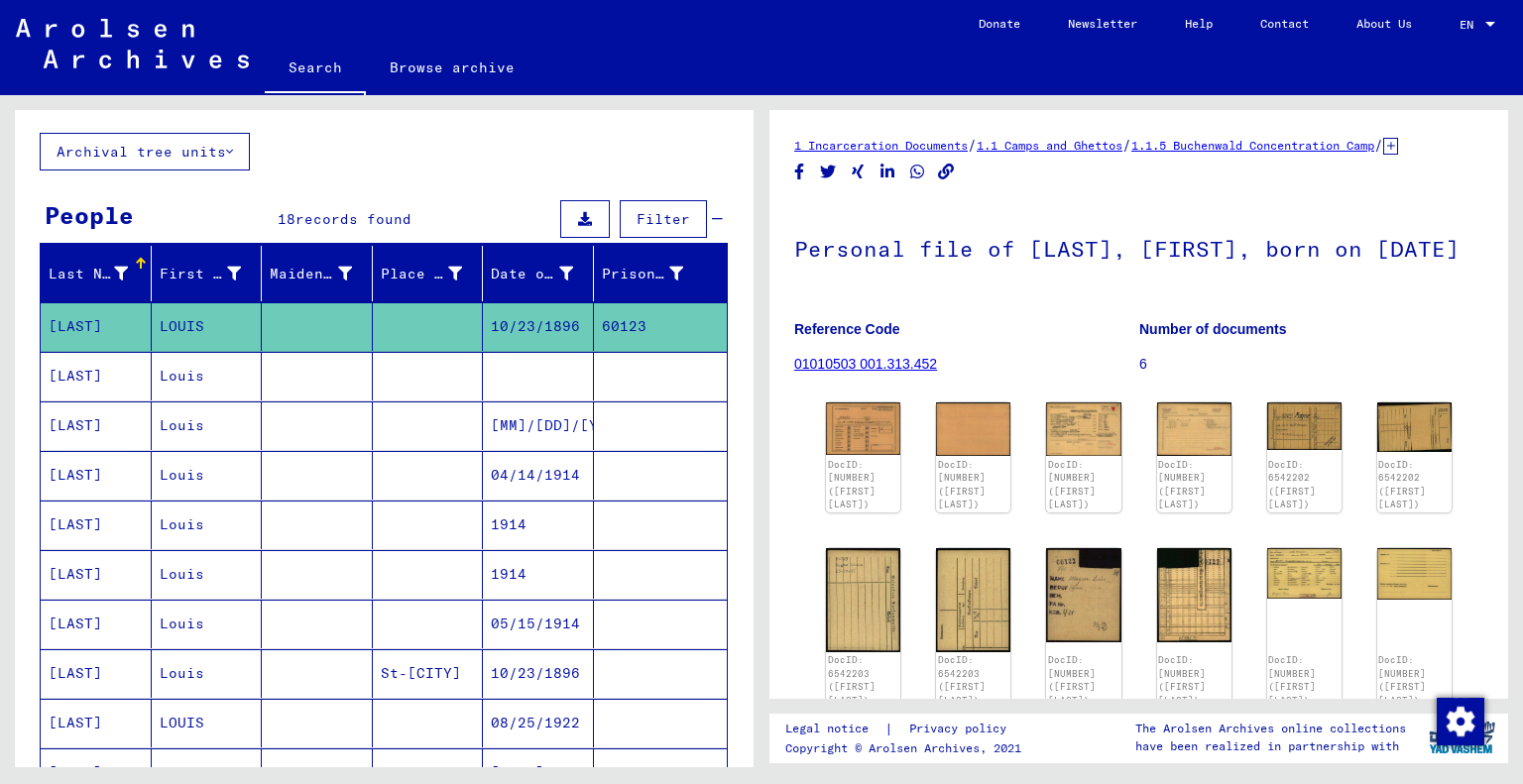 scroll, scrollTop: 0, scrollLeft: 0, axis: both 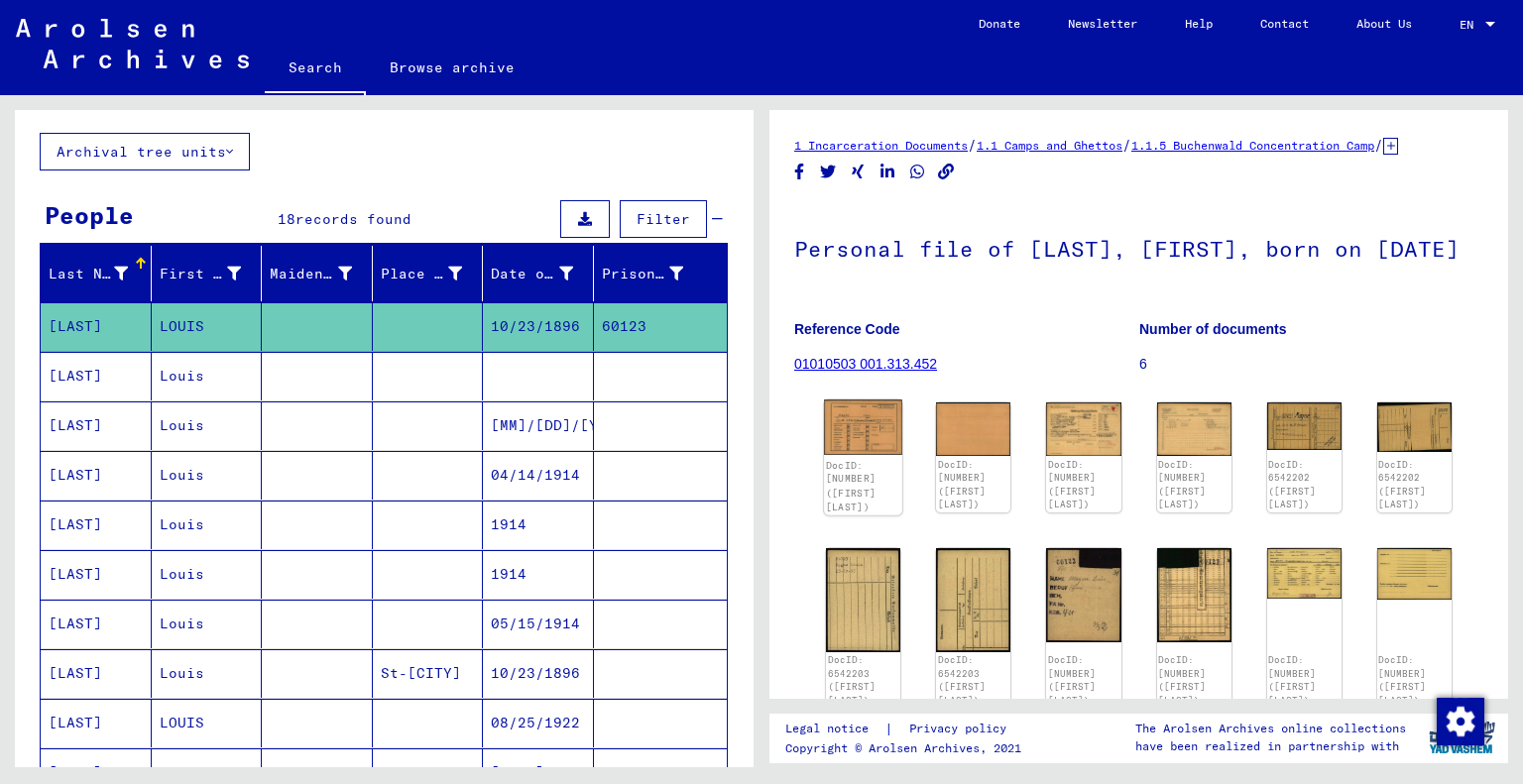 click 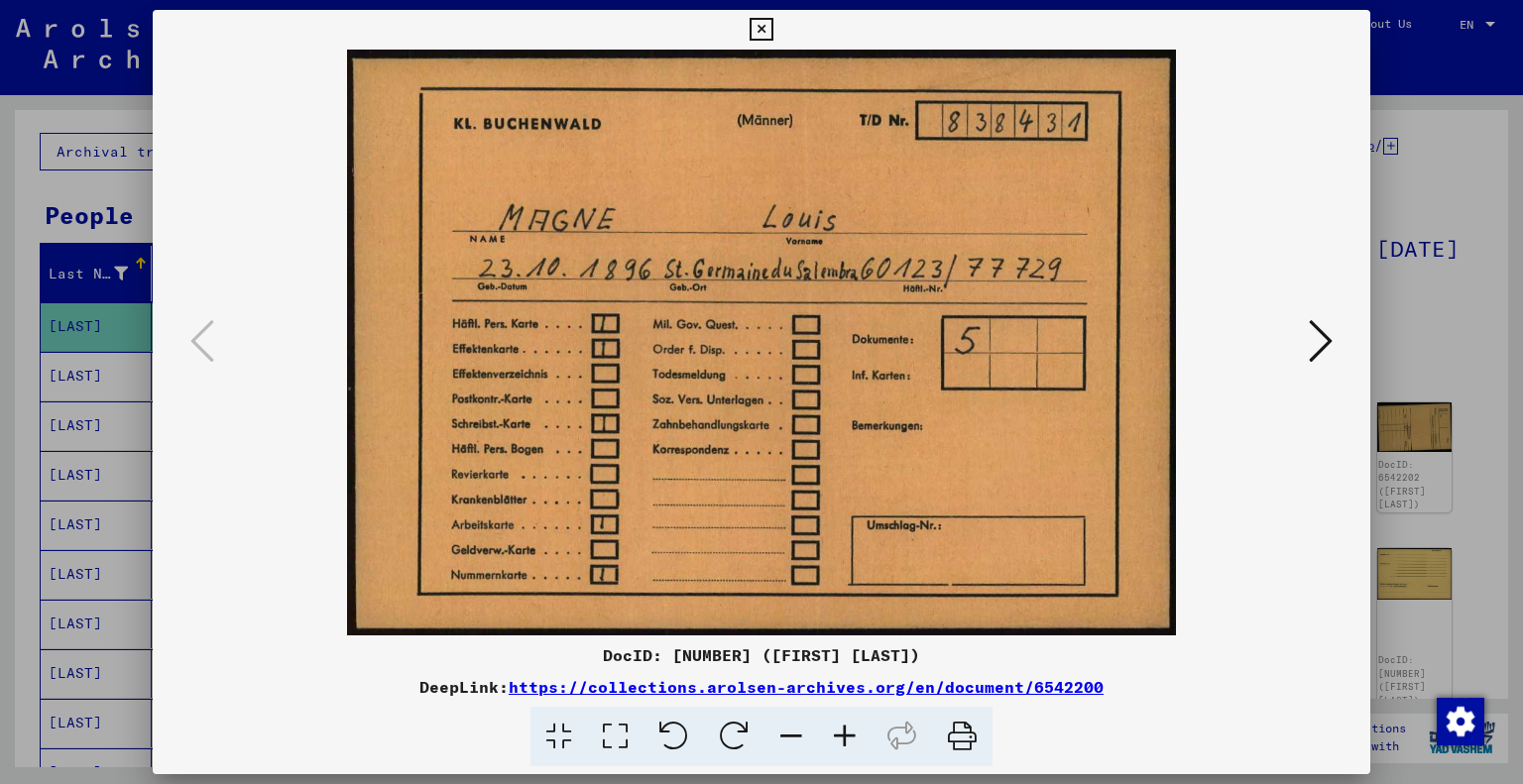click at bounding box center [762, 342] 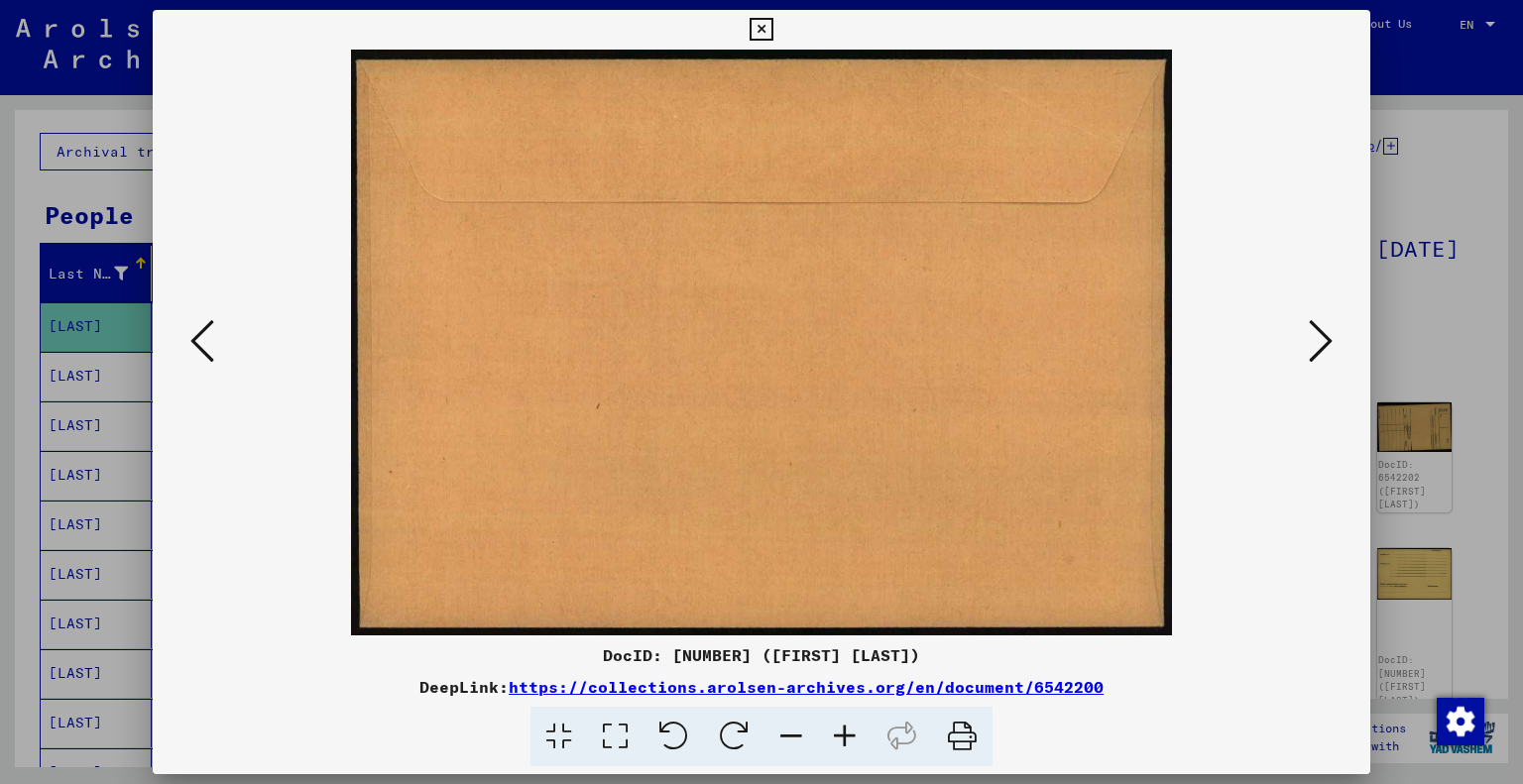 click at bounding box center (1321, 341) 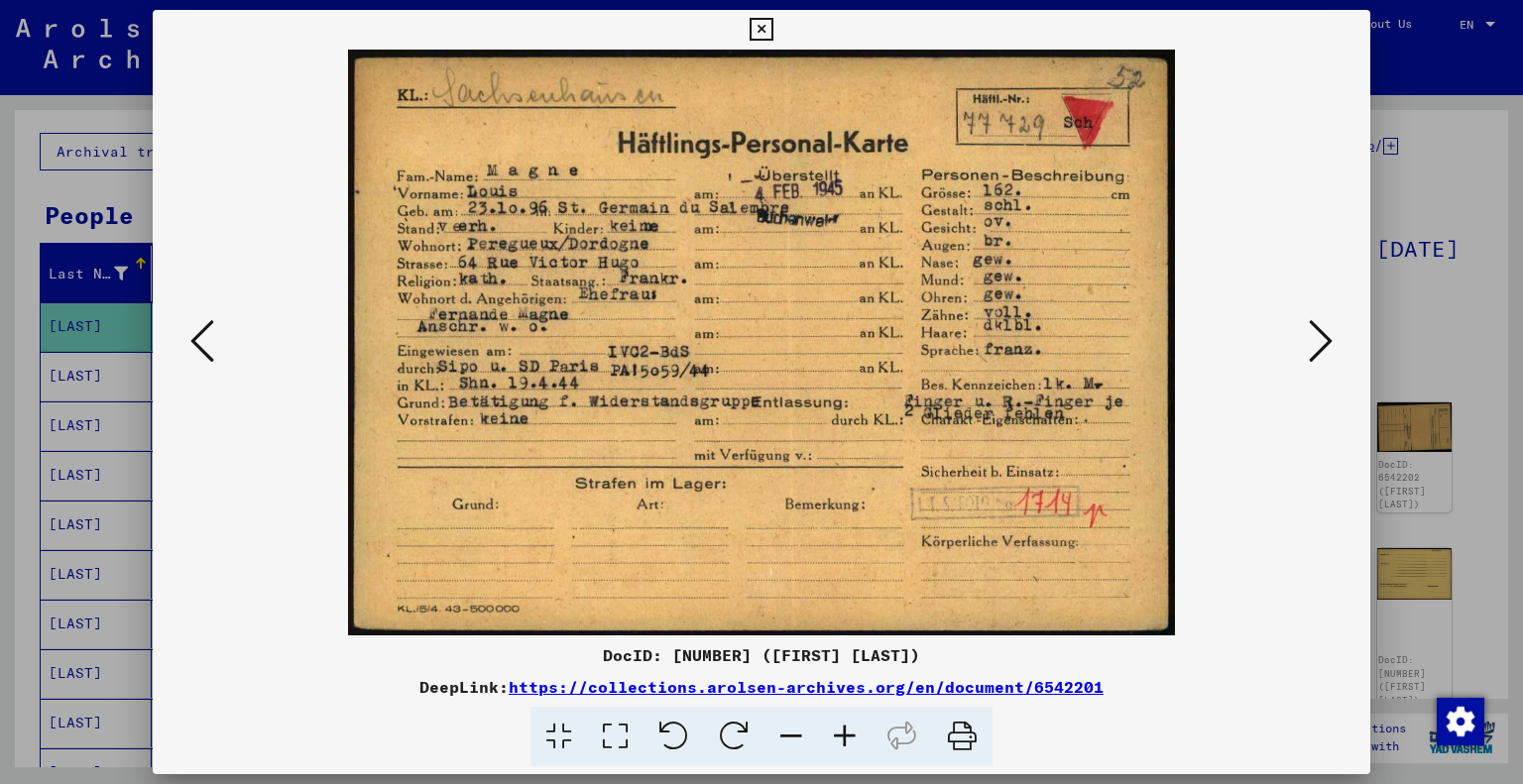 click at bounding box center (1321, 341) 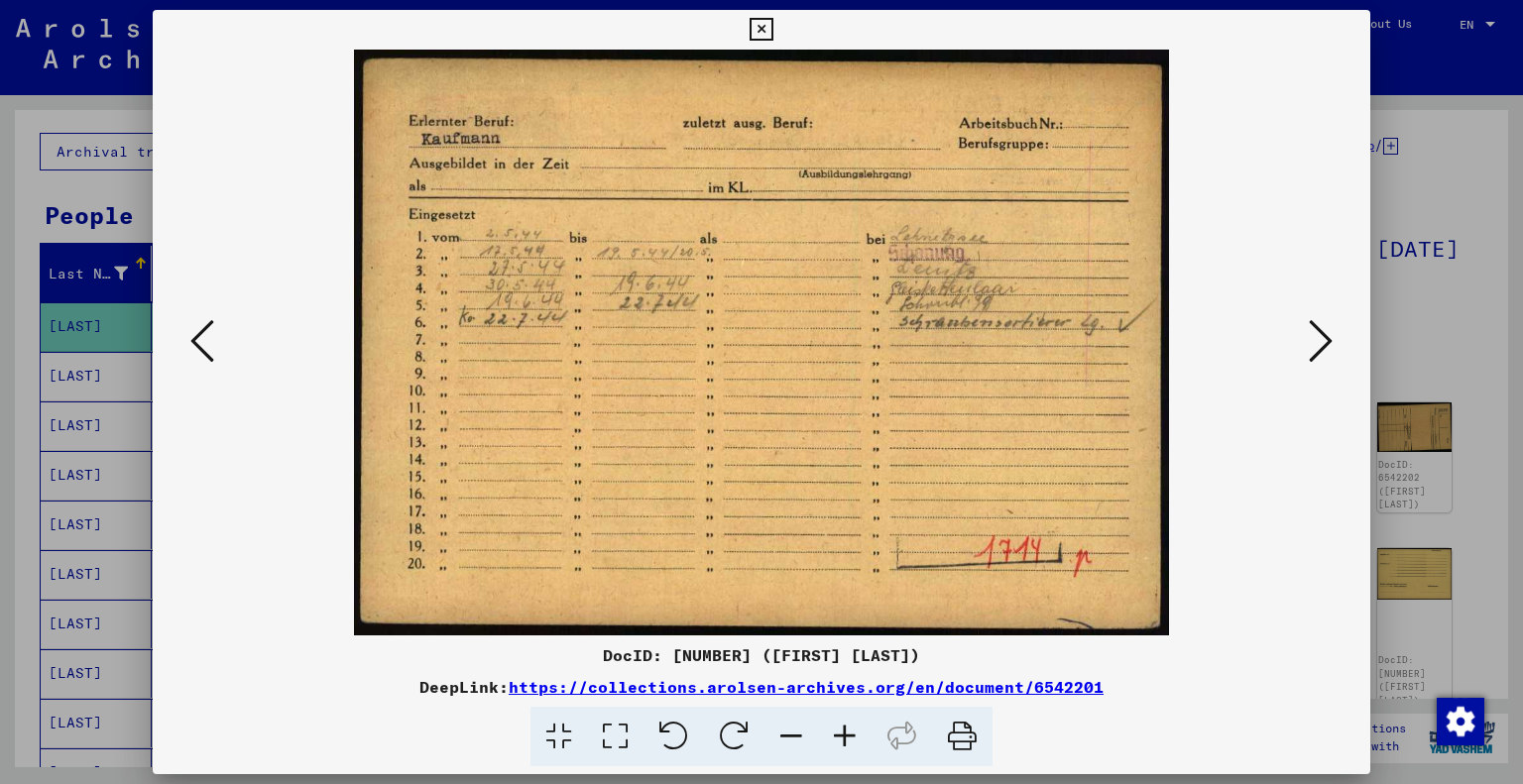 click at bounding box center (1321, 341) 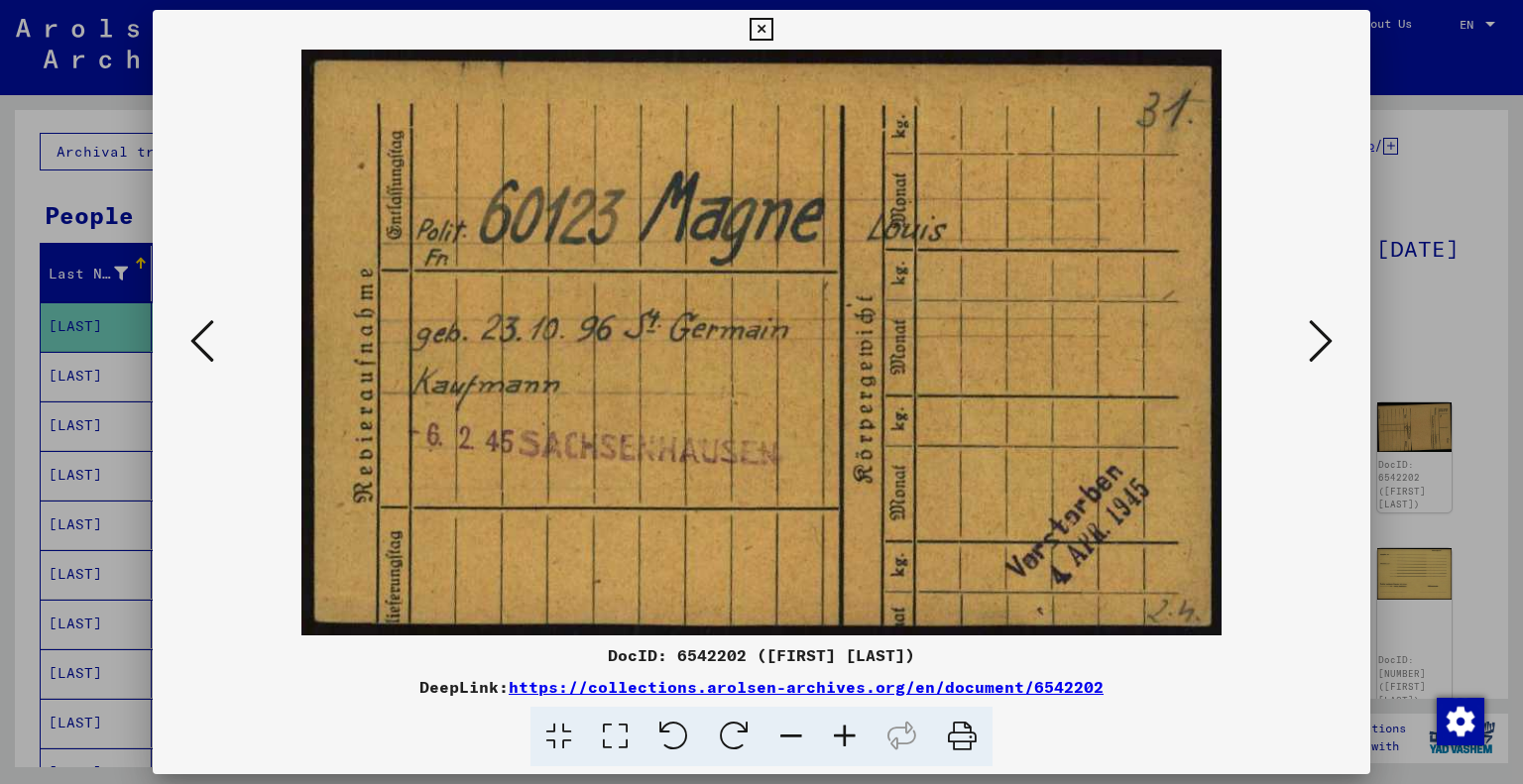 click at bounding box center (1321, 341) 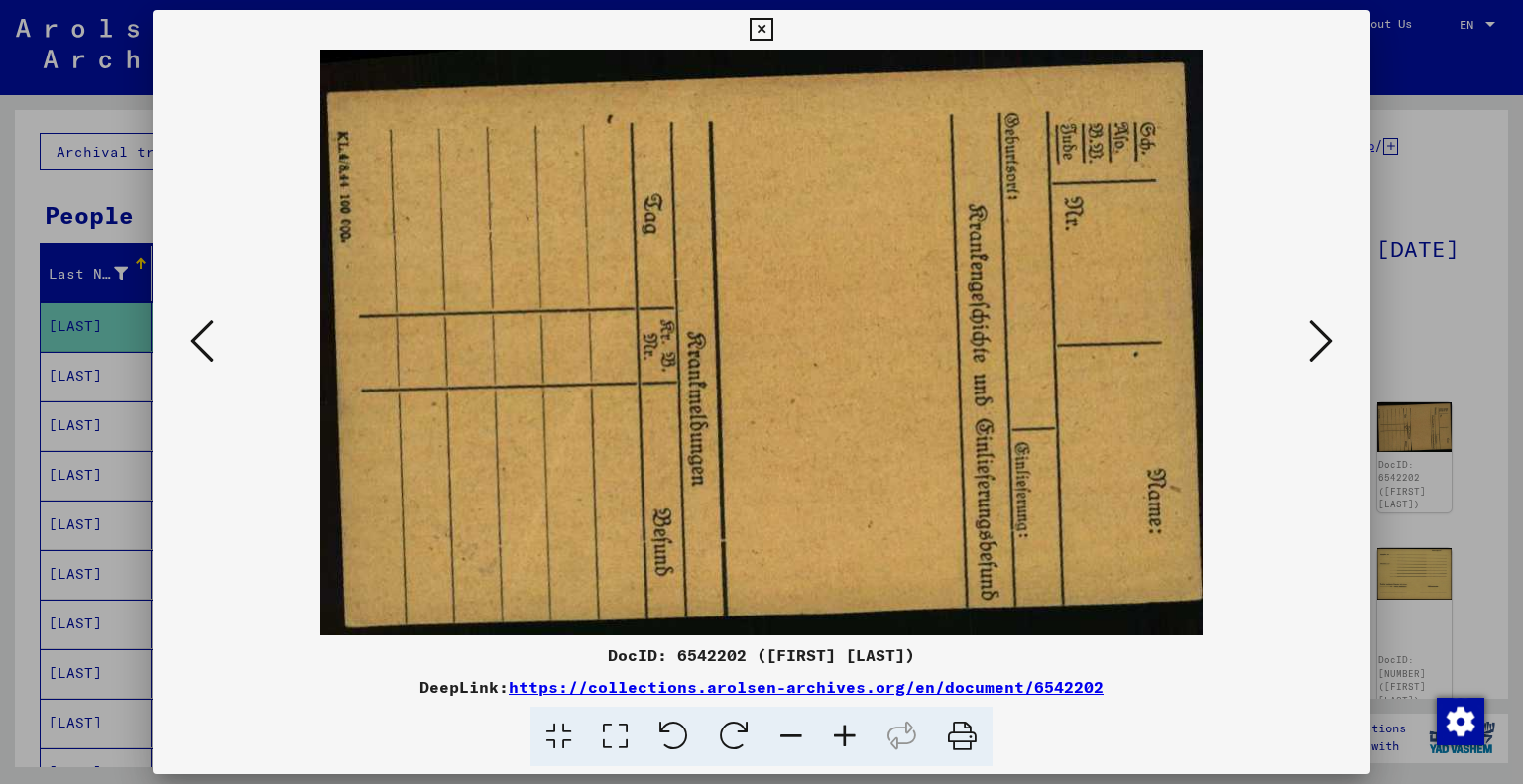click at bounding box center (1321, 341) 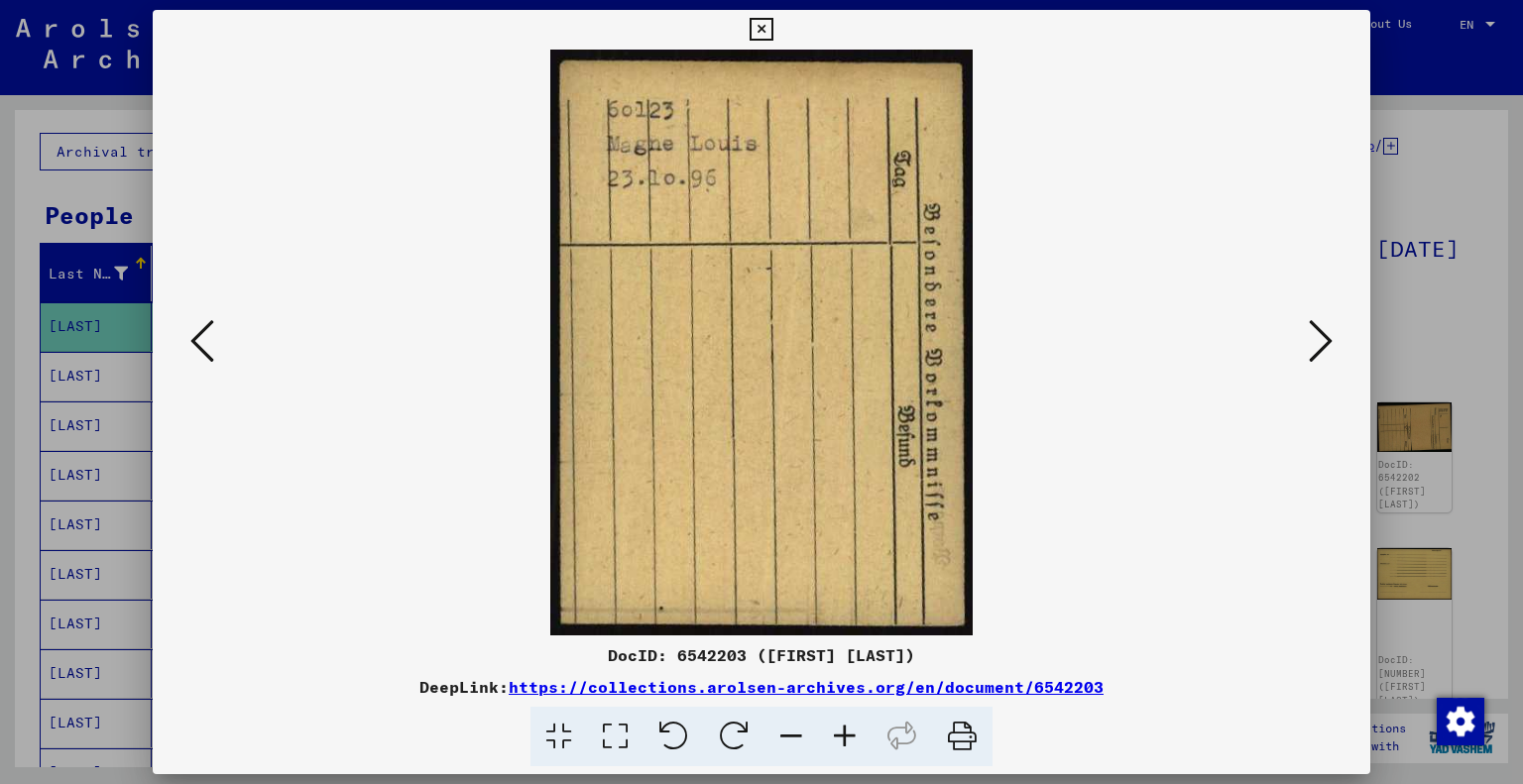 click at bounding box center (1321, 341) 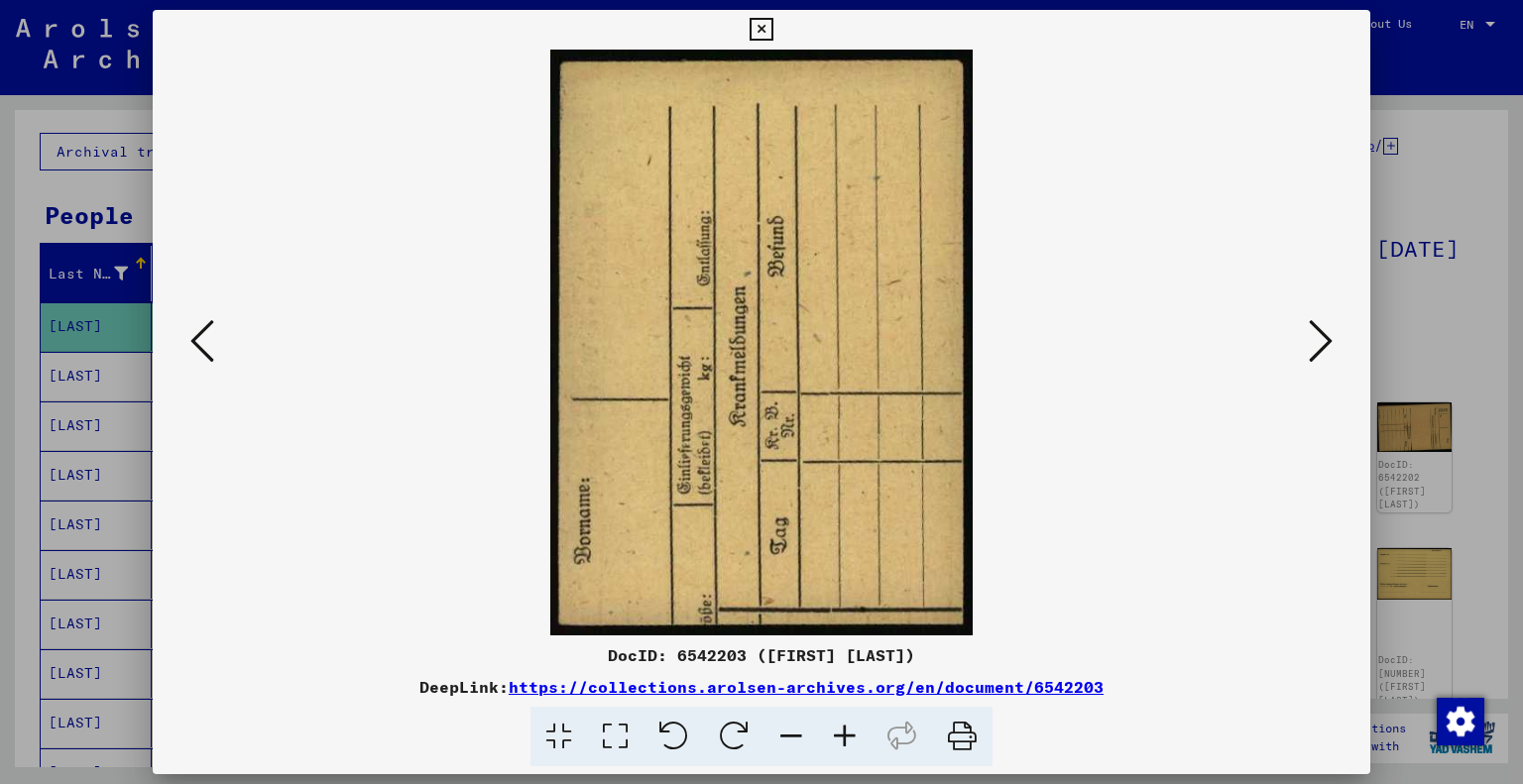 click at bounding box center [1321, 341] 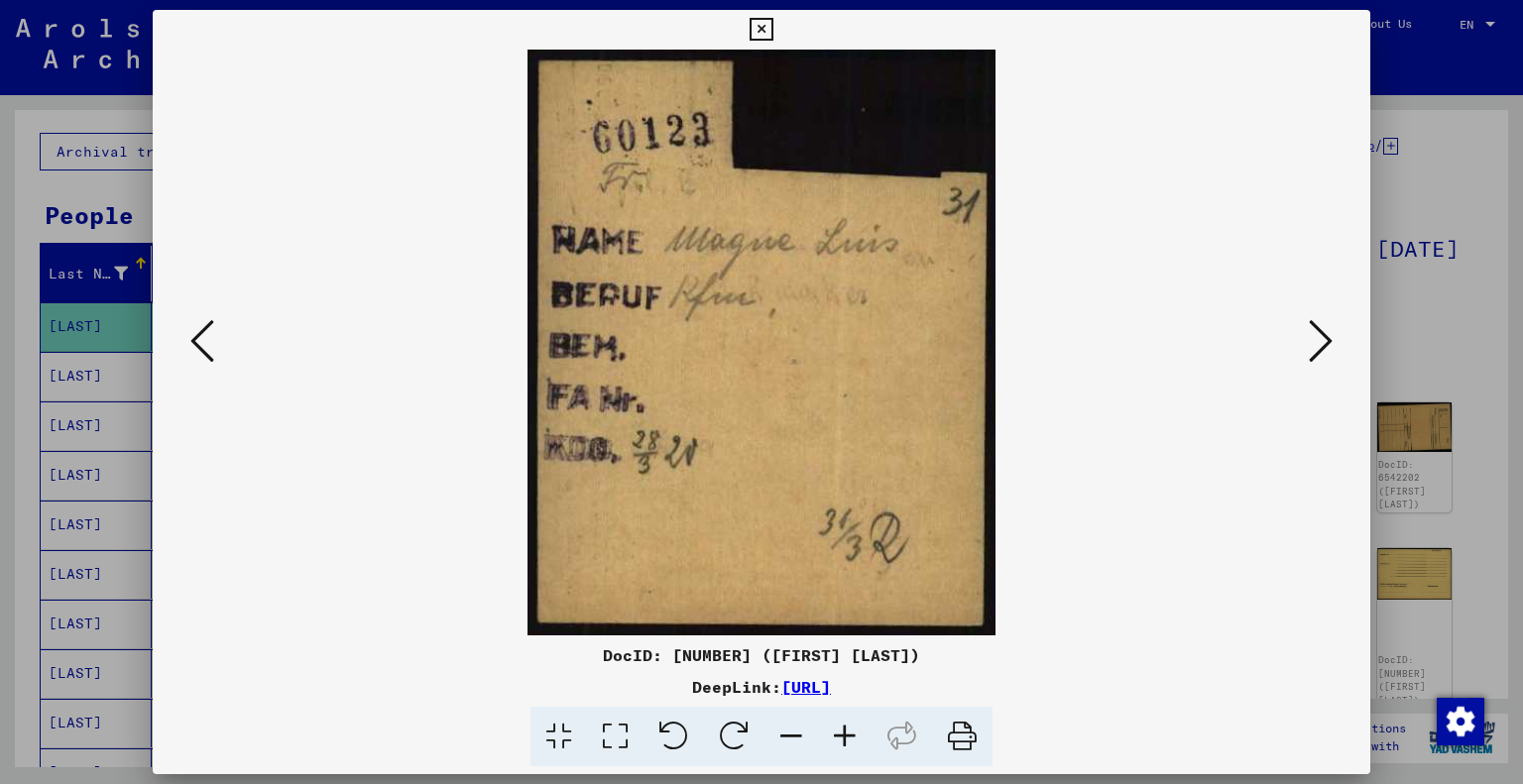 click at bounding box center (1321, 341) 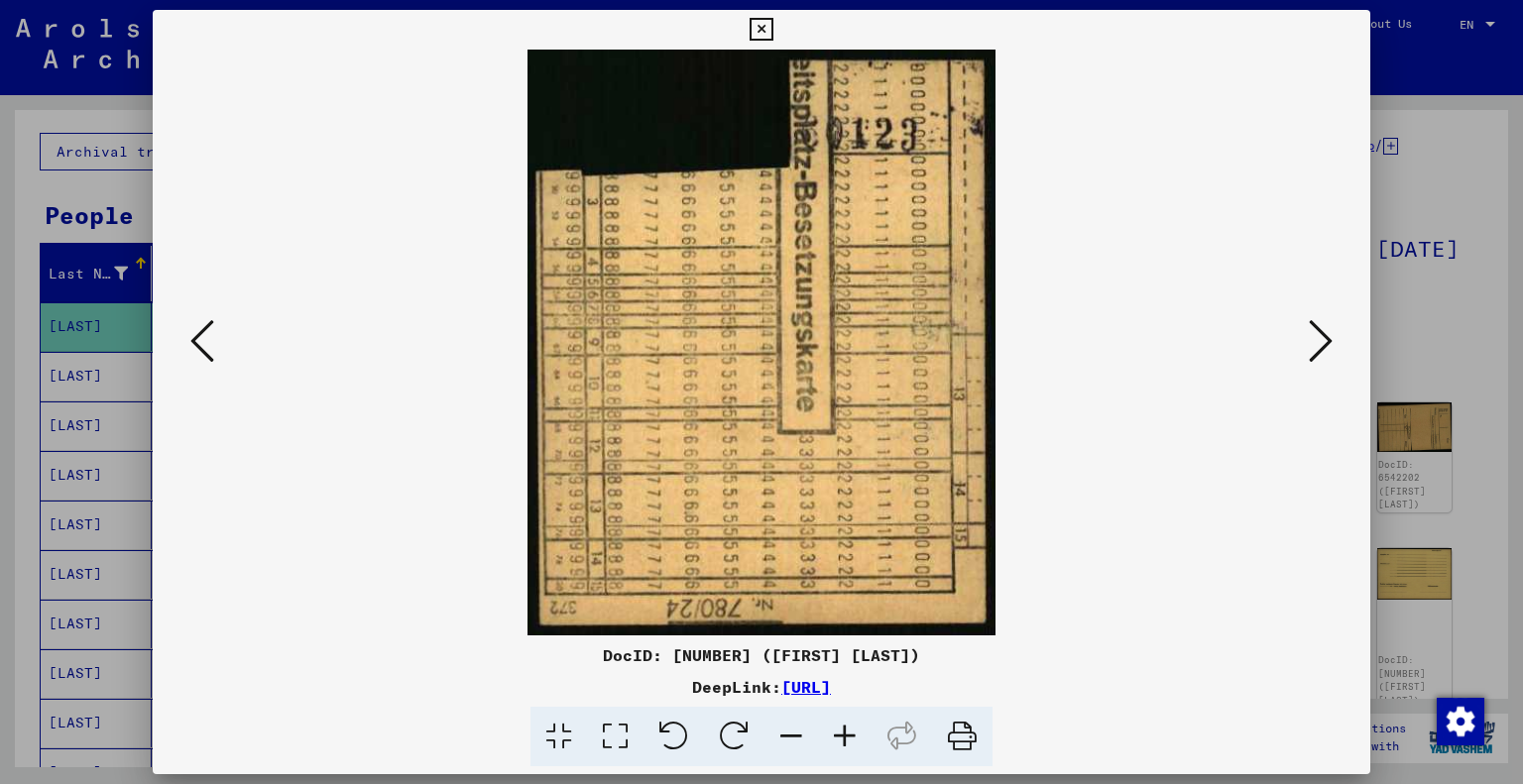 click at bounding box center (1321, 341) 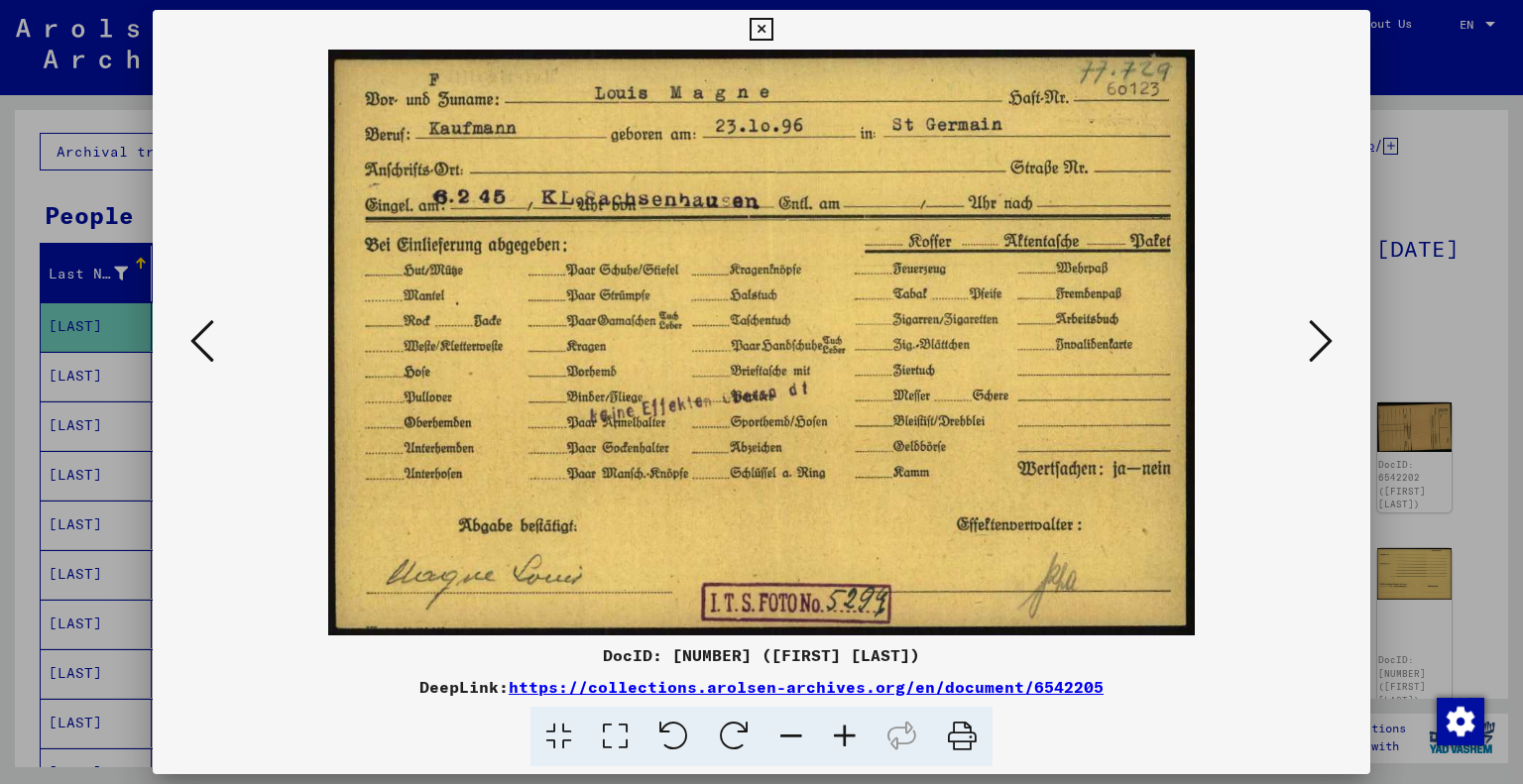 click at bounding box center [1321, 341] 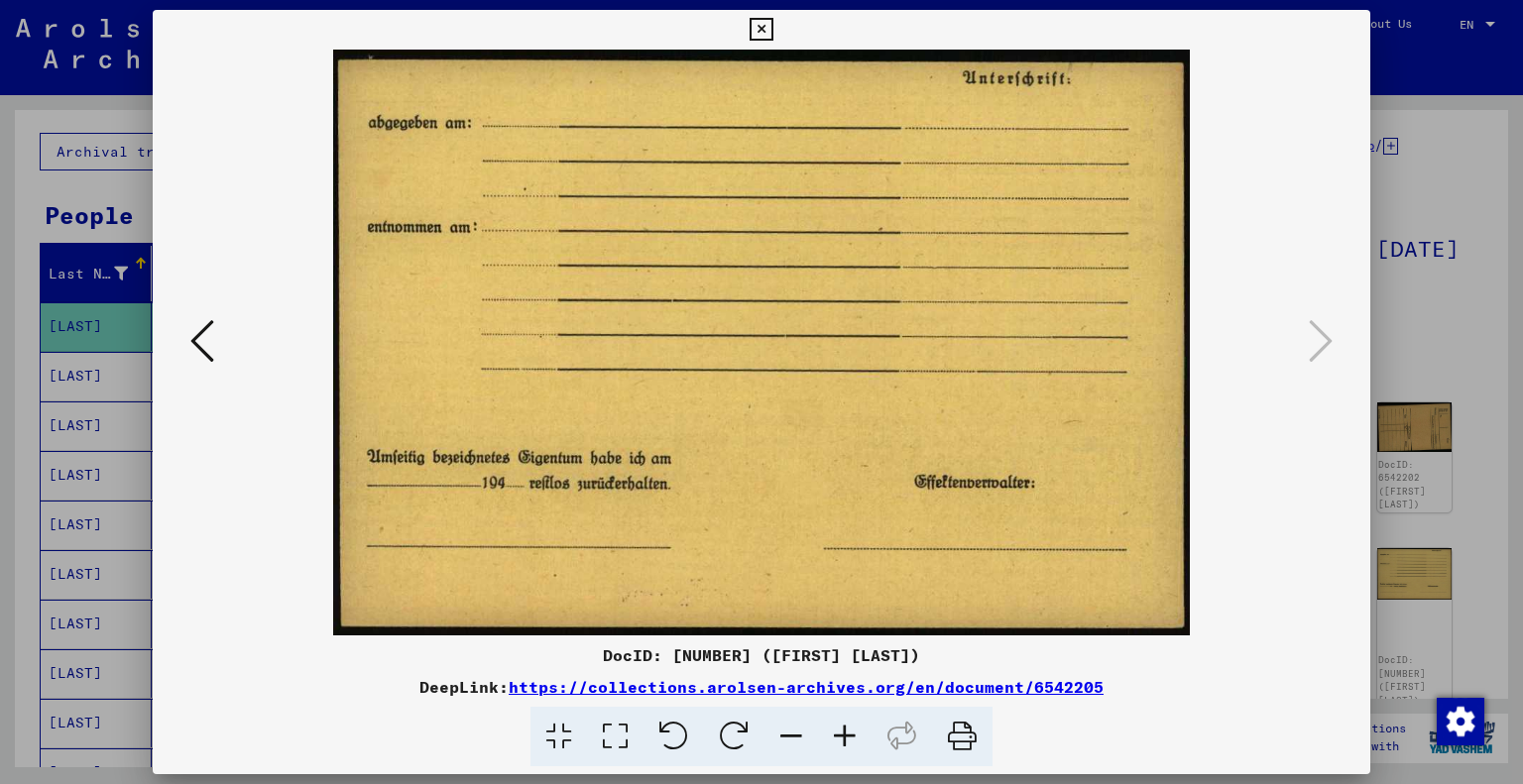 click at bounding box center (202, 341) 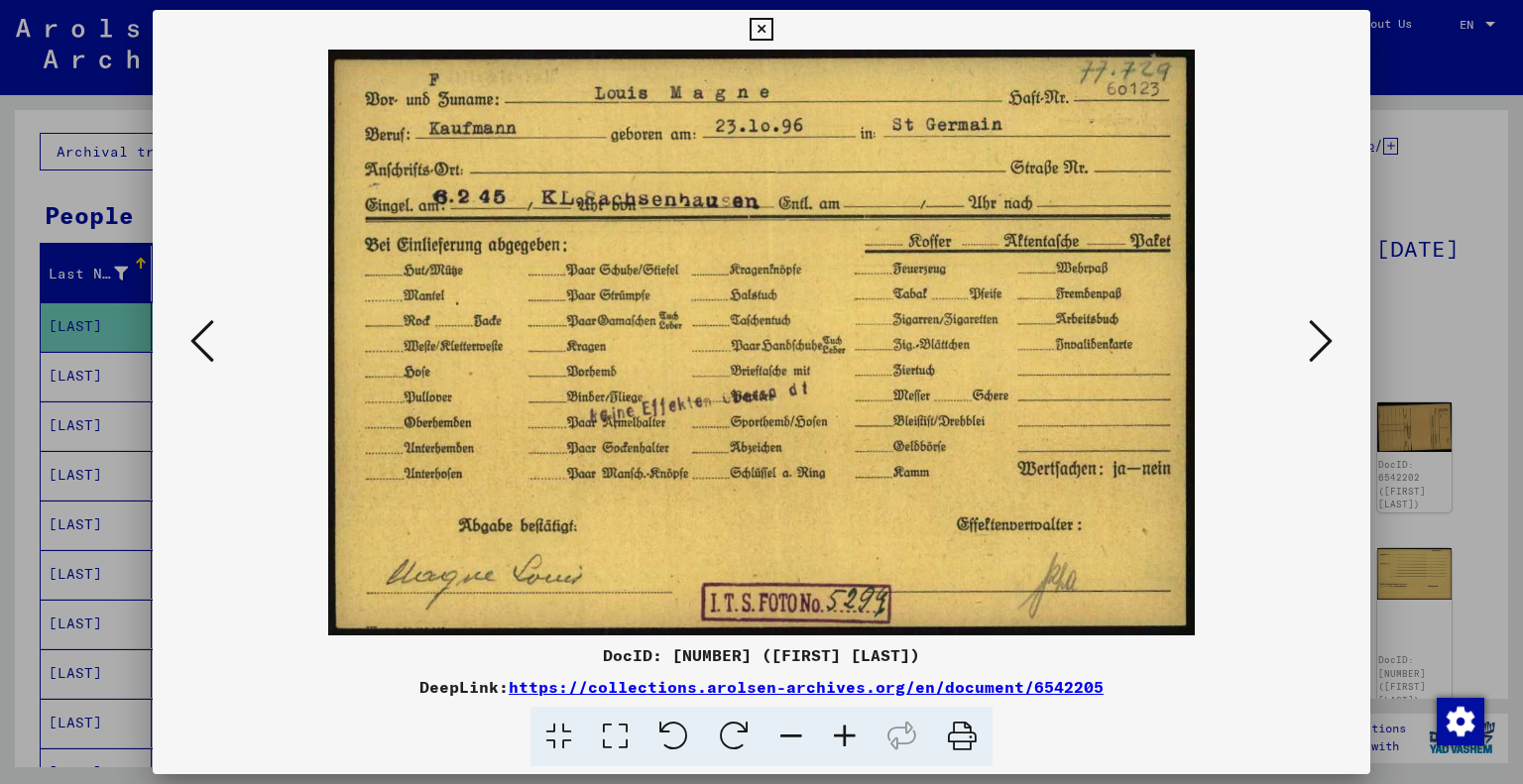 click at bounding box center [202, 341] 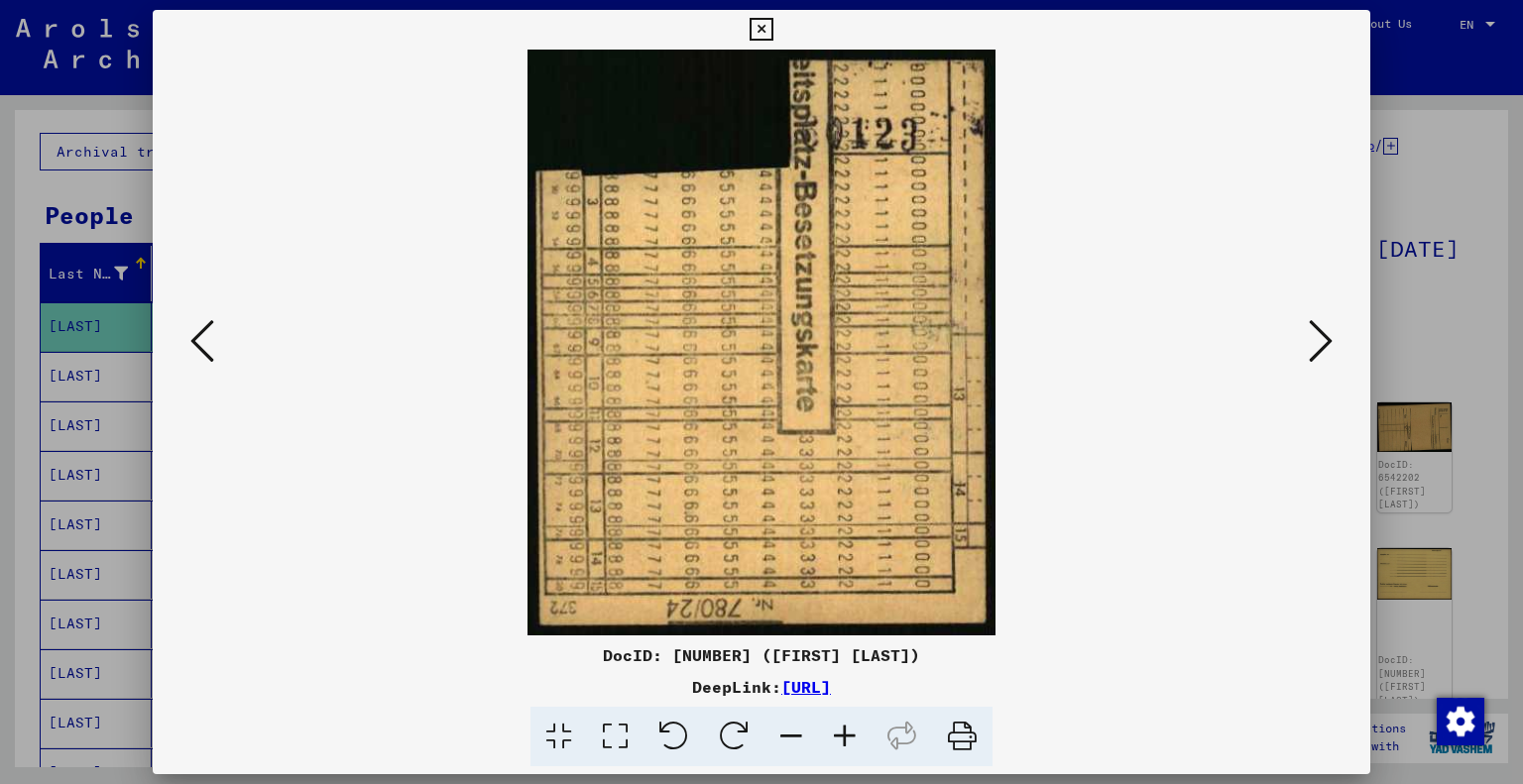 click at bounding box center [1321, 341] 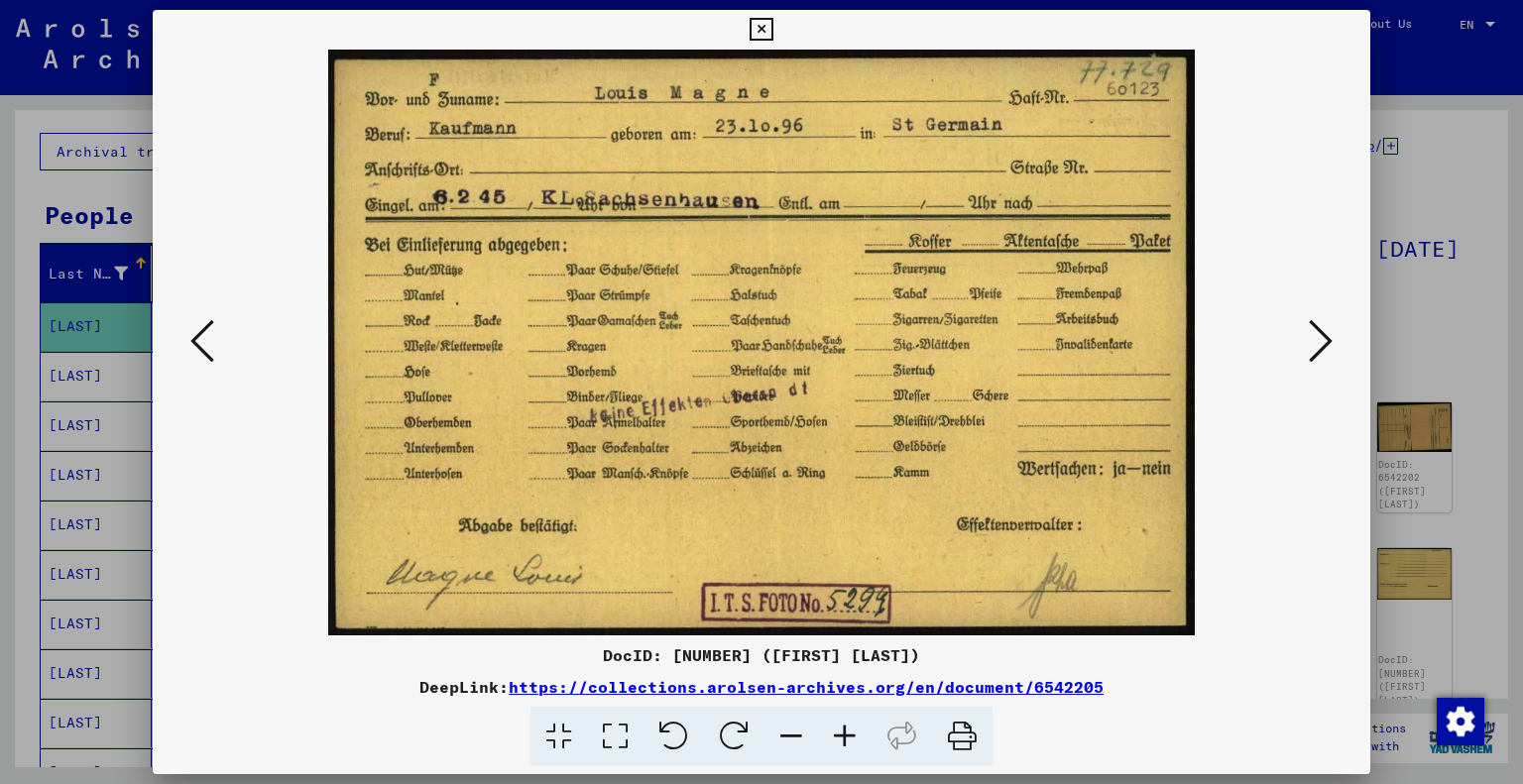 click at bounding box center [1321, 341] 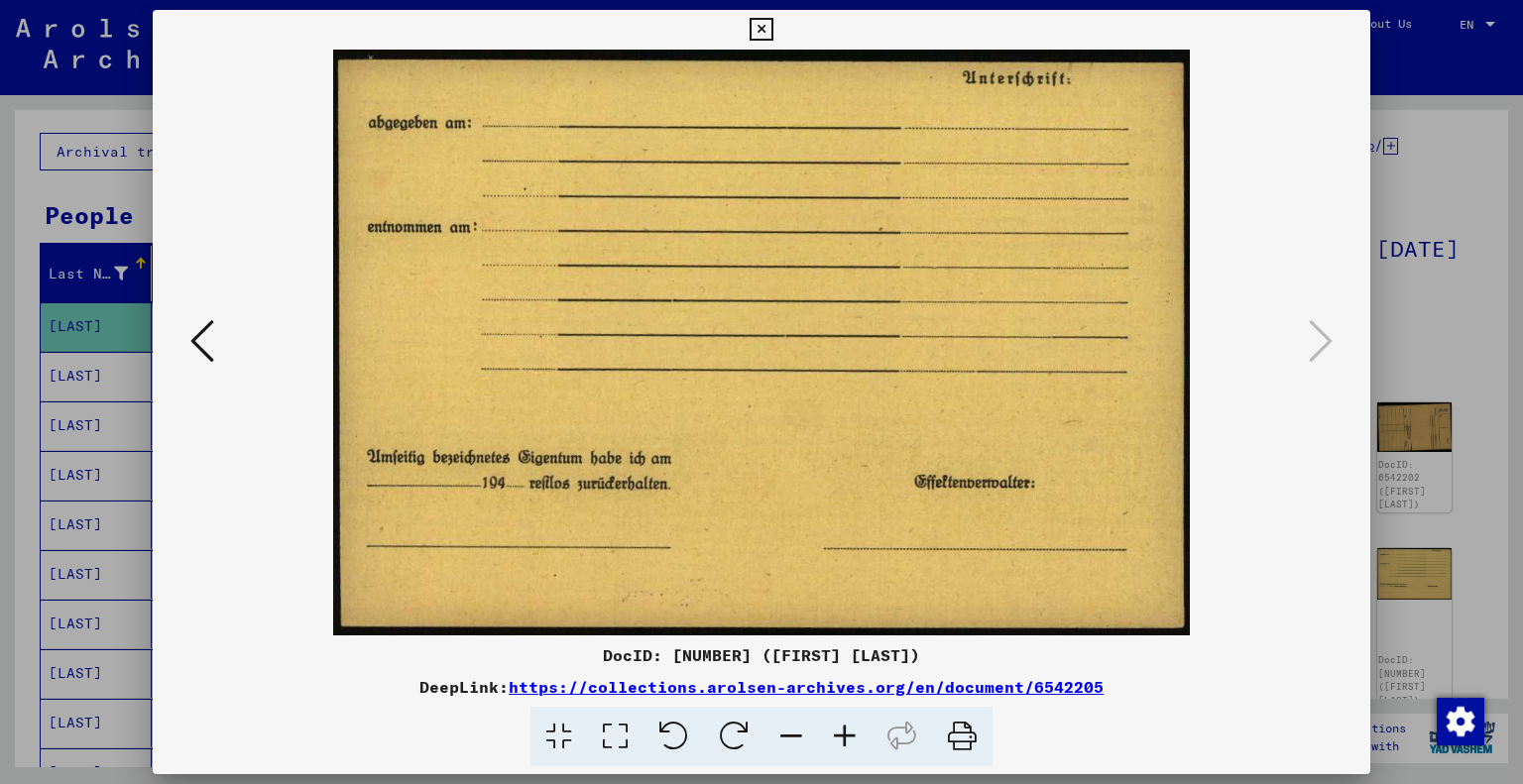 click at bounding box center [761, 30] 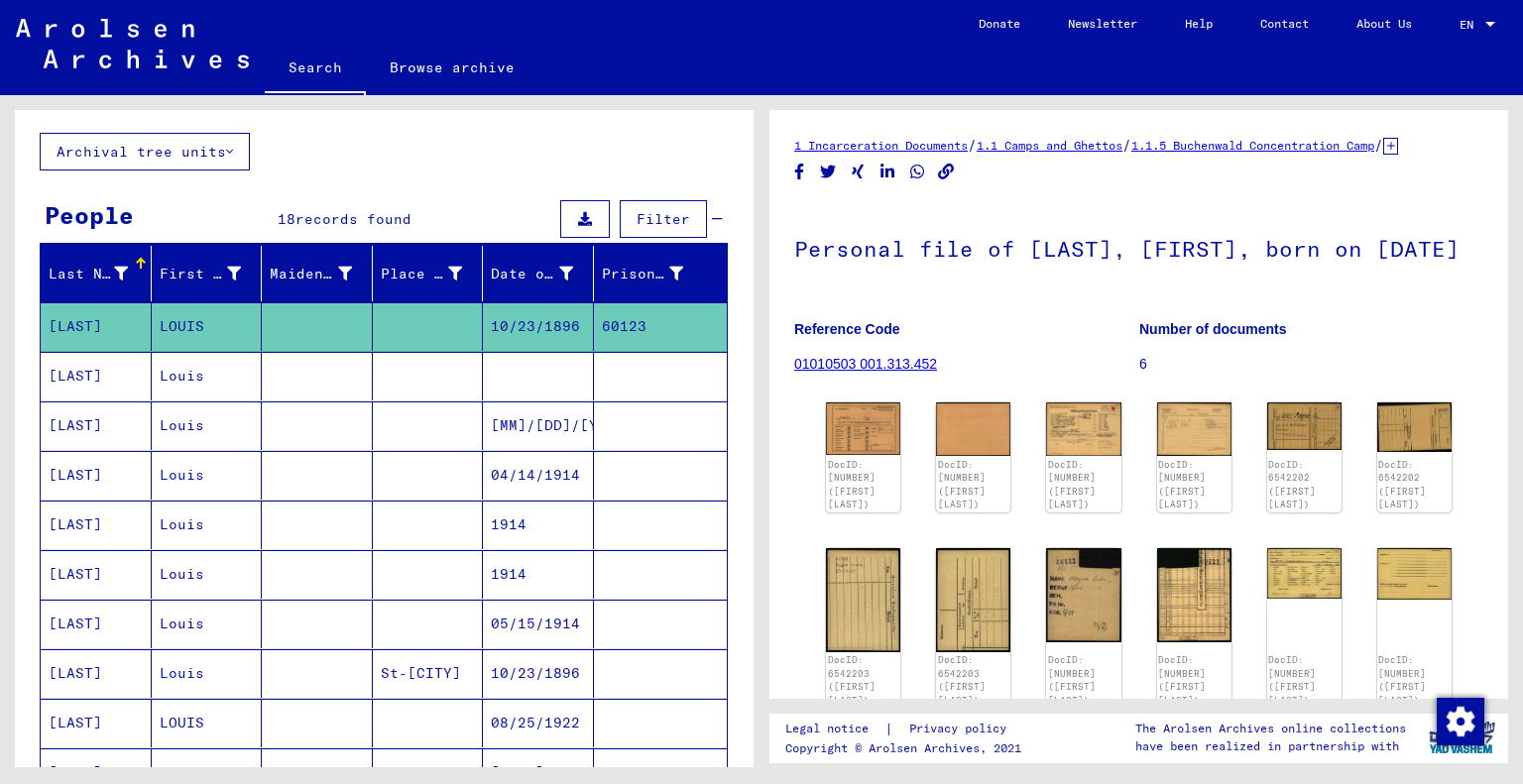 click on "[LAST]" at bounding box center (96, 723) 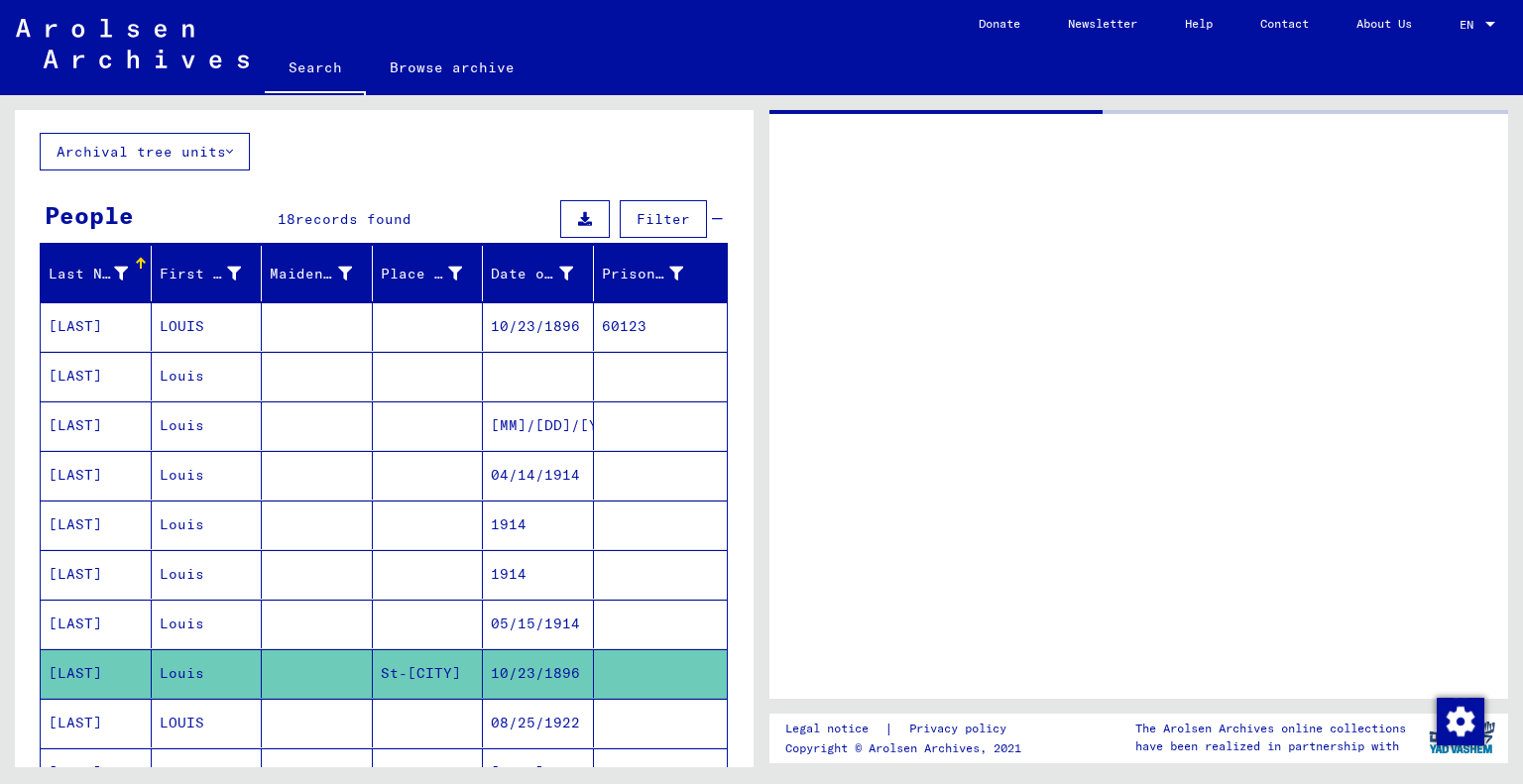 click on "[LAST]" 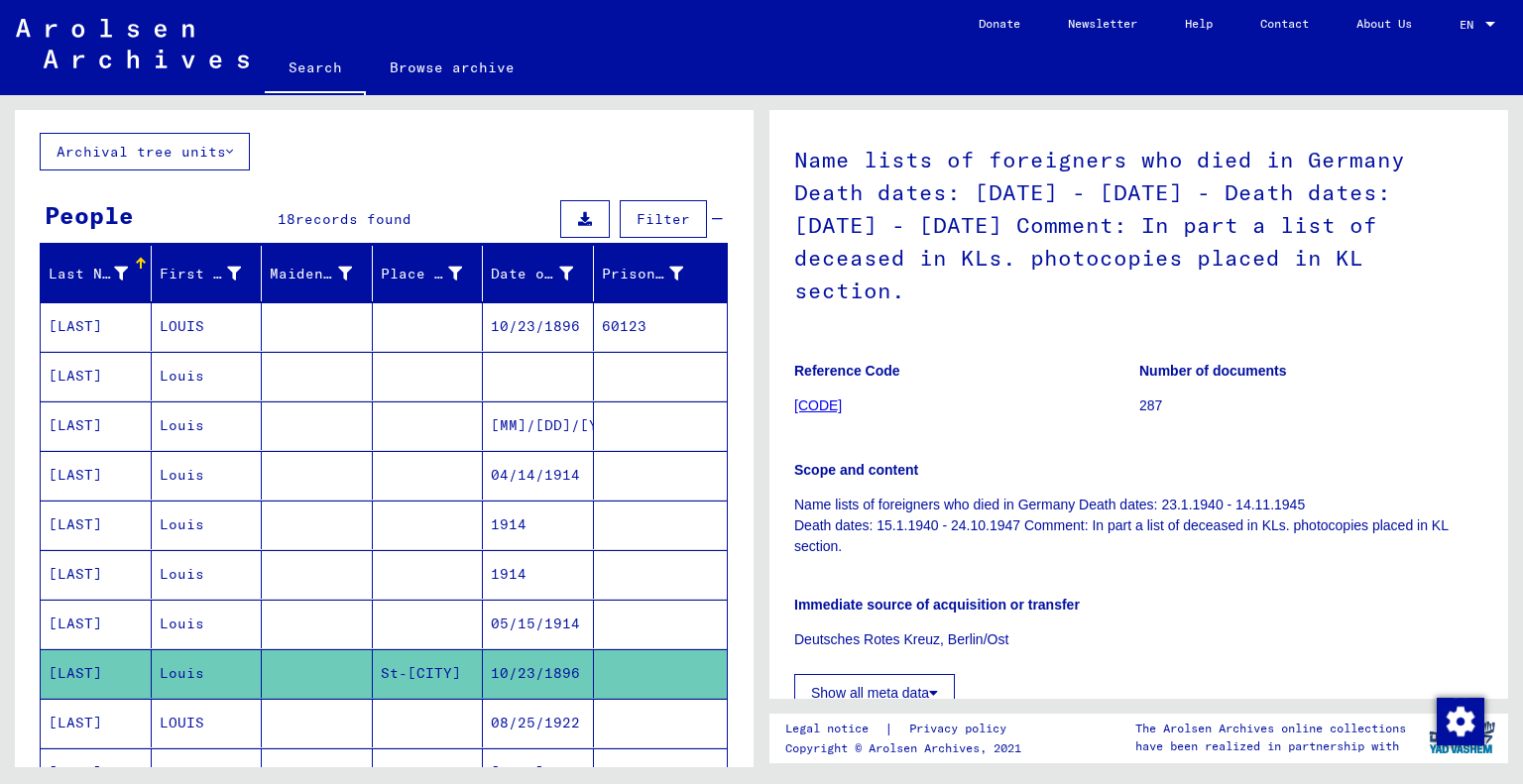 scroll, scrollTop: 506, scrollLeft: 0, axis: vertical 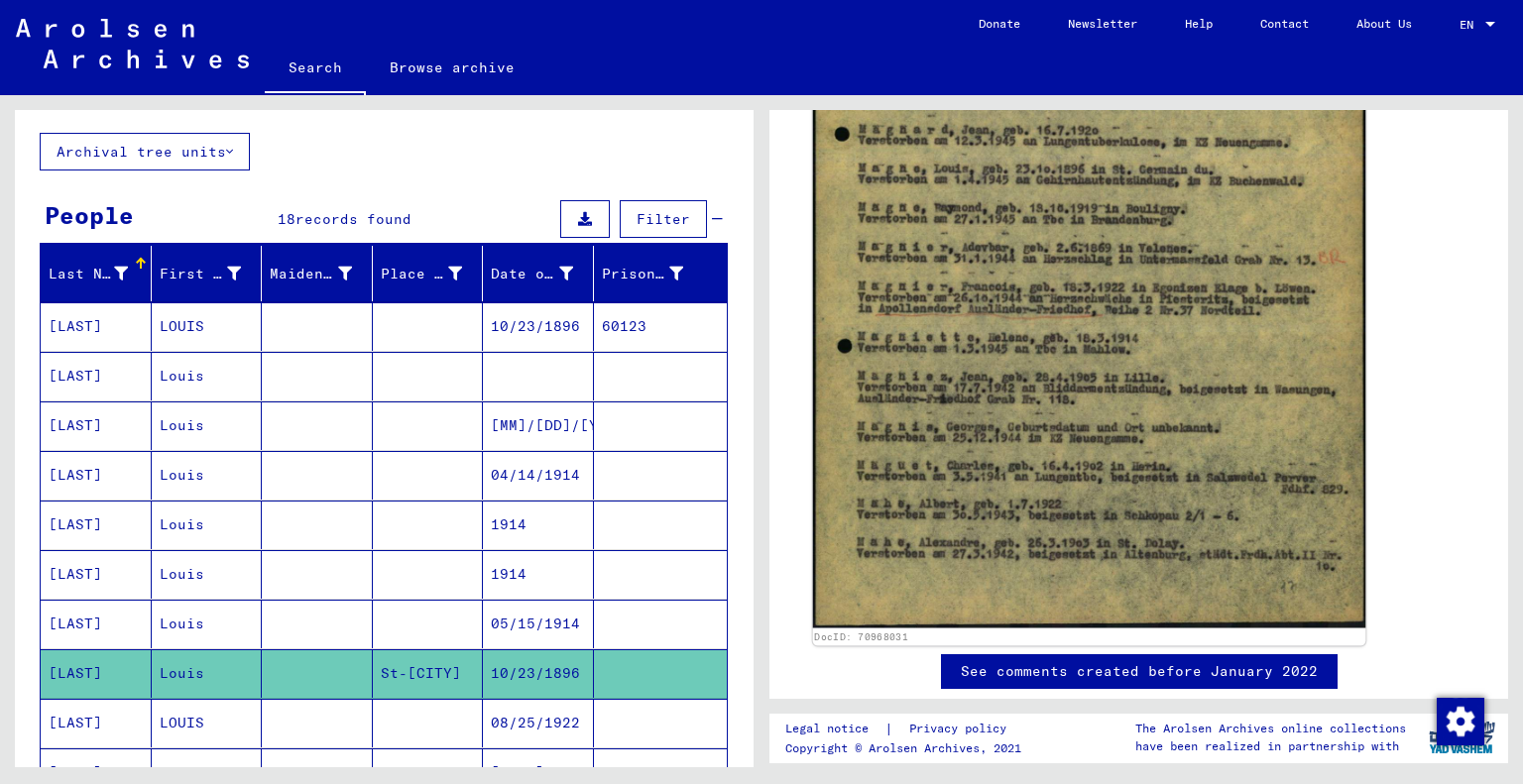 click 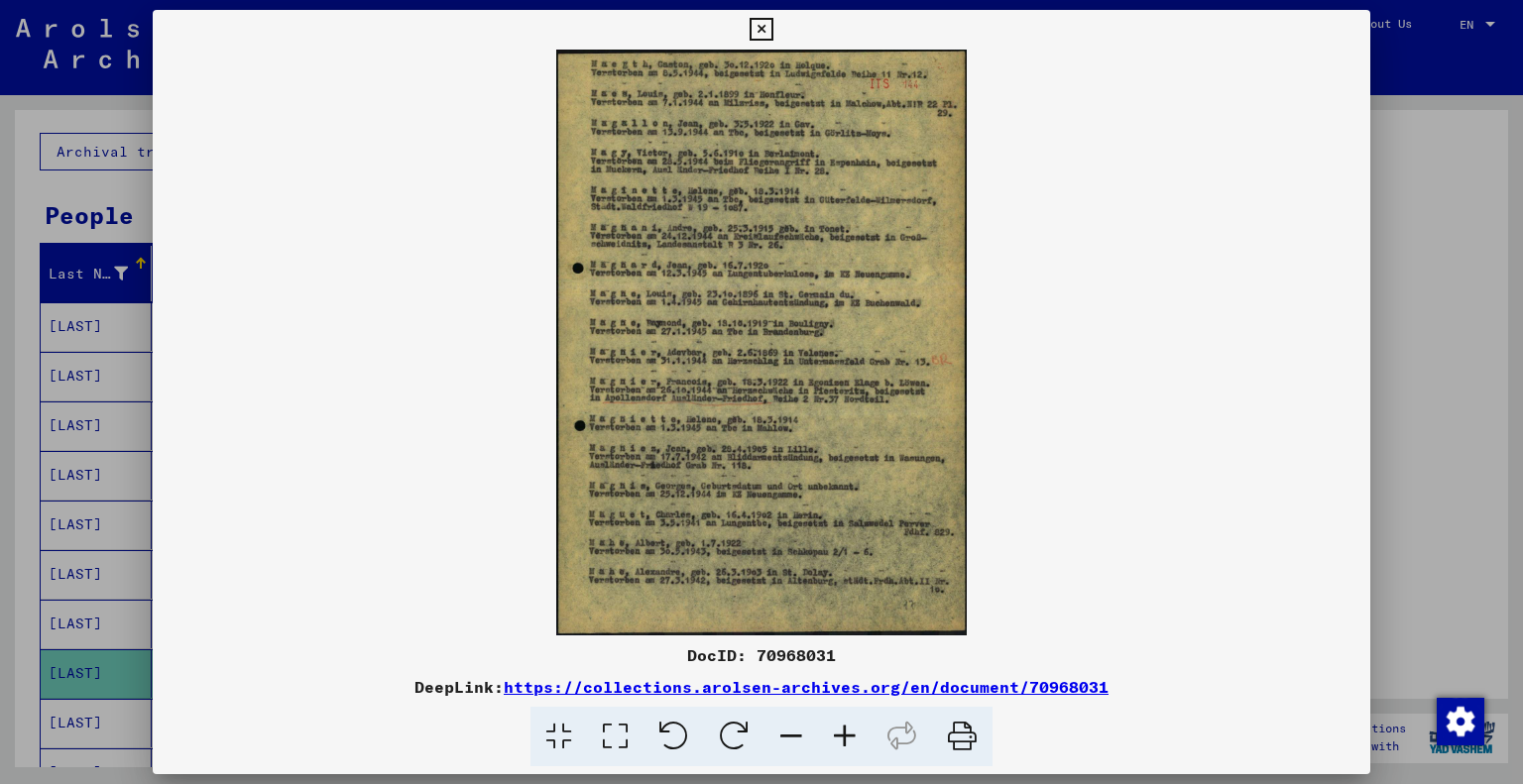 scroll, scrollTop: 990, scrollLeft: 0, axis: vertical 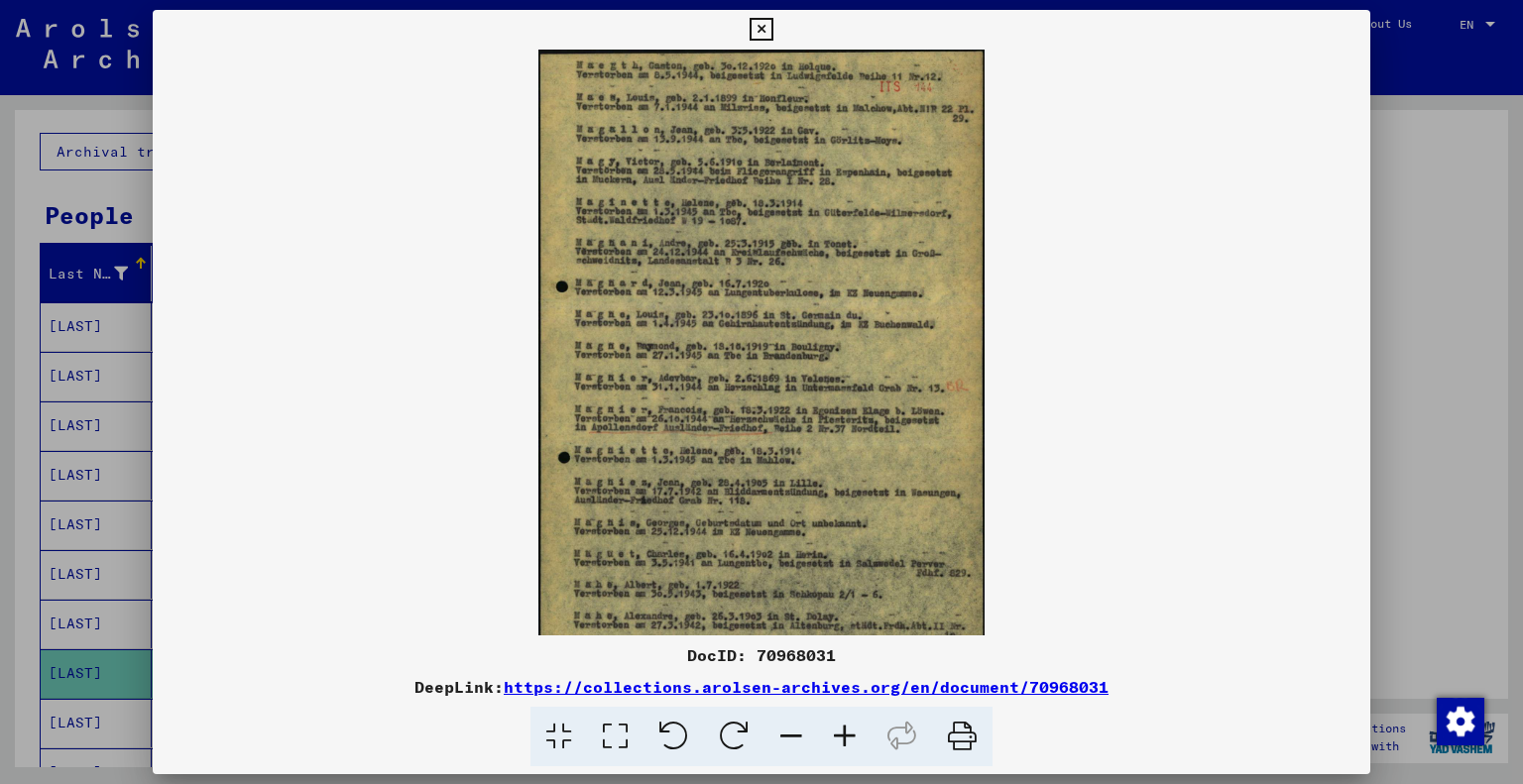 click at bounding box center (845, 736) 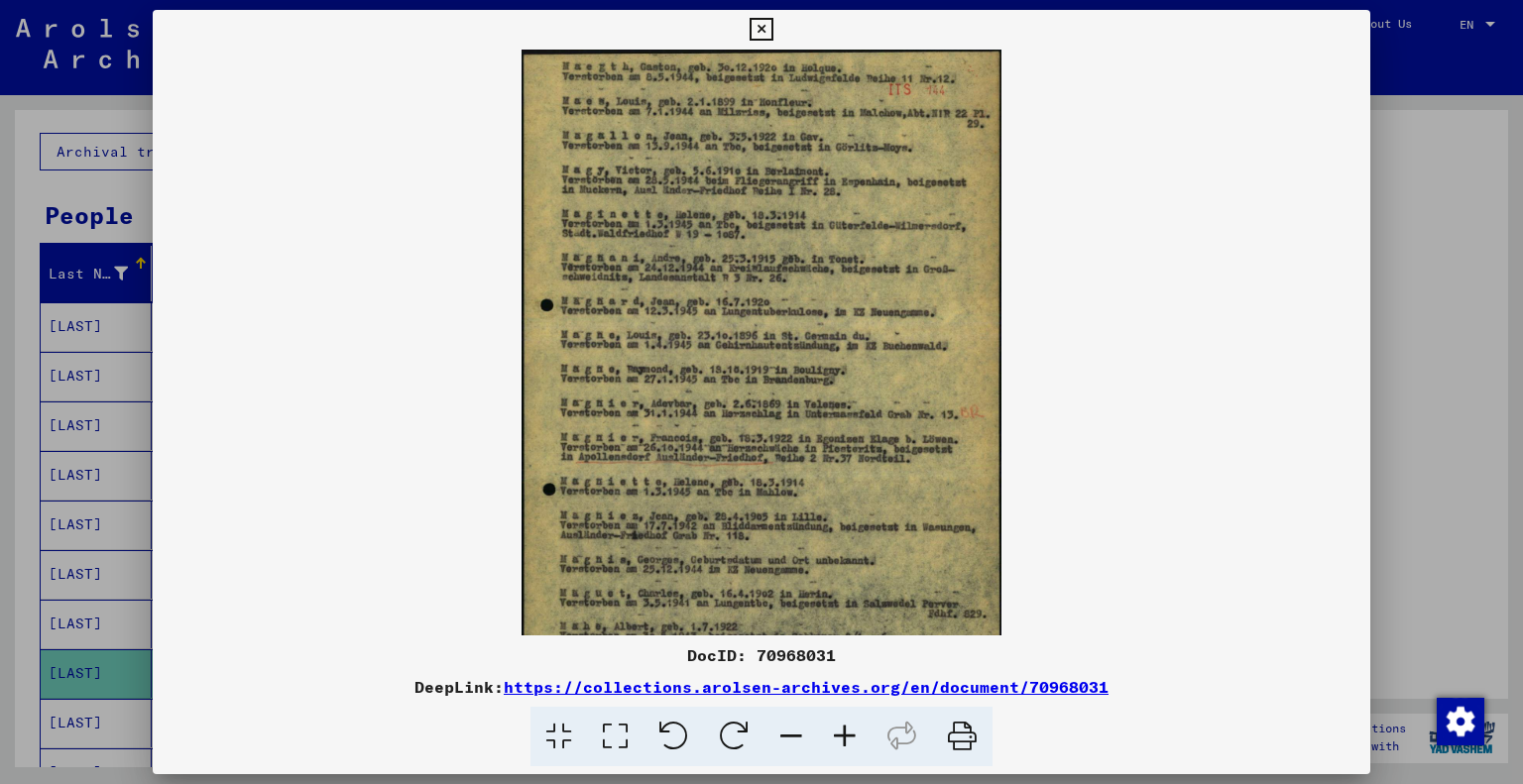 click at bounding box center (845, 736) 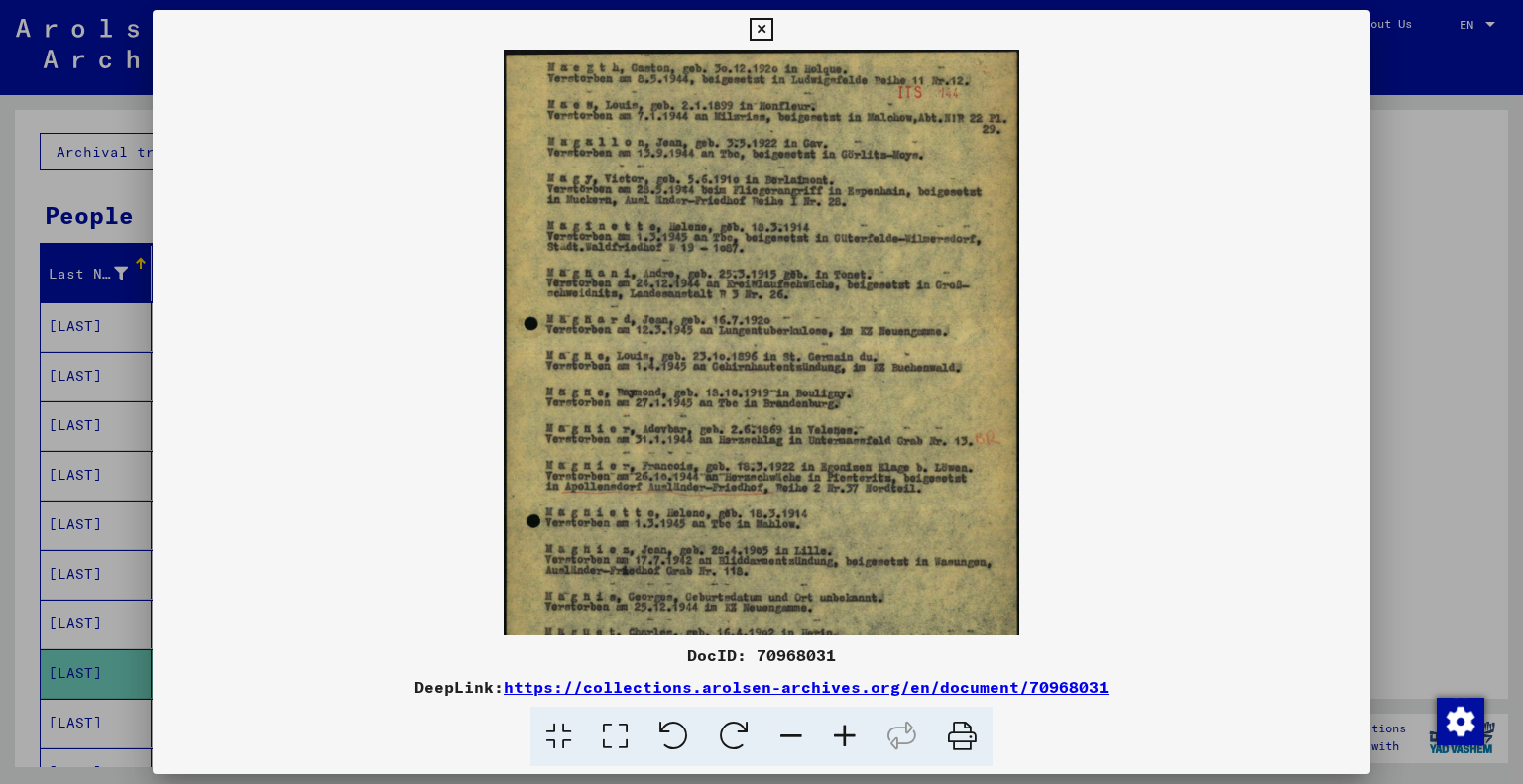 click at bounding box center (845, 736) 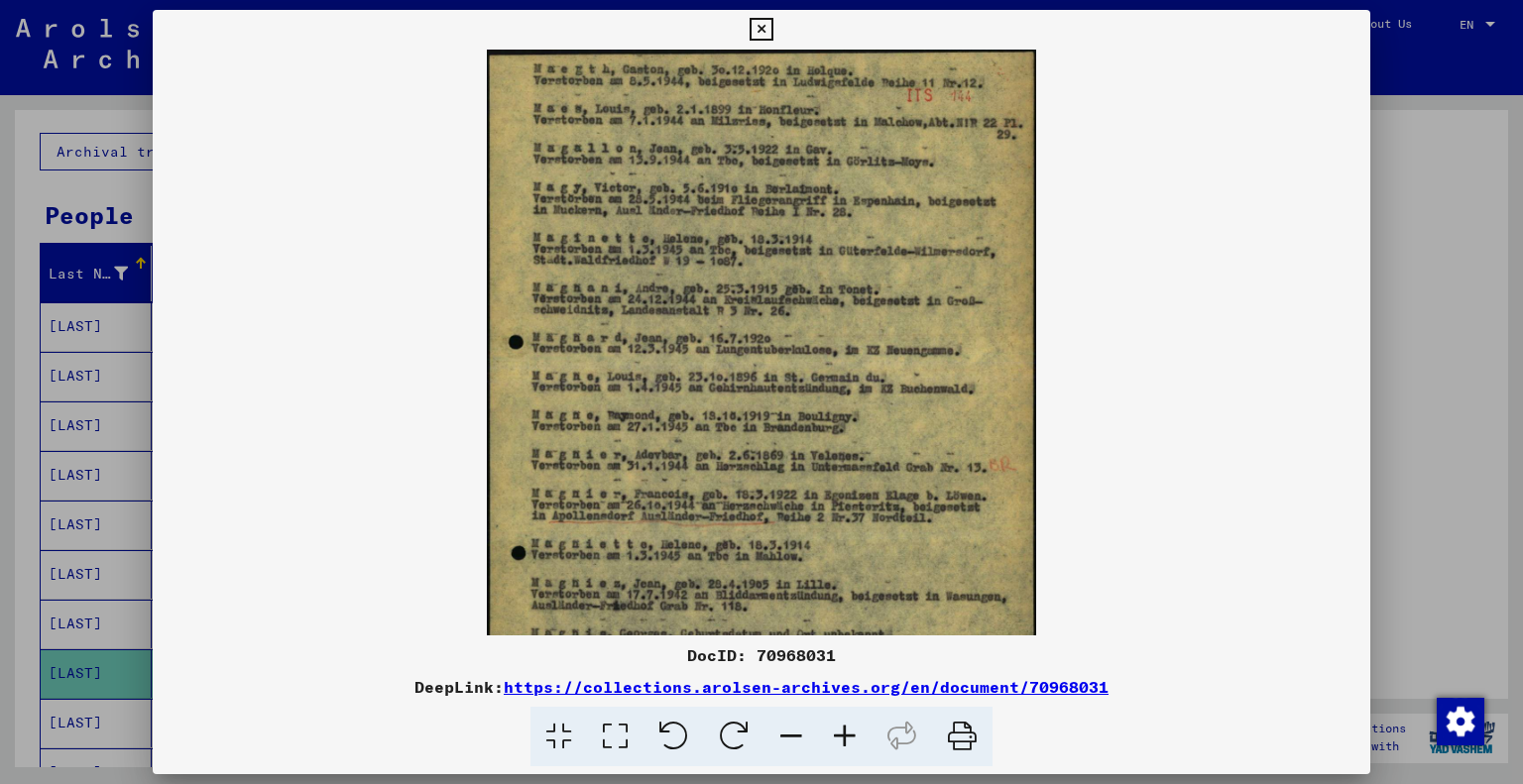 click at bounding box center (845, 736) 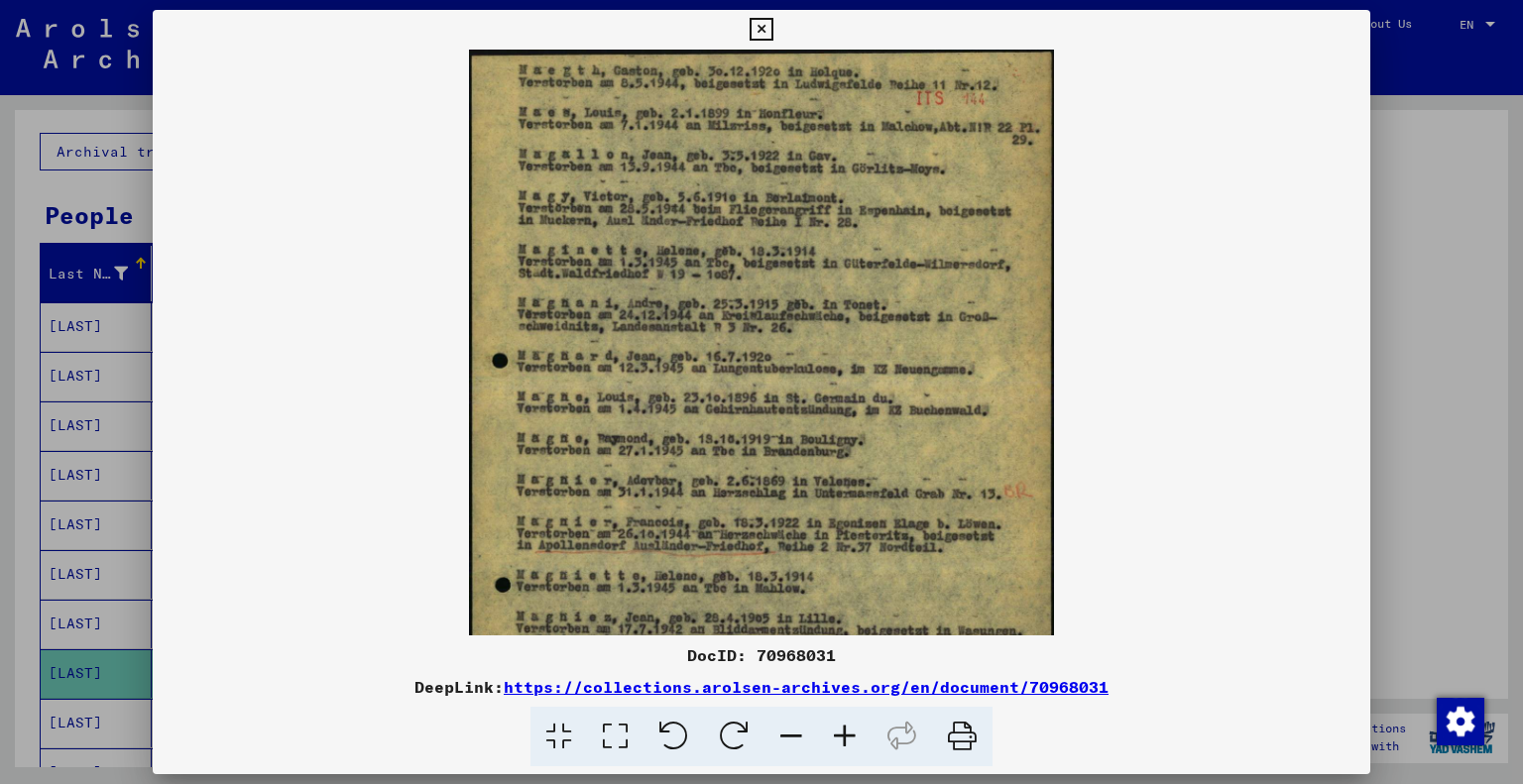 click at bounding box center (845, 736) 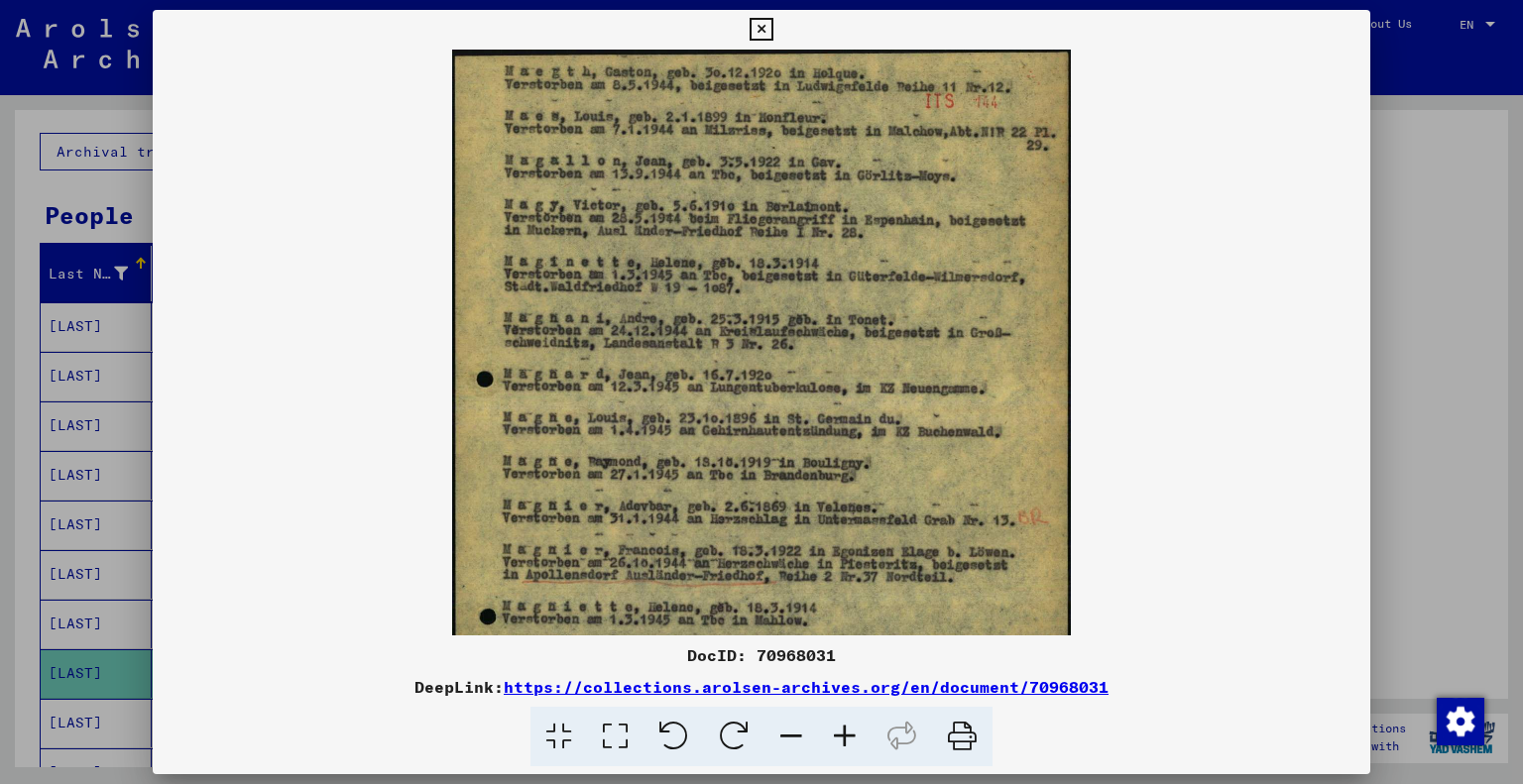 click at bounding box center (845, 736) 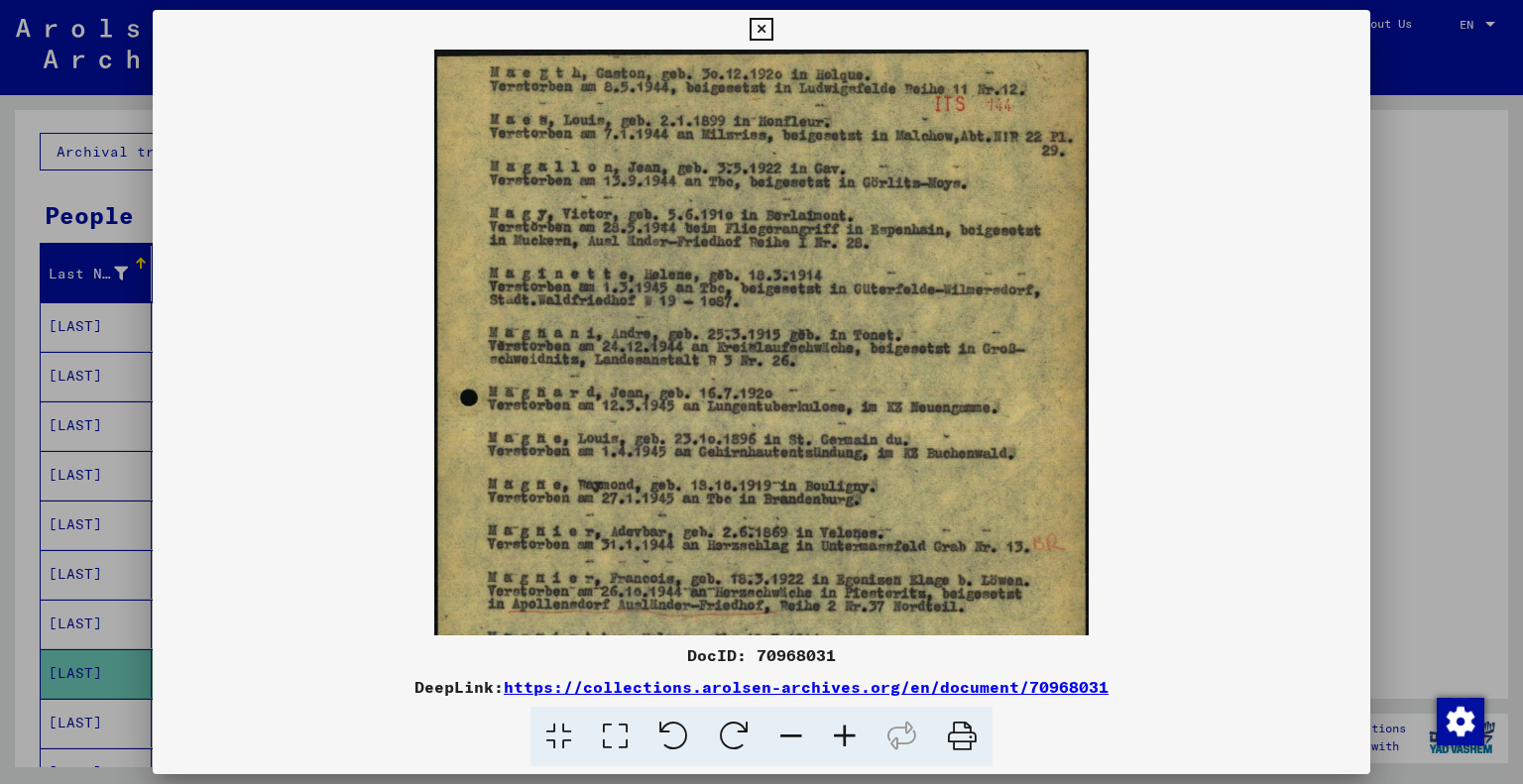 click at bounding box center (845, 736) 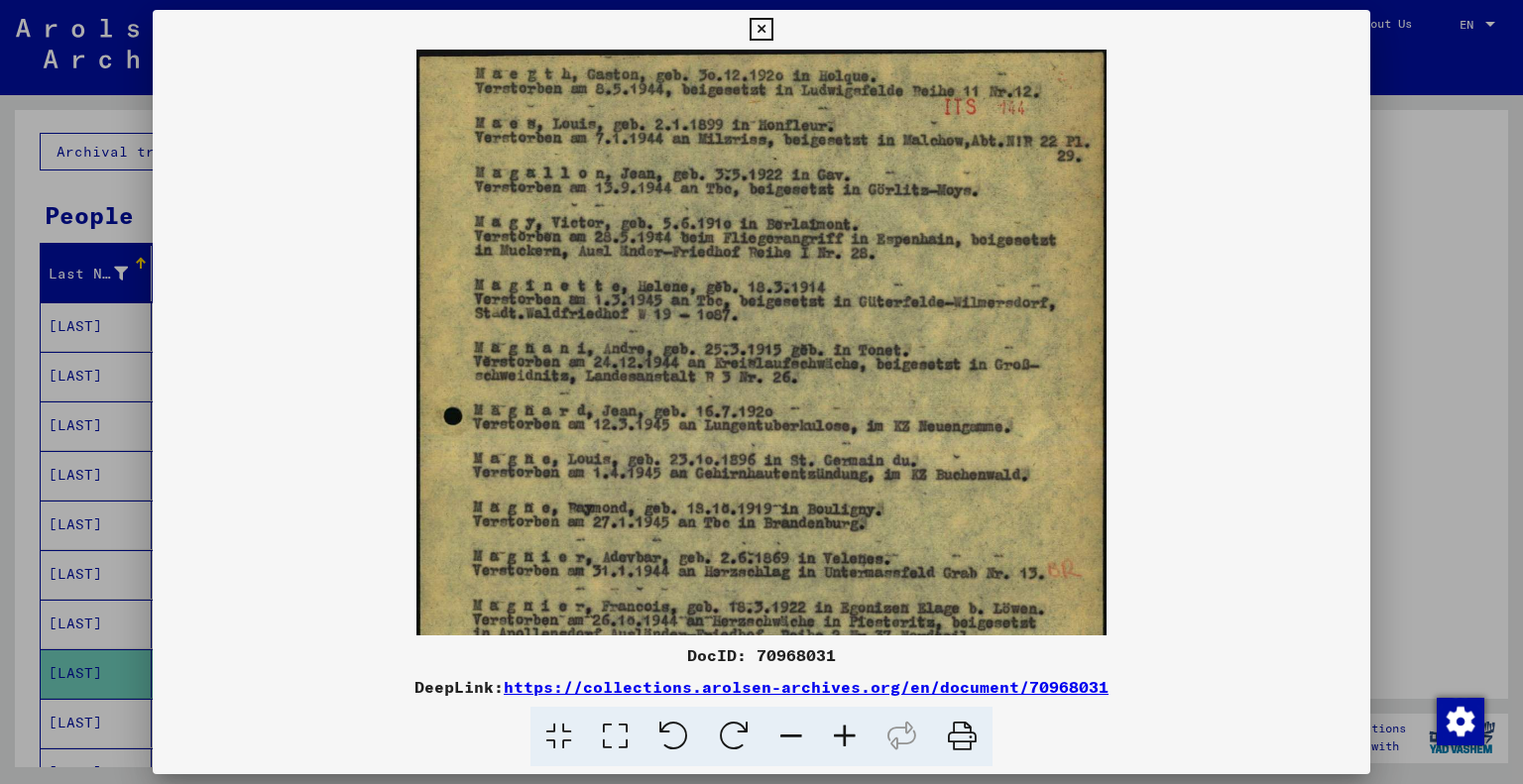 click at bounding box center [845, 736] 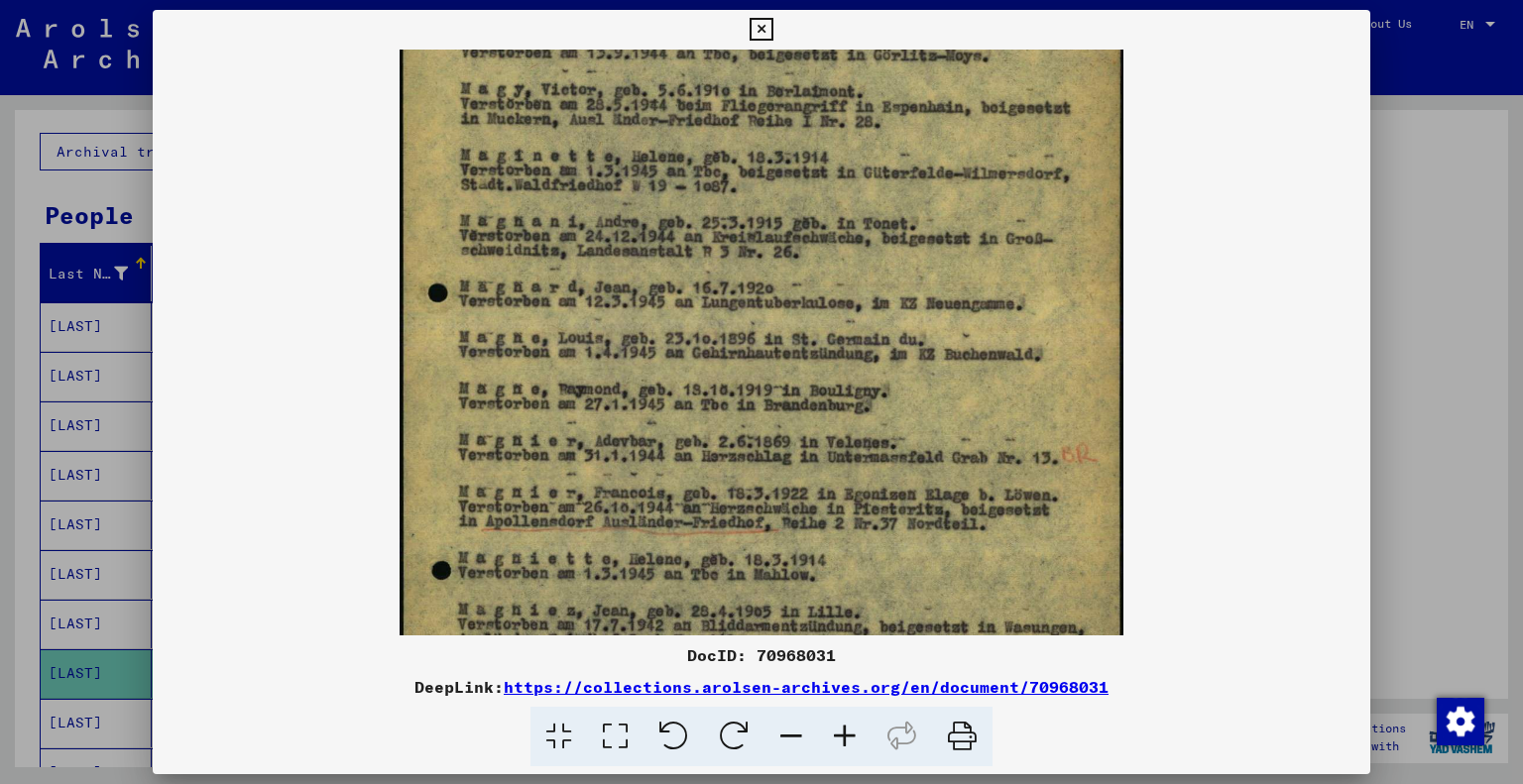scroll, scrollTop: 143, scrollLeft: 0, axis: vertical 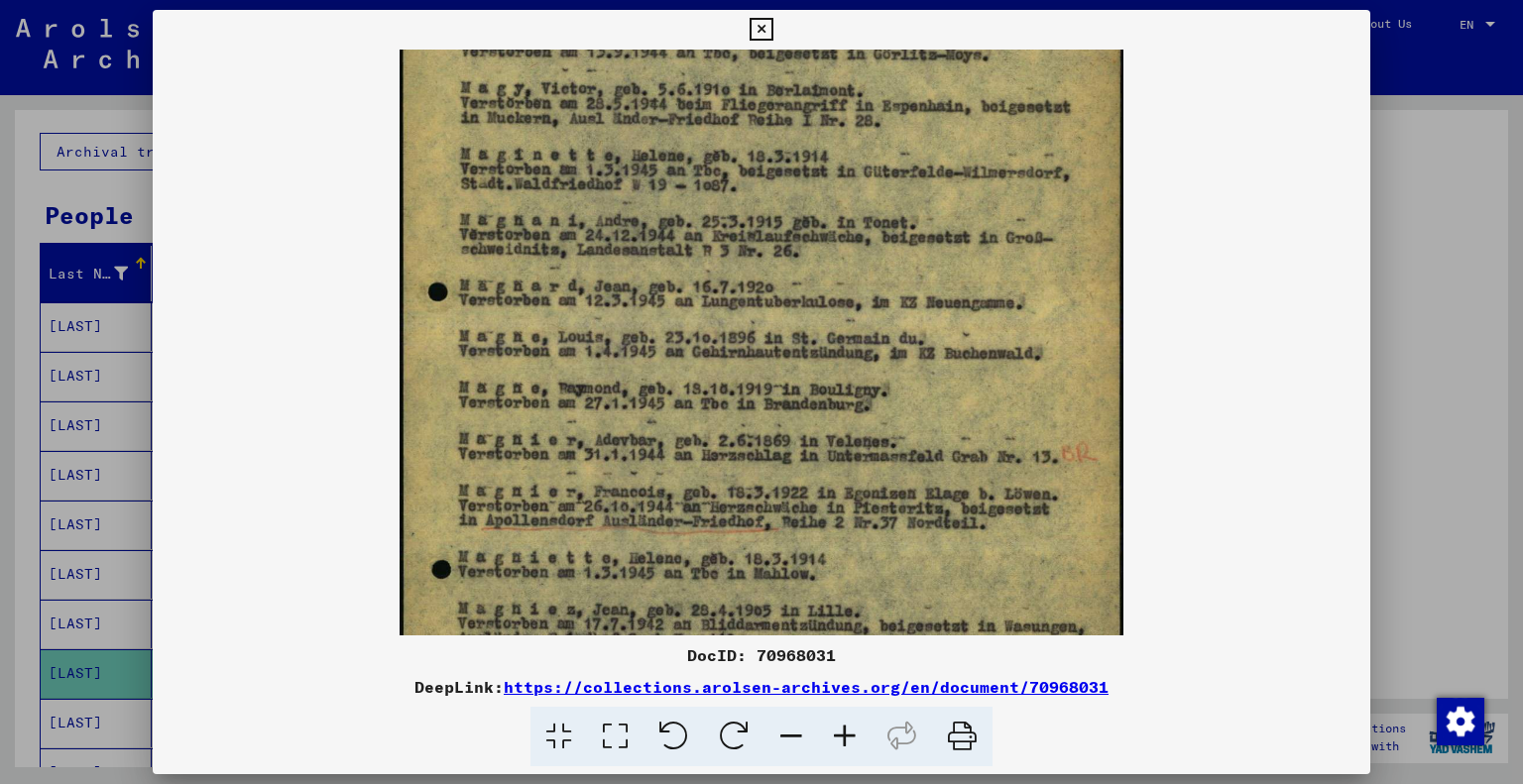 drag, startPoint x: 762, startPoint y: 471, endPoint x: 779, endPoint y: 329, distance: 143.01399 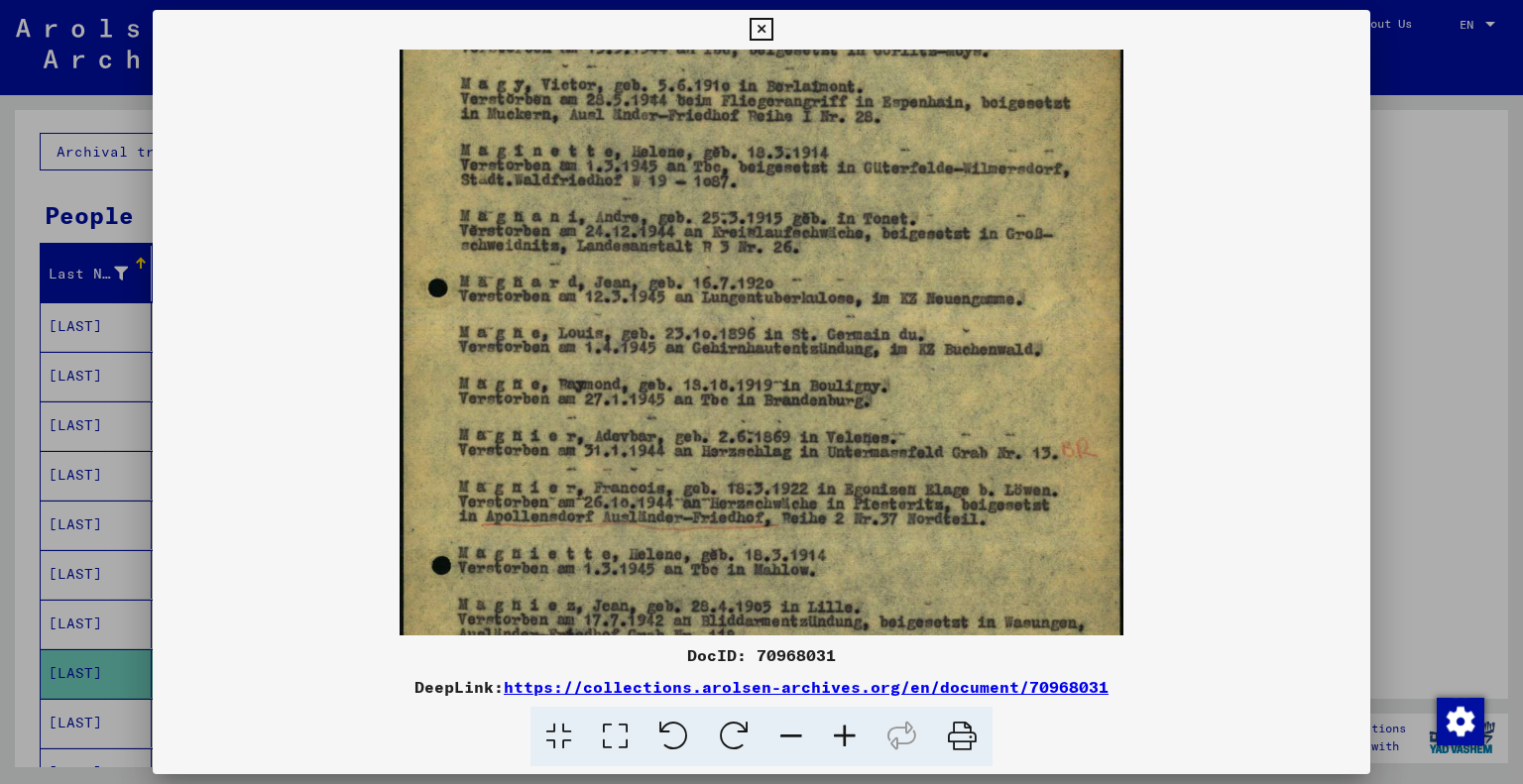 scroll, scrollTop: 154, scrollLeft: 0, axis: vertical 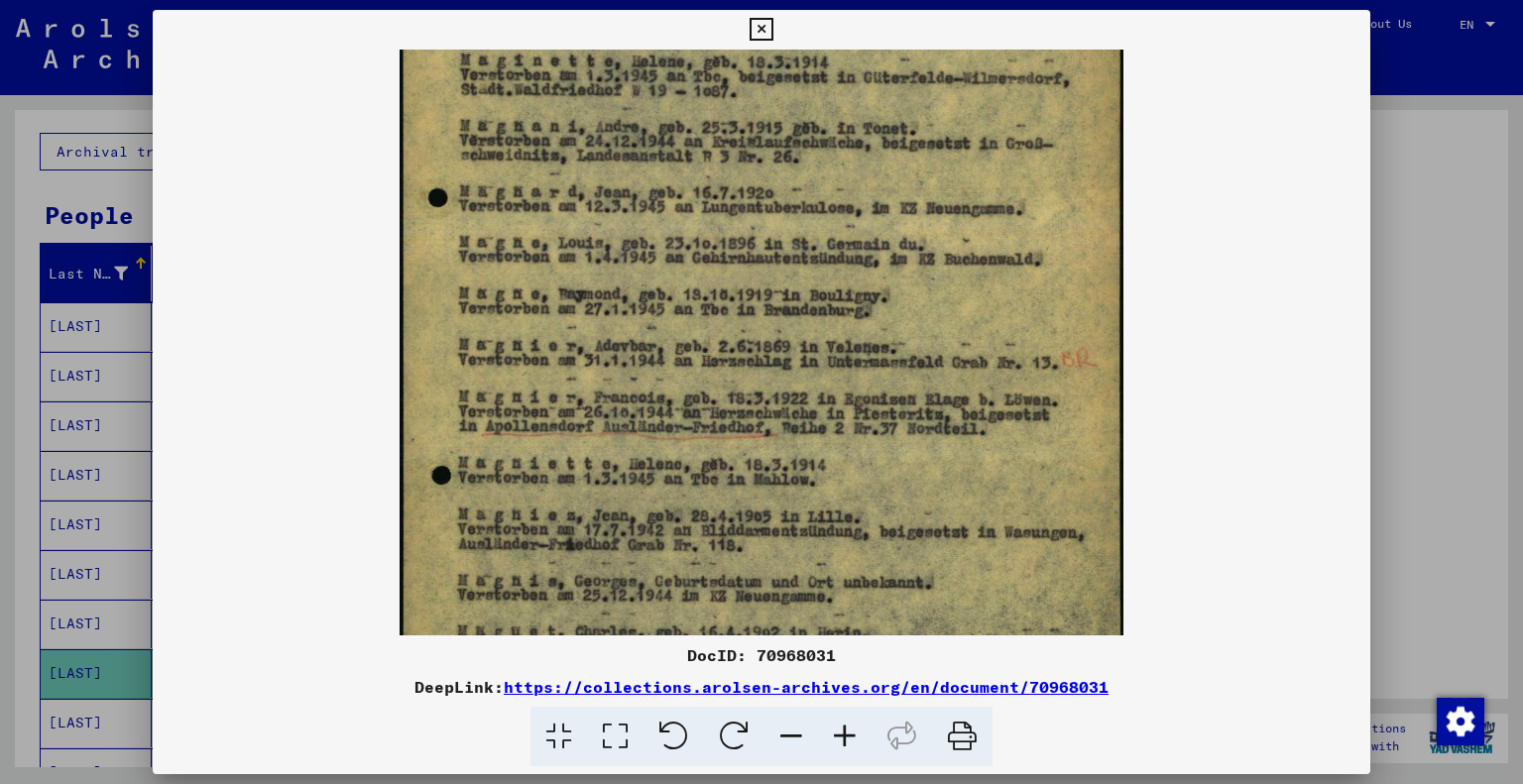 drag, startPoint x: 829, startPoint y: 455, endPoint x: 857, endPoint y: 375, distance: 84.75848 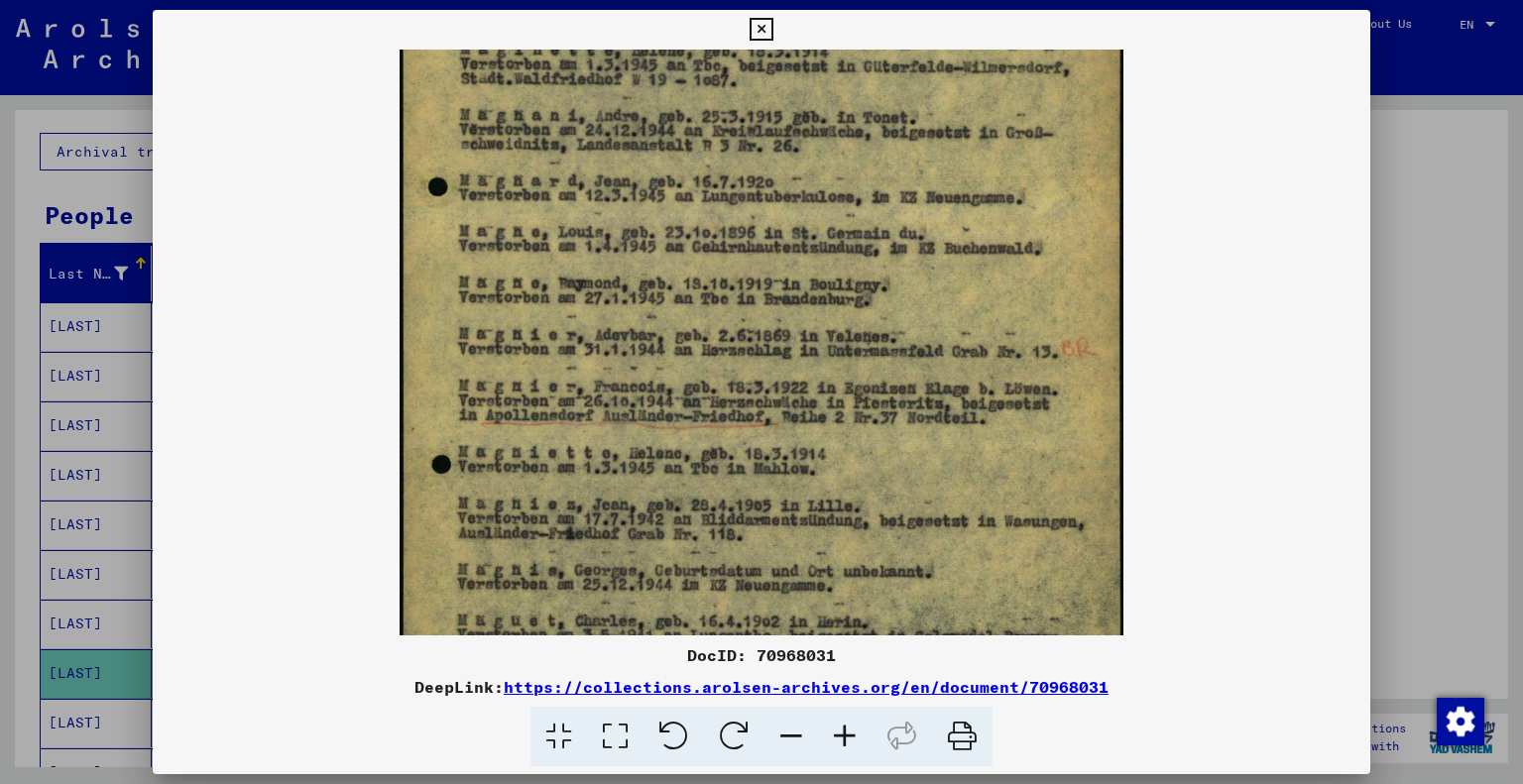 scroll, scrollTop: 249, scrollLeft: 0, axis: vertical 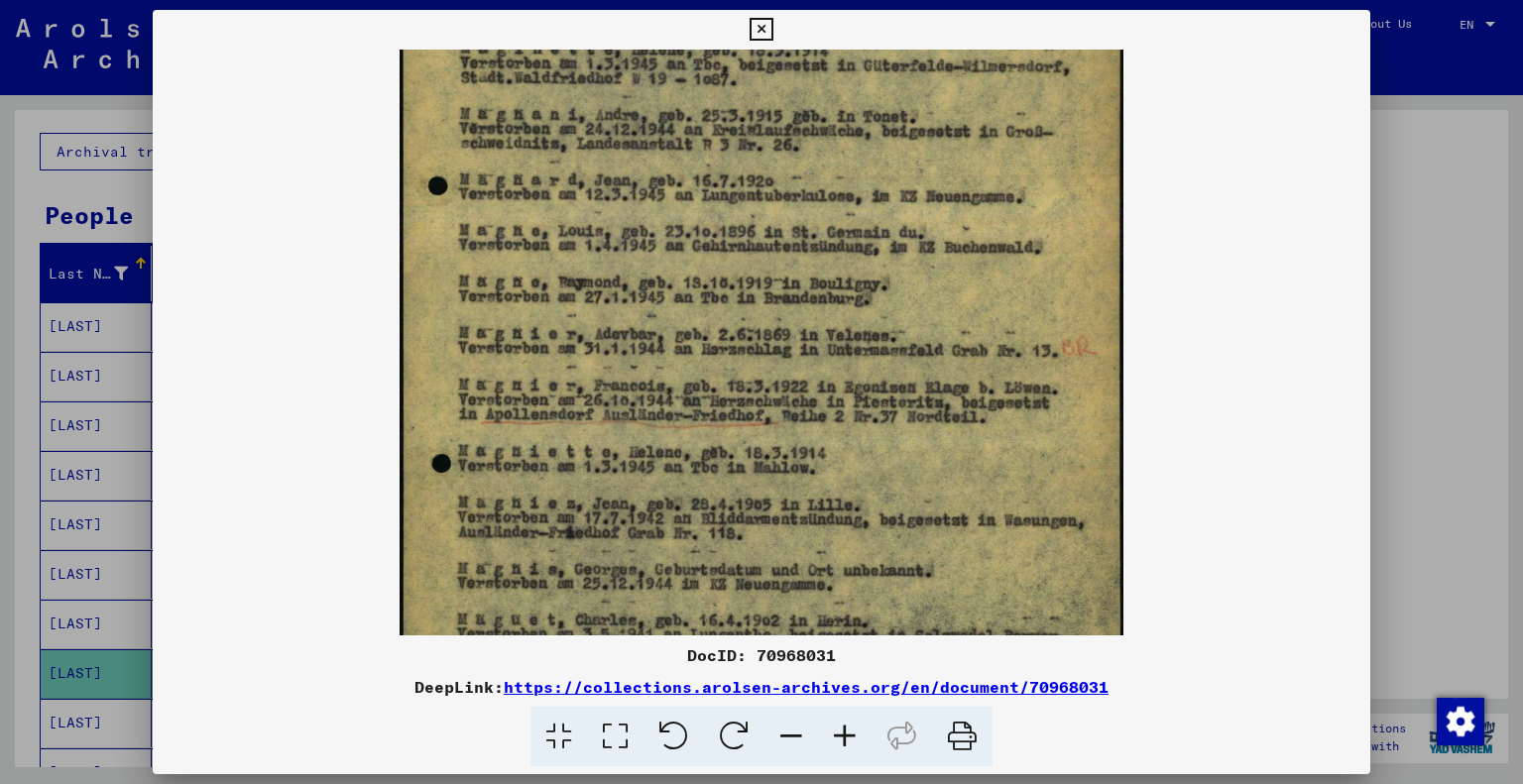 click at bounding box center (762, 316) 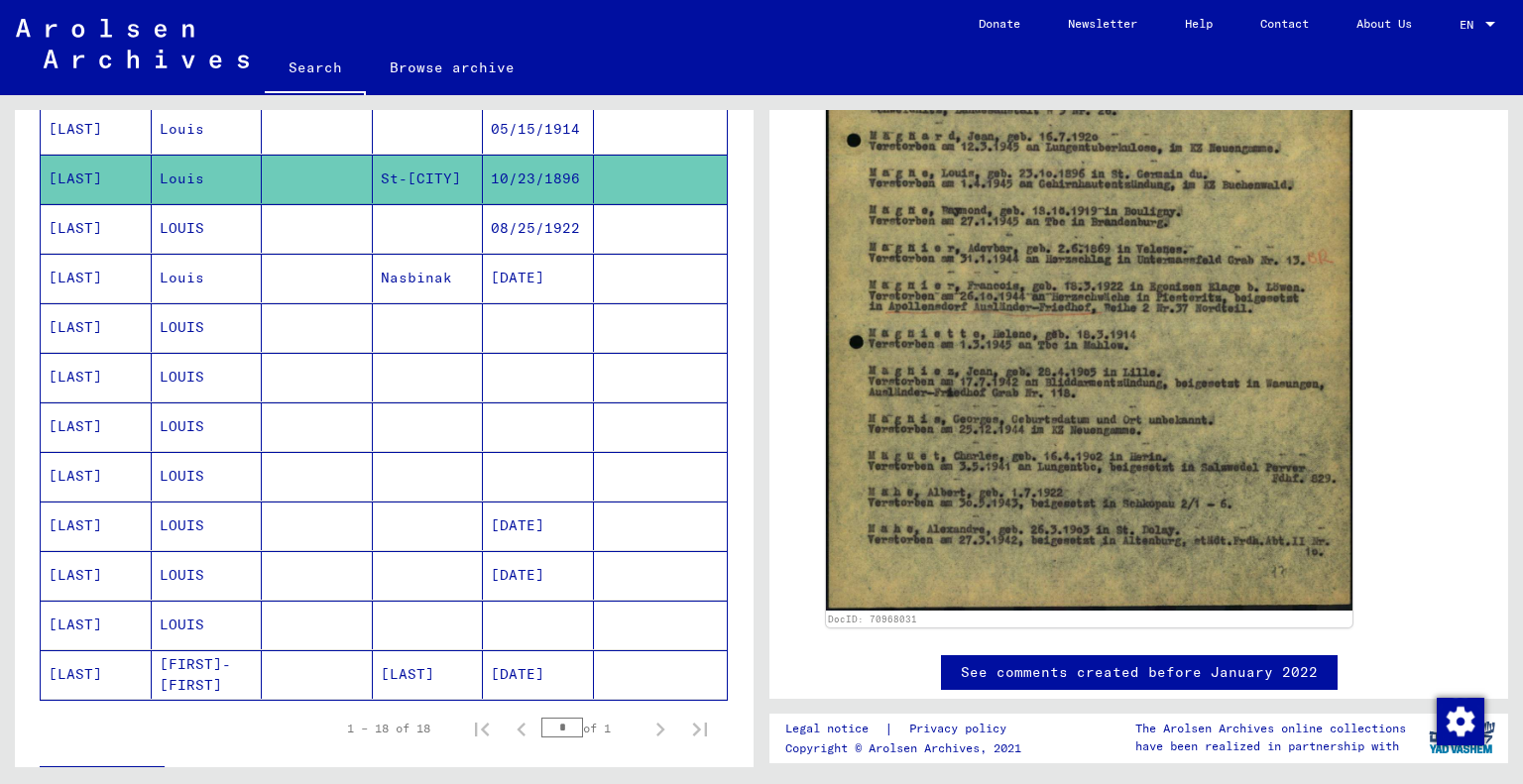 scroll, scrollTop: 595, scrollLeft: 0, axis: vertical 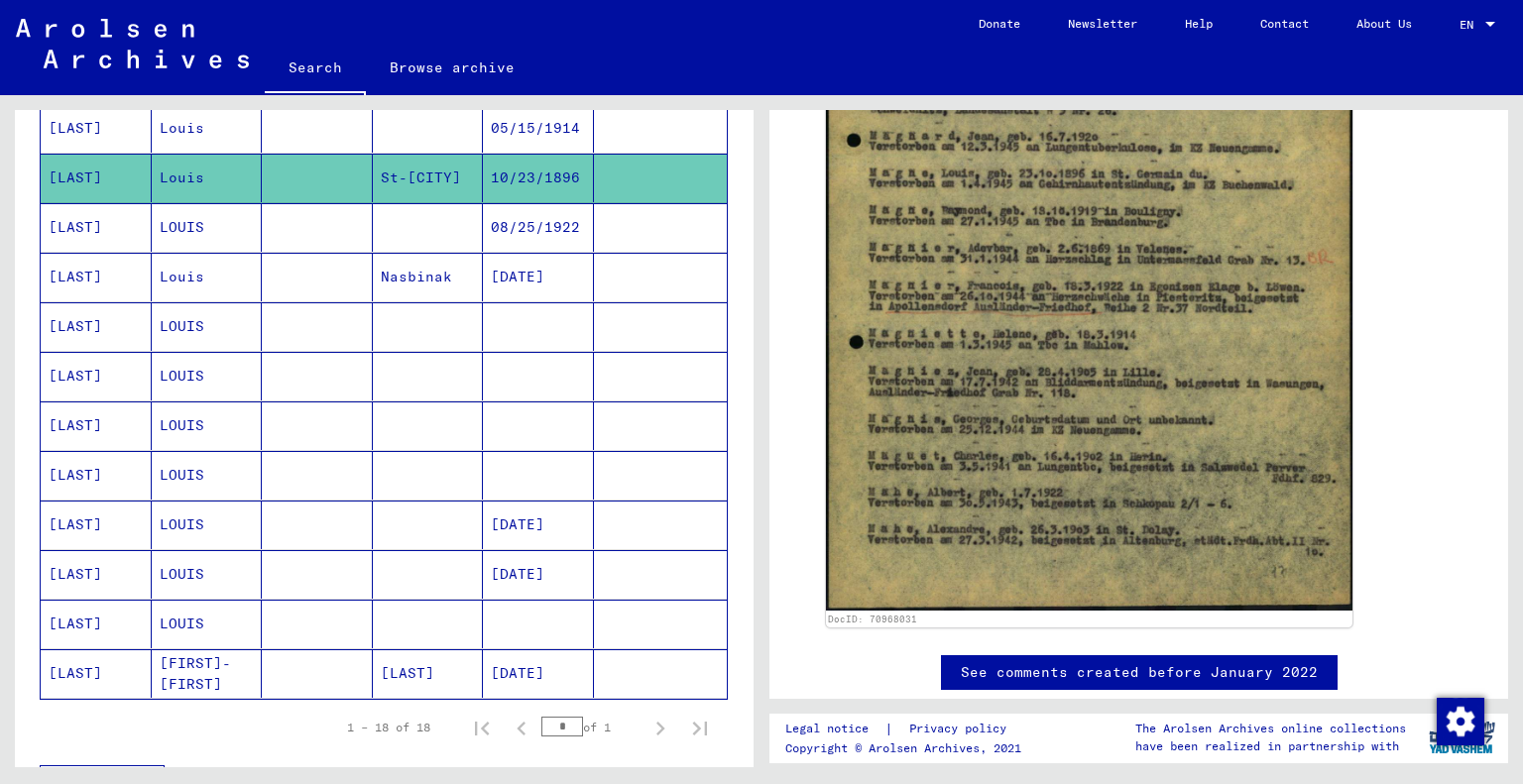 click on "[LAST]" at bounding box center (96, 623) 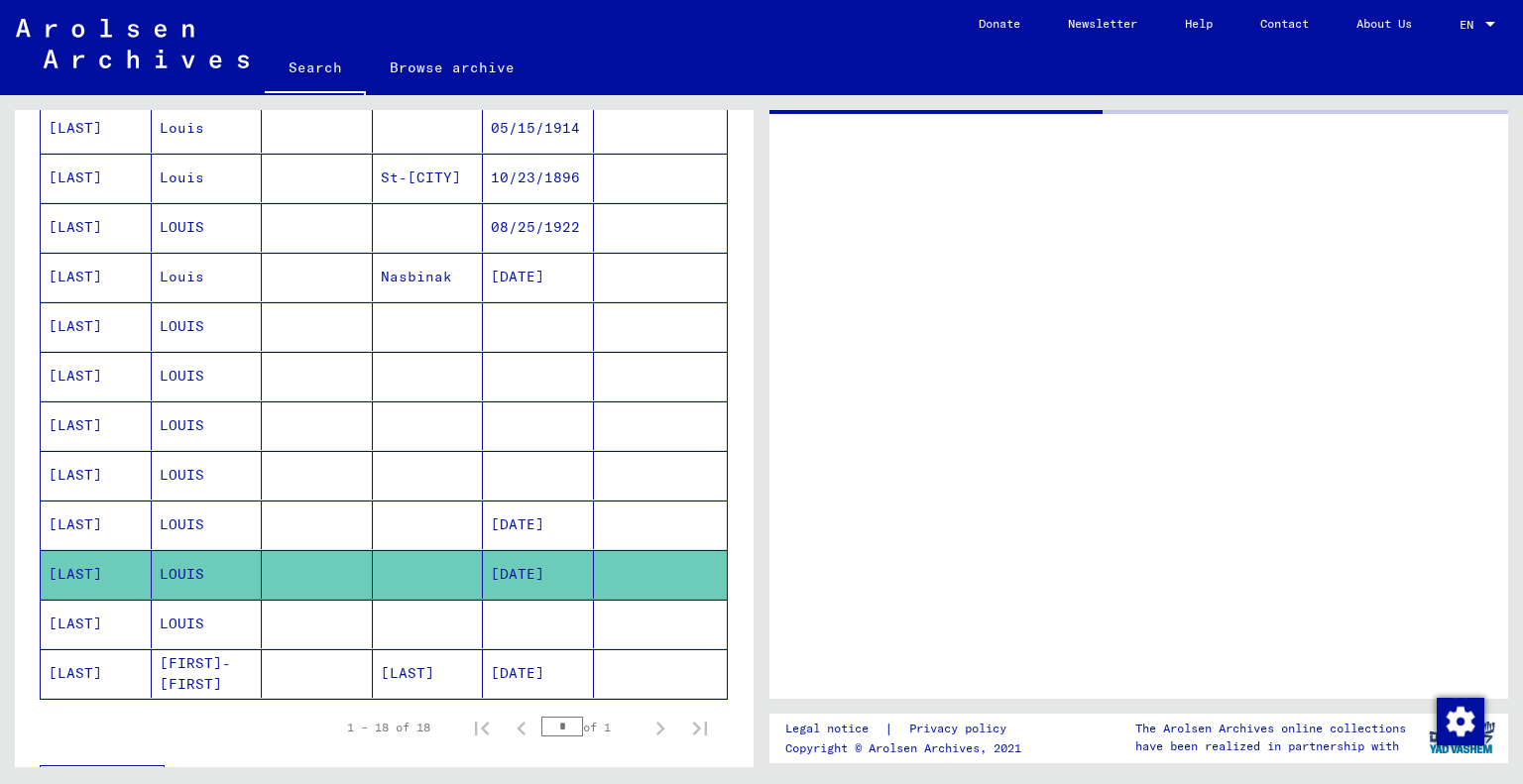 click on "[LAST]" 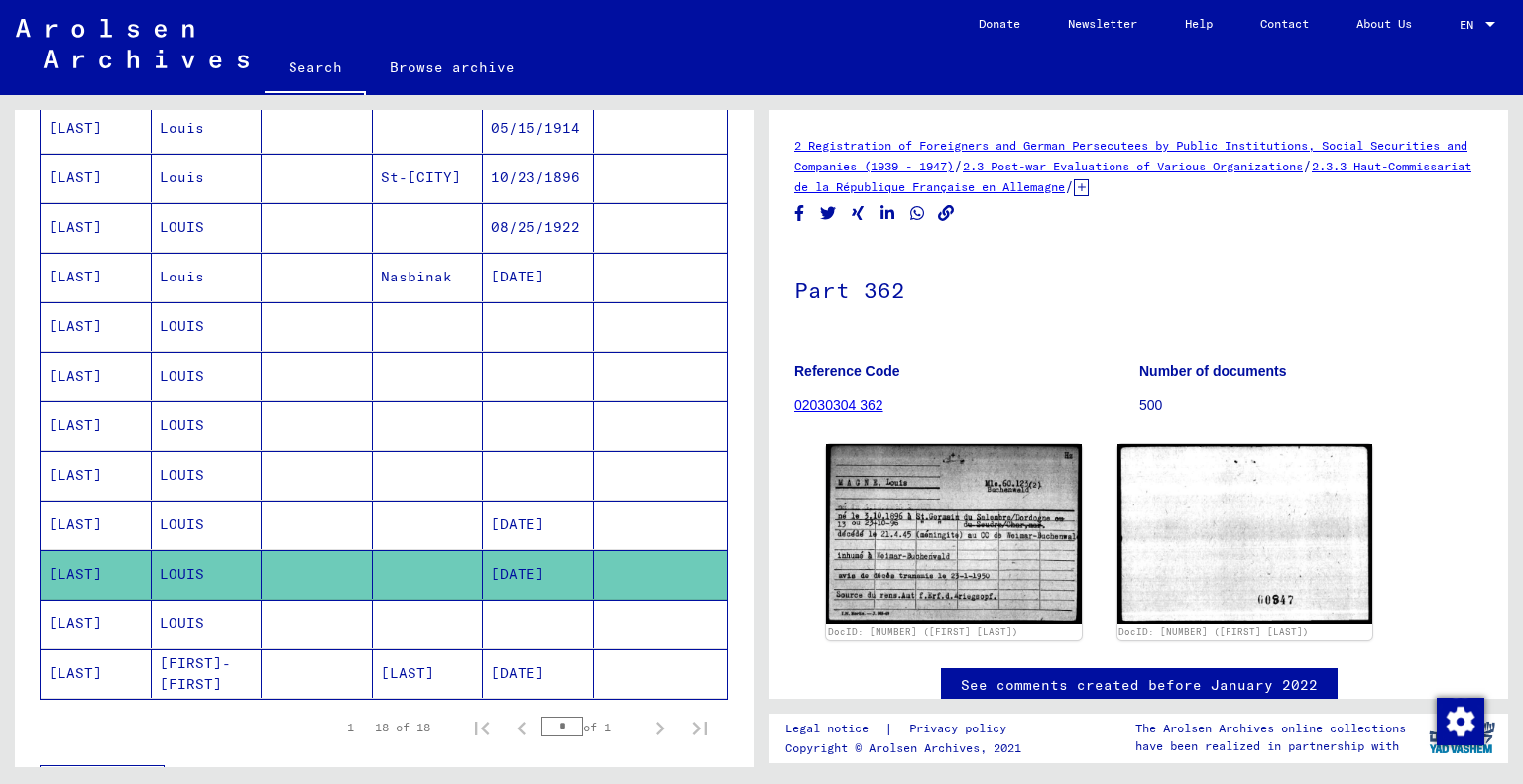 scroll, scrollTop: 0, scrollLeft: 0, axis: both 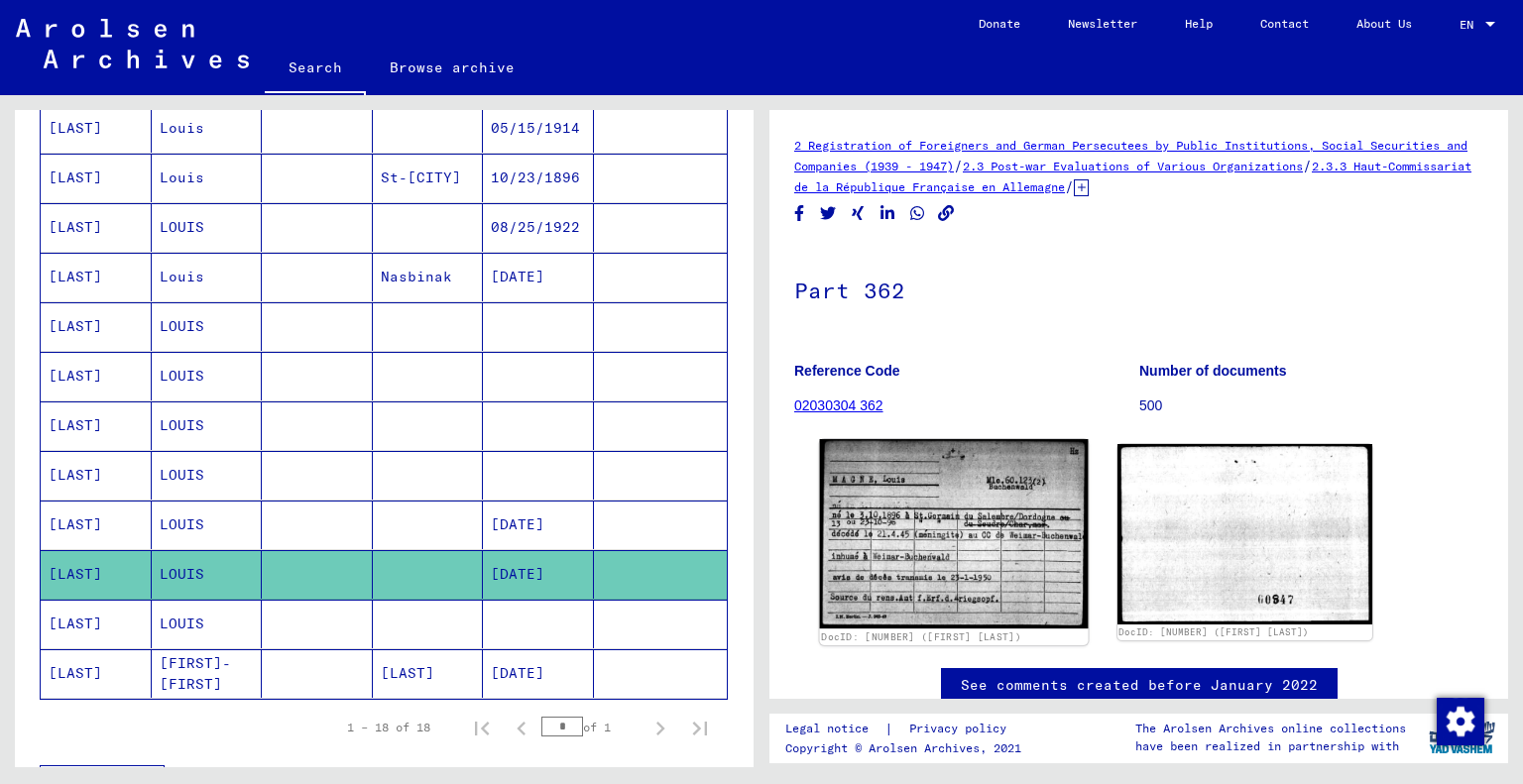 click 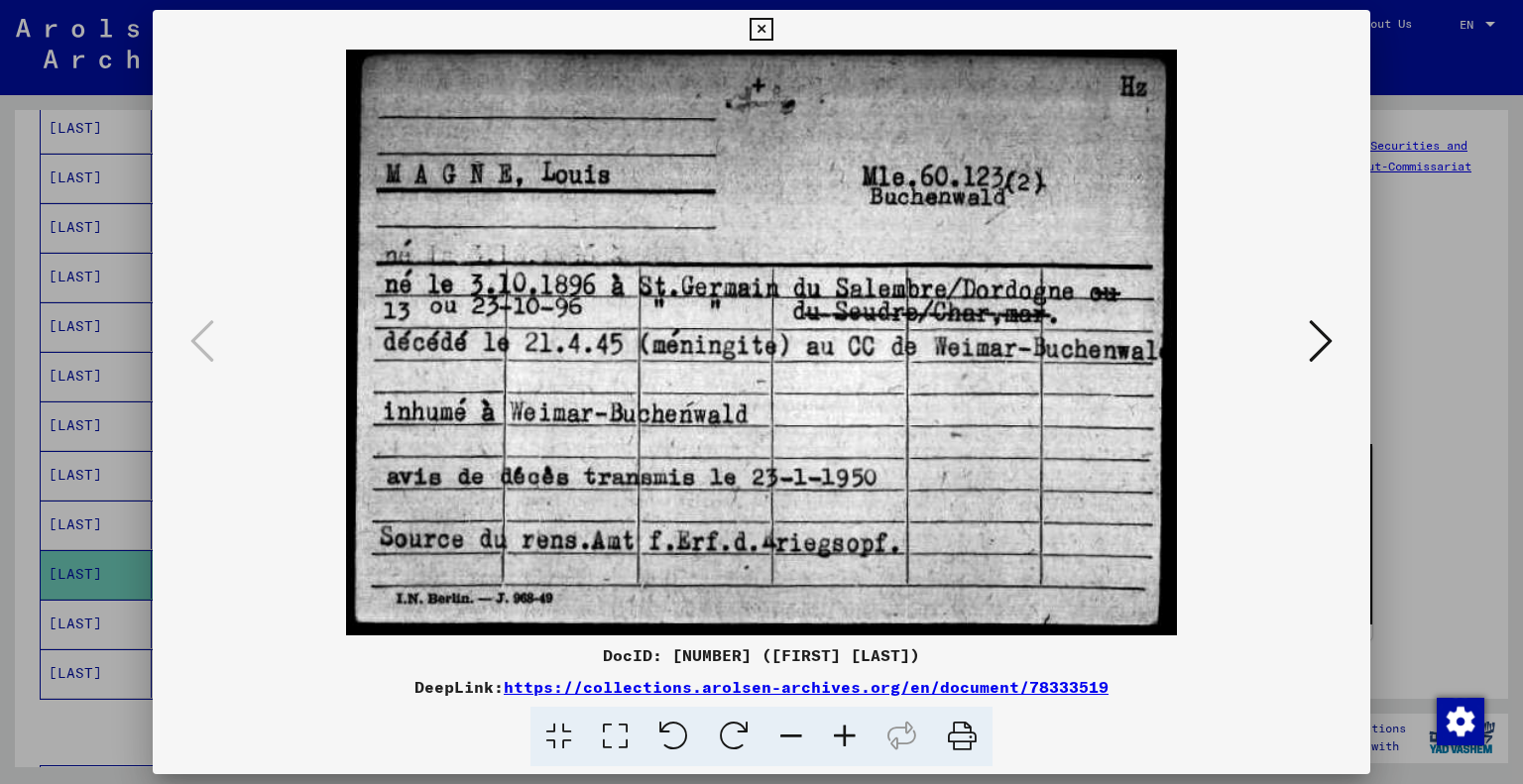 click at bounding box center (762, 342) 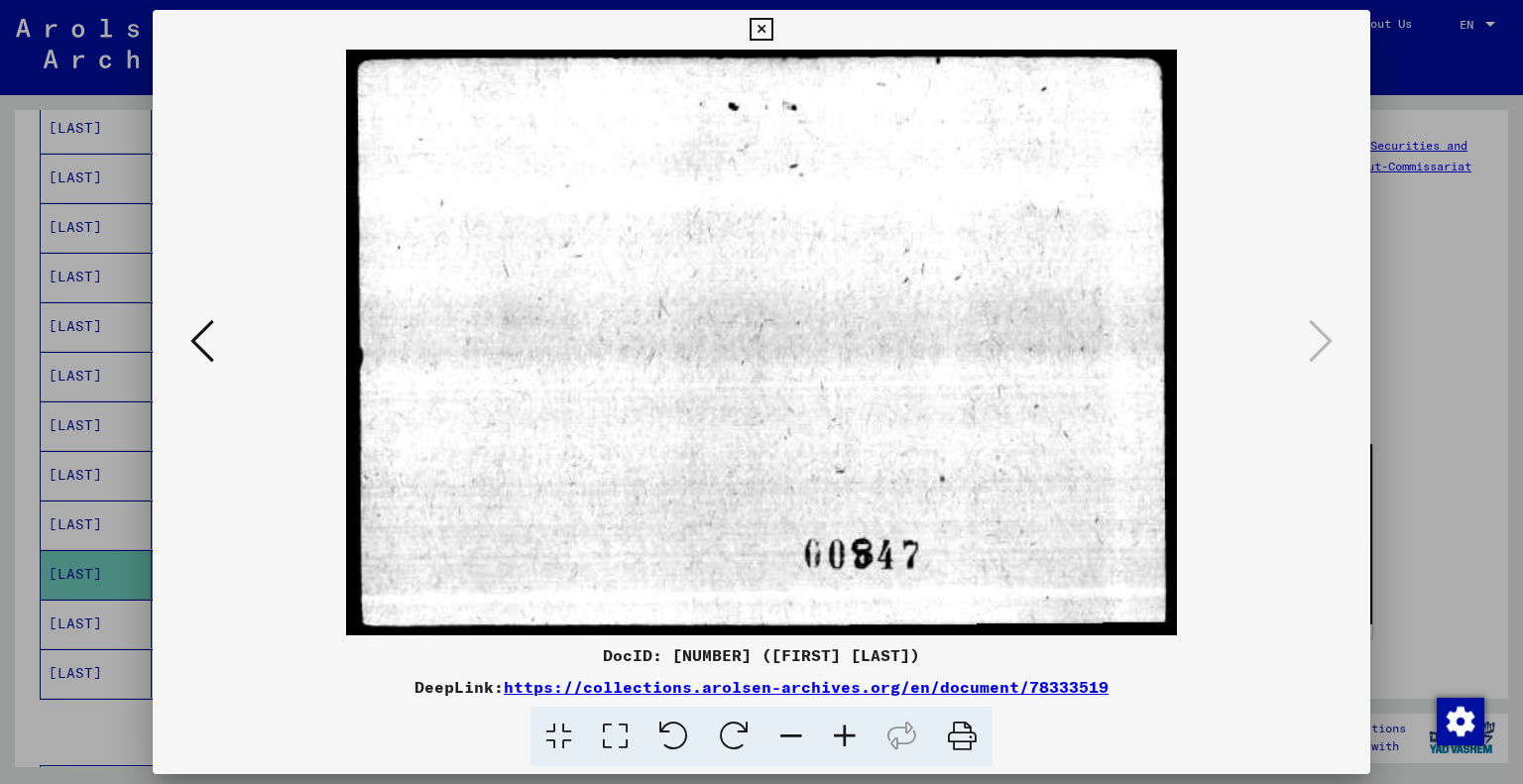 click at bounding box center [761, 30] 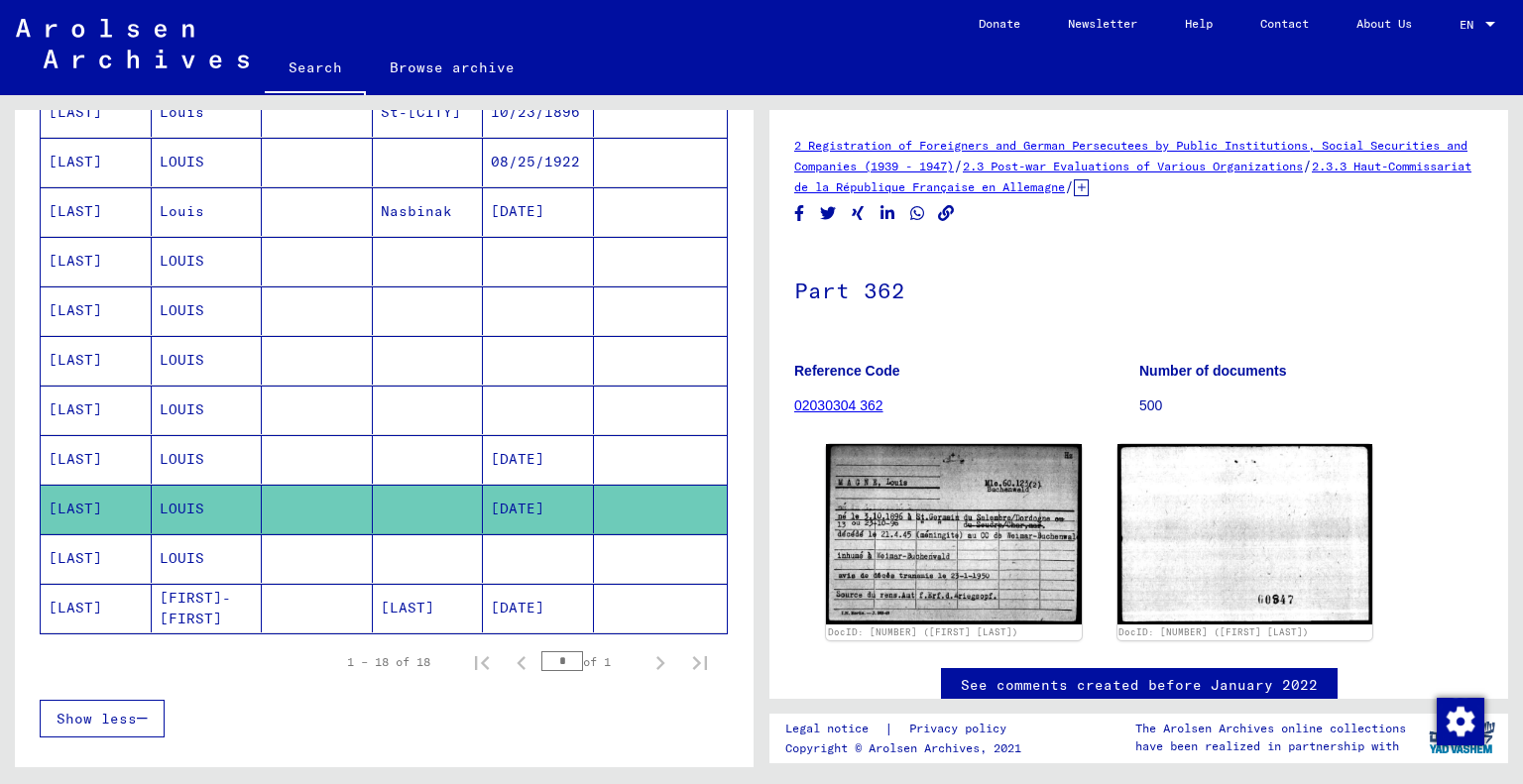 scroll, scrollTop: 694, scrollLeft: 0, axis: vertical 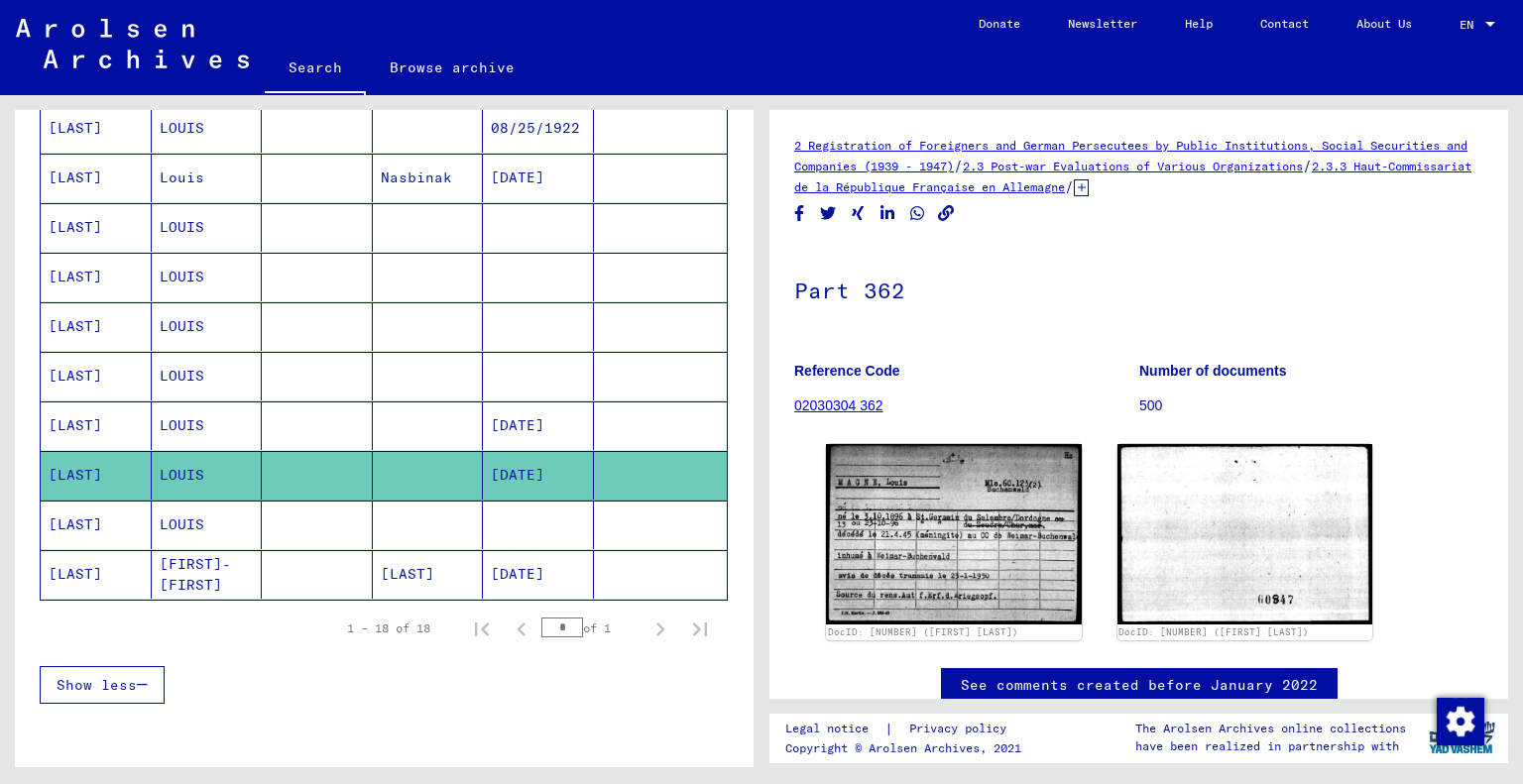 click on "[LAST]" at bounding box center (96, 574) 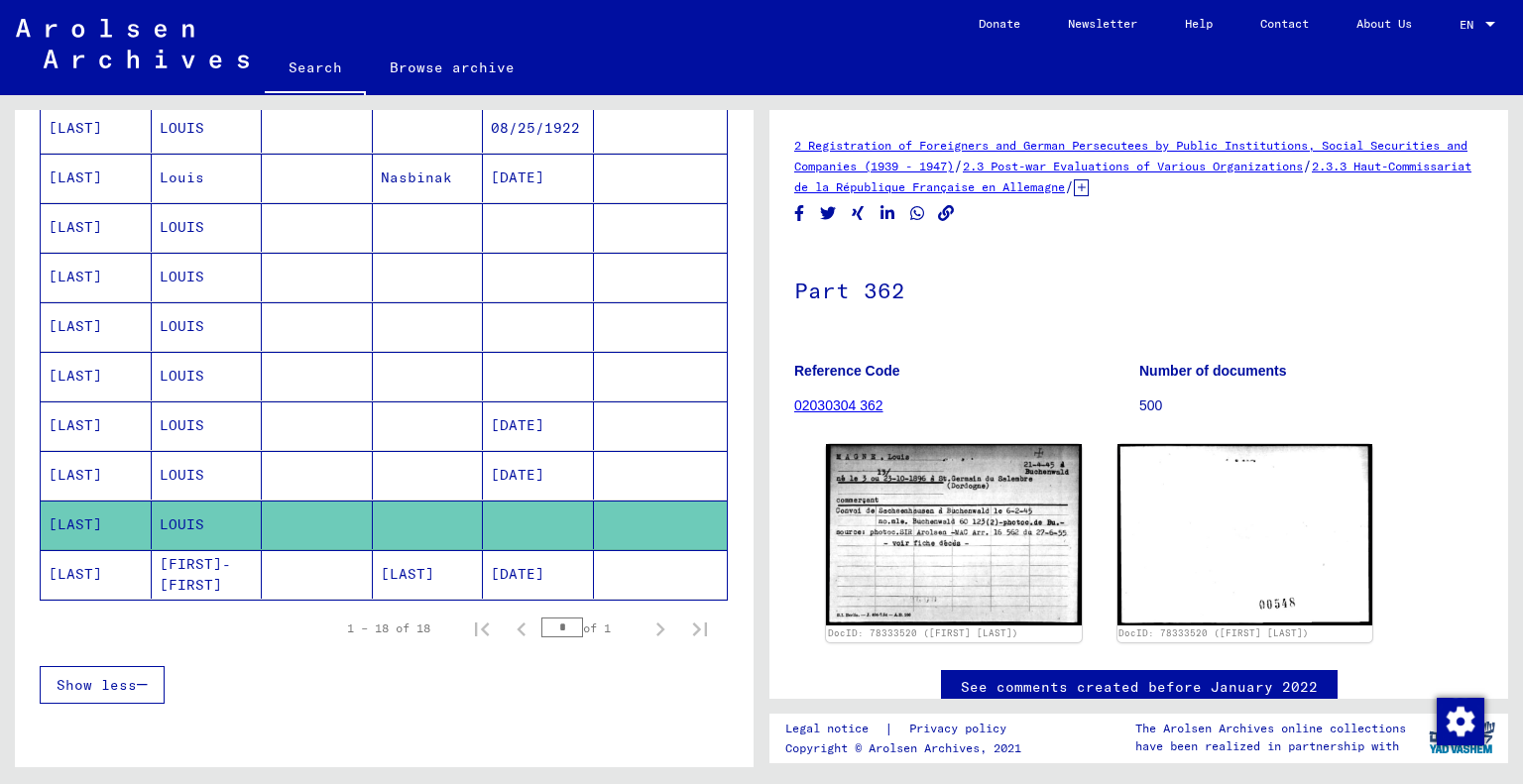scroll, scrollTop: 0, scrollLeft: 0, axis: both 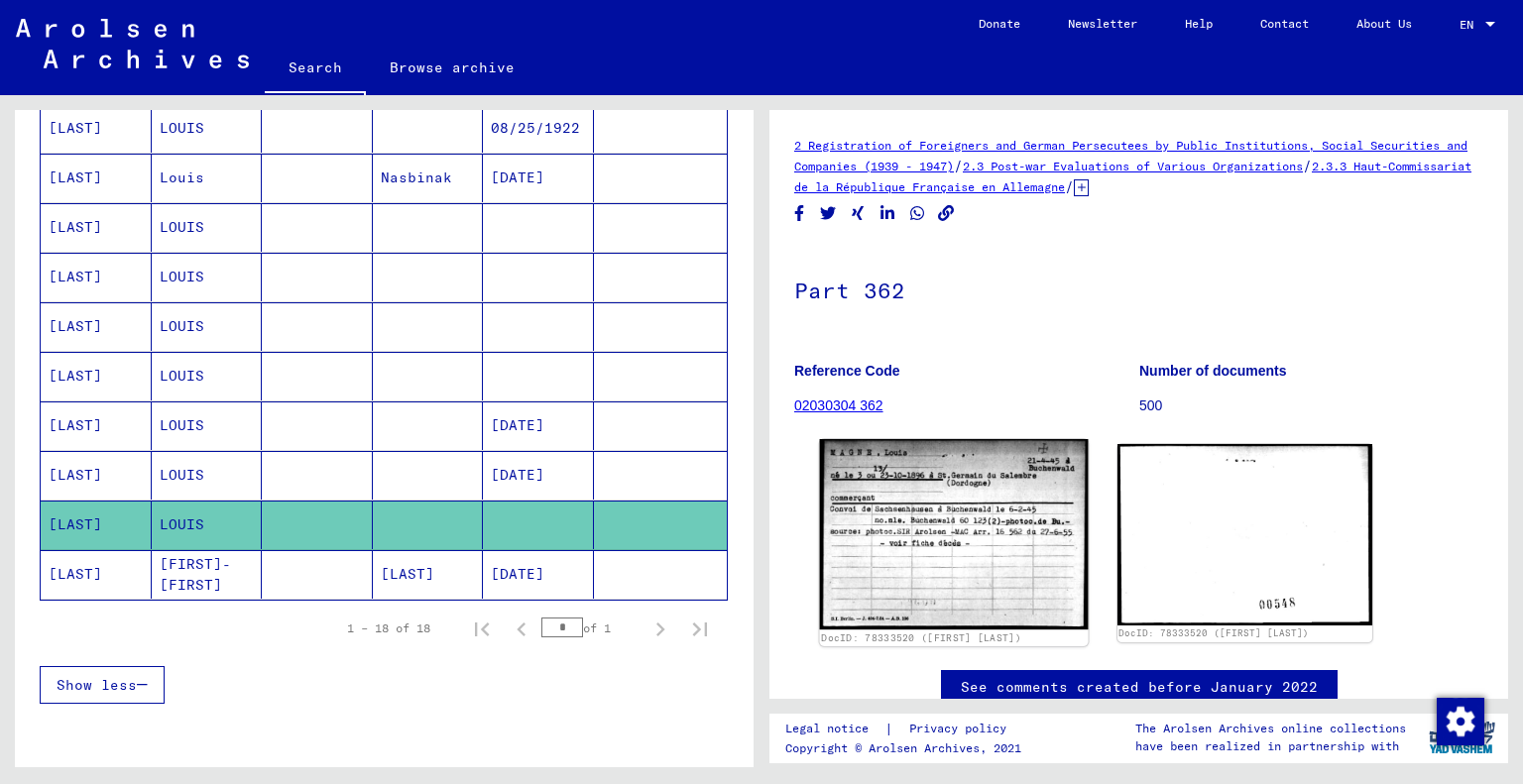 click 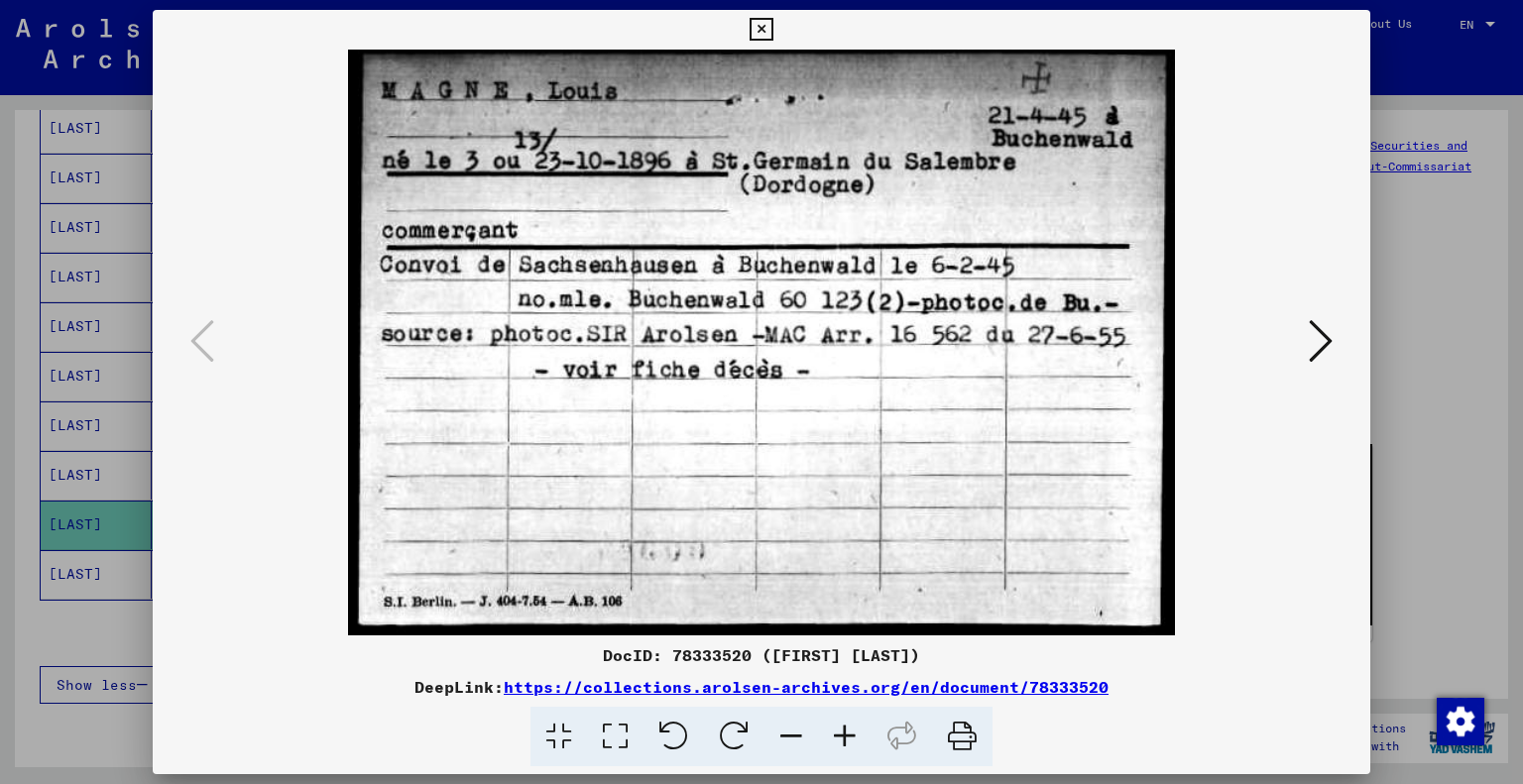 click at bounding box center (762, 342) 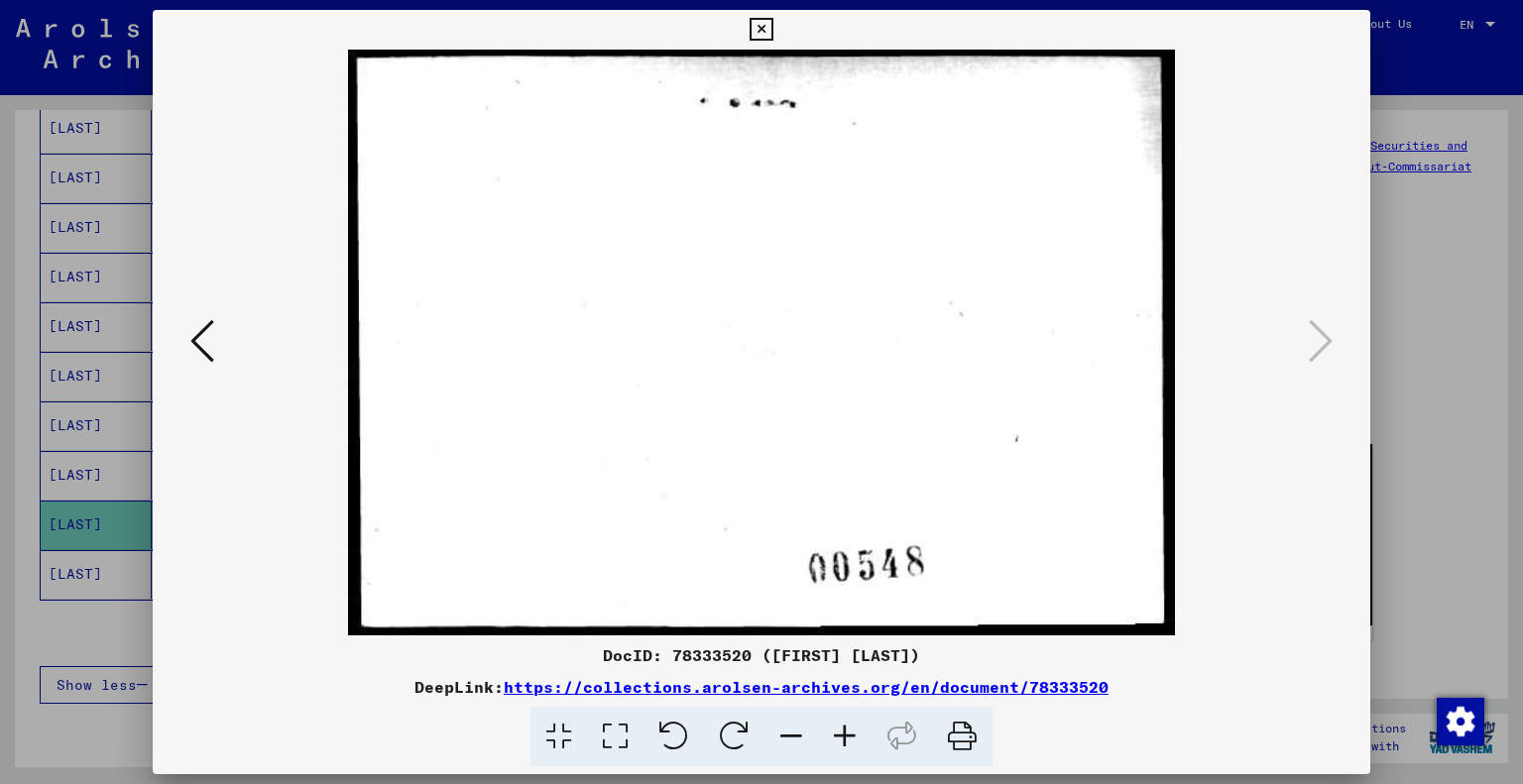 click at bounding box center (762, 342) 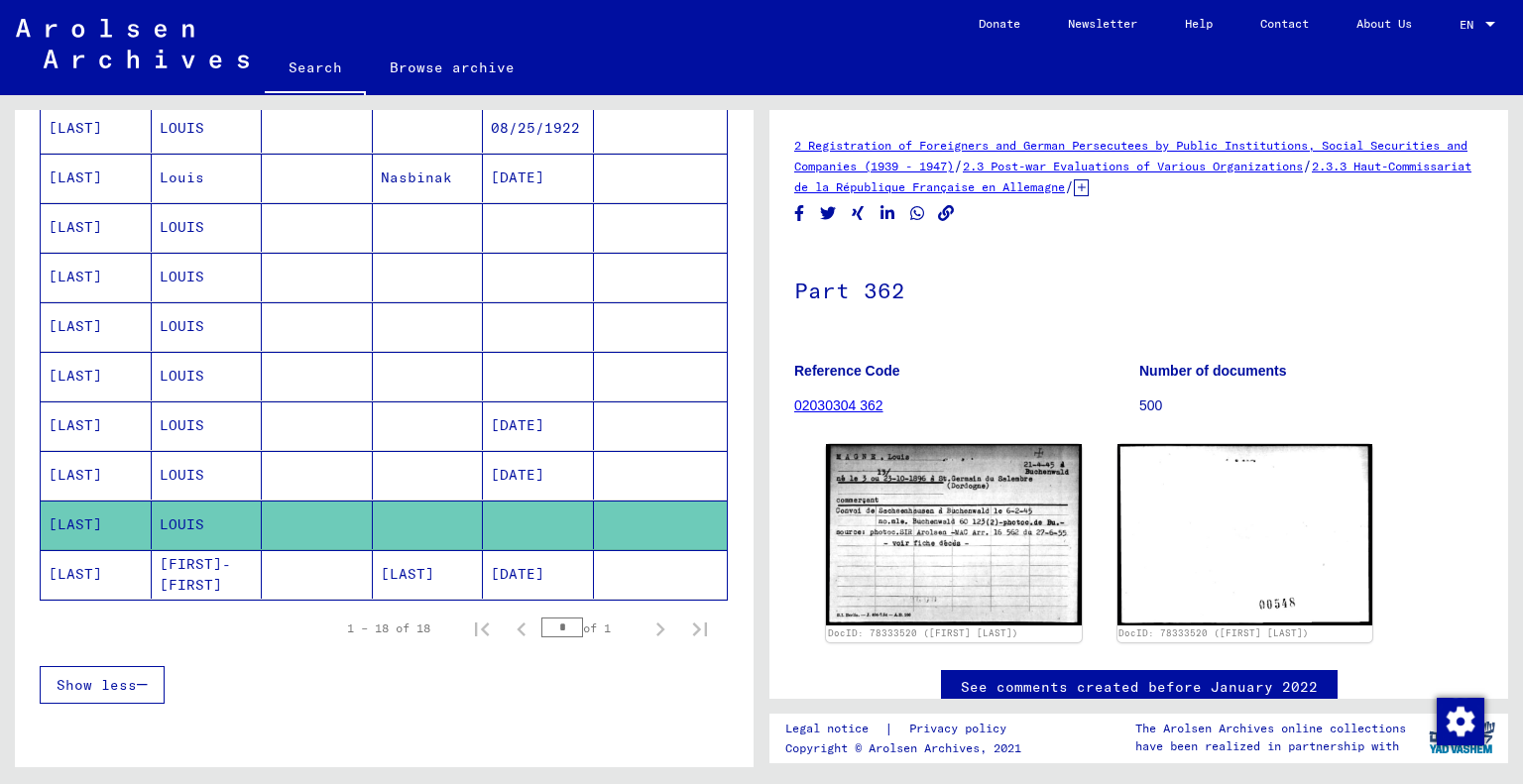 click on "[LAST]" at bounding box center [96, 425] 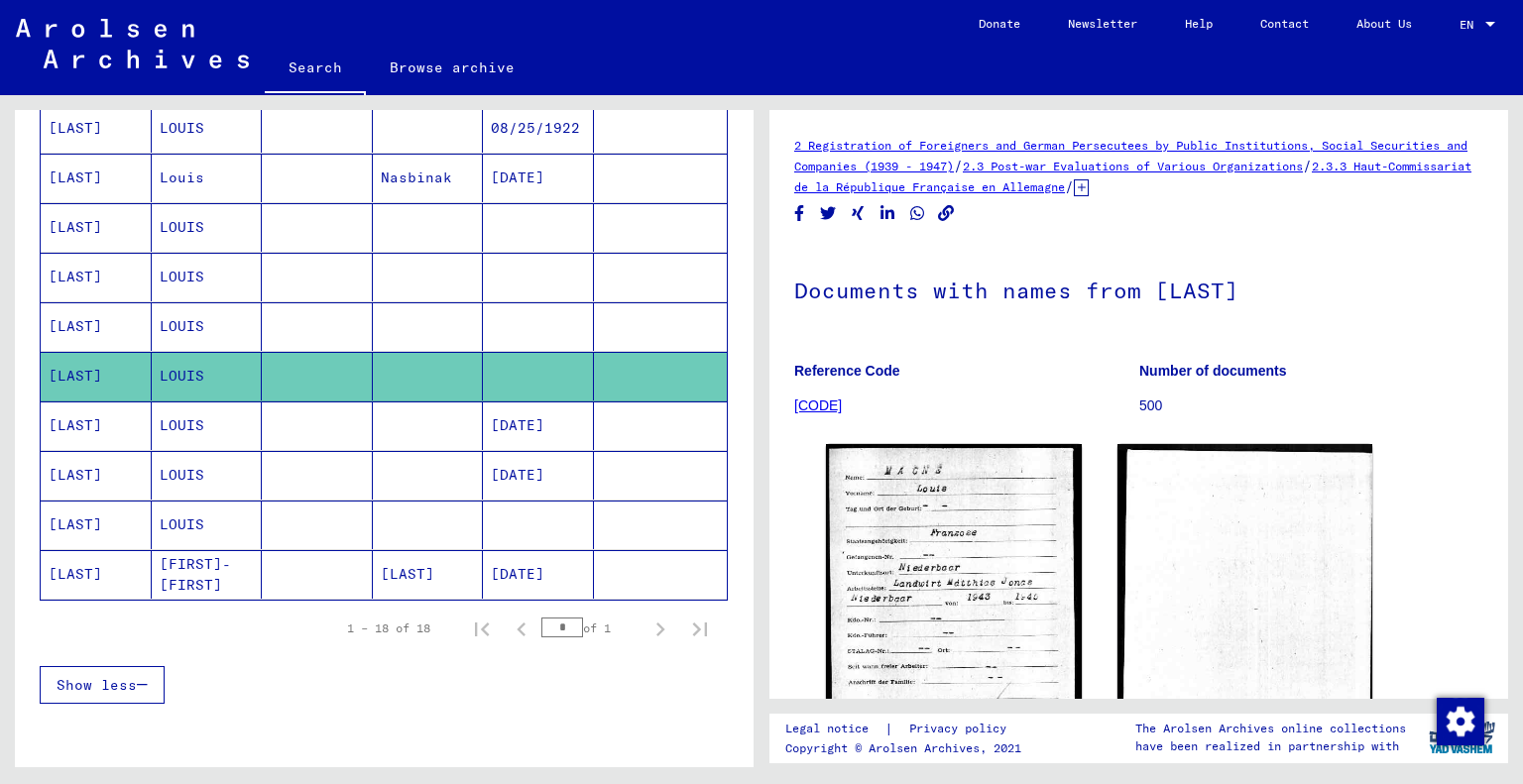 scroll, scrollTop: 0, scrollLeft: 0, axis: both 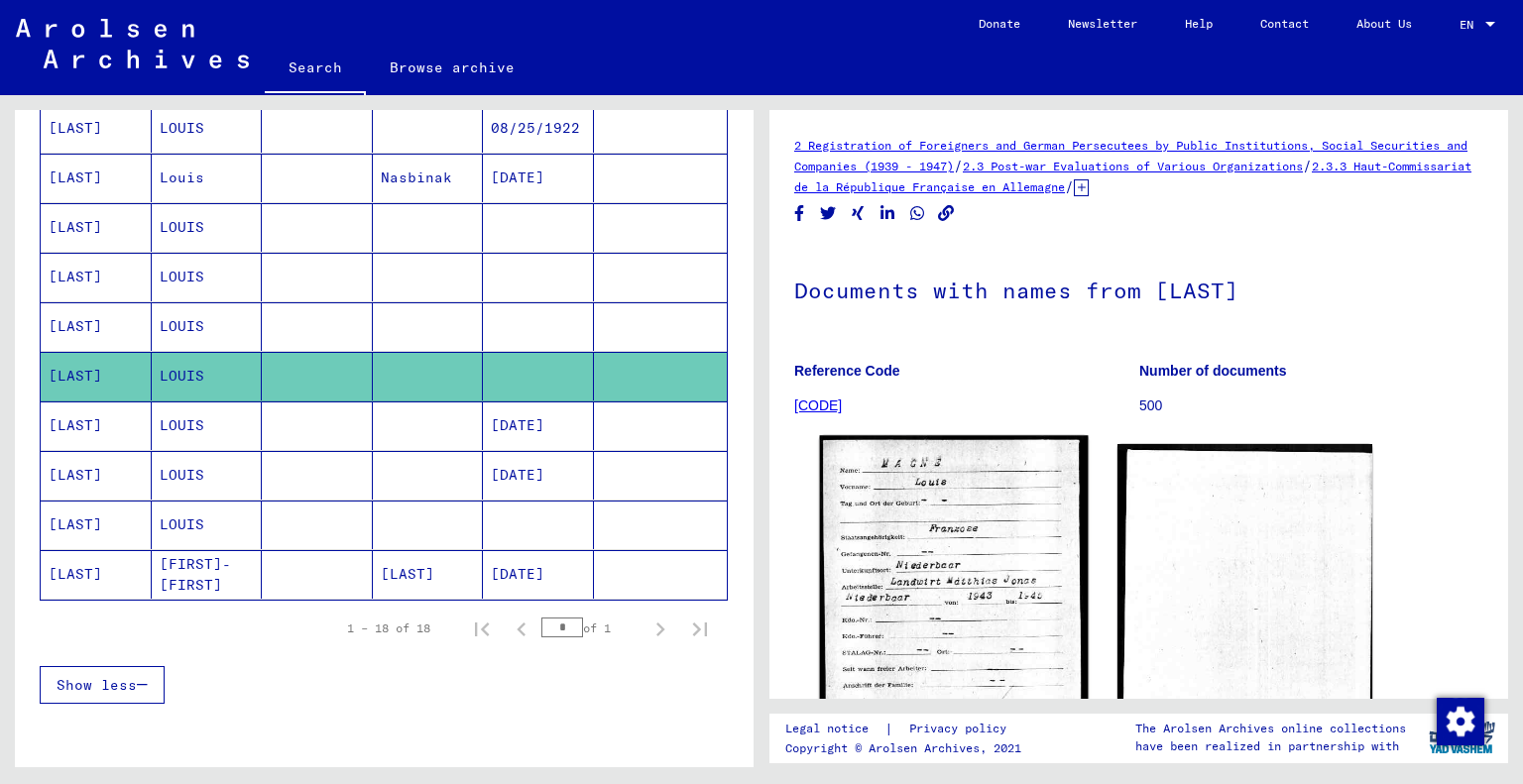 click 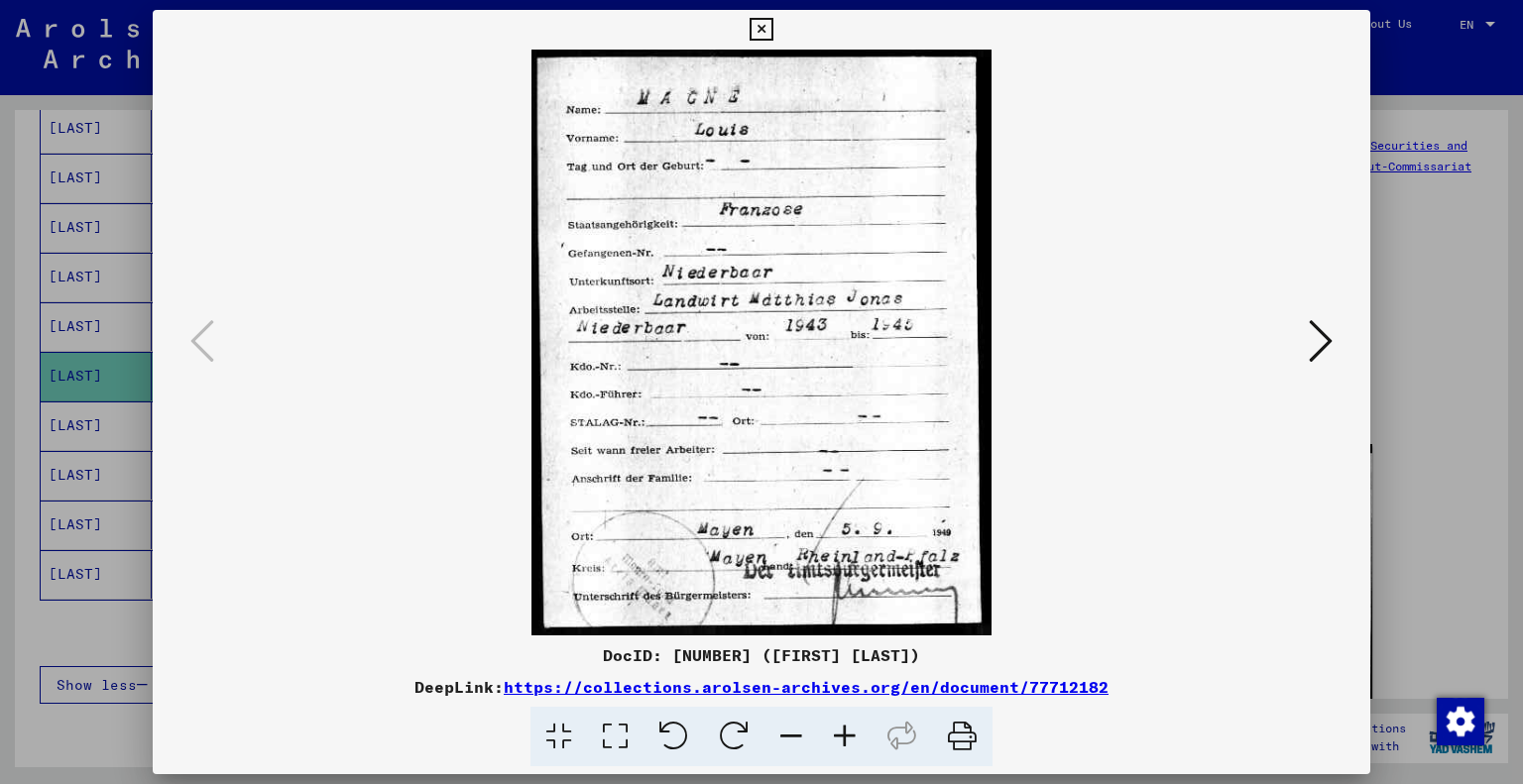 click at bounding box center (762, 342) 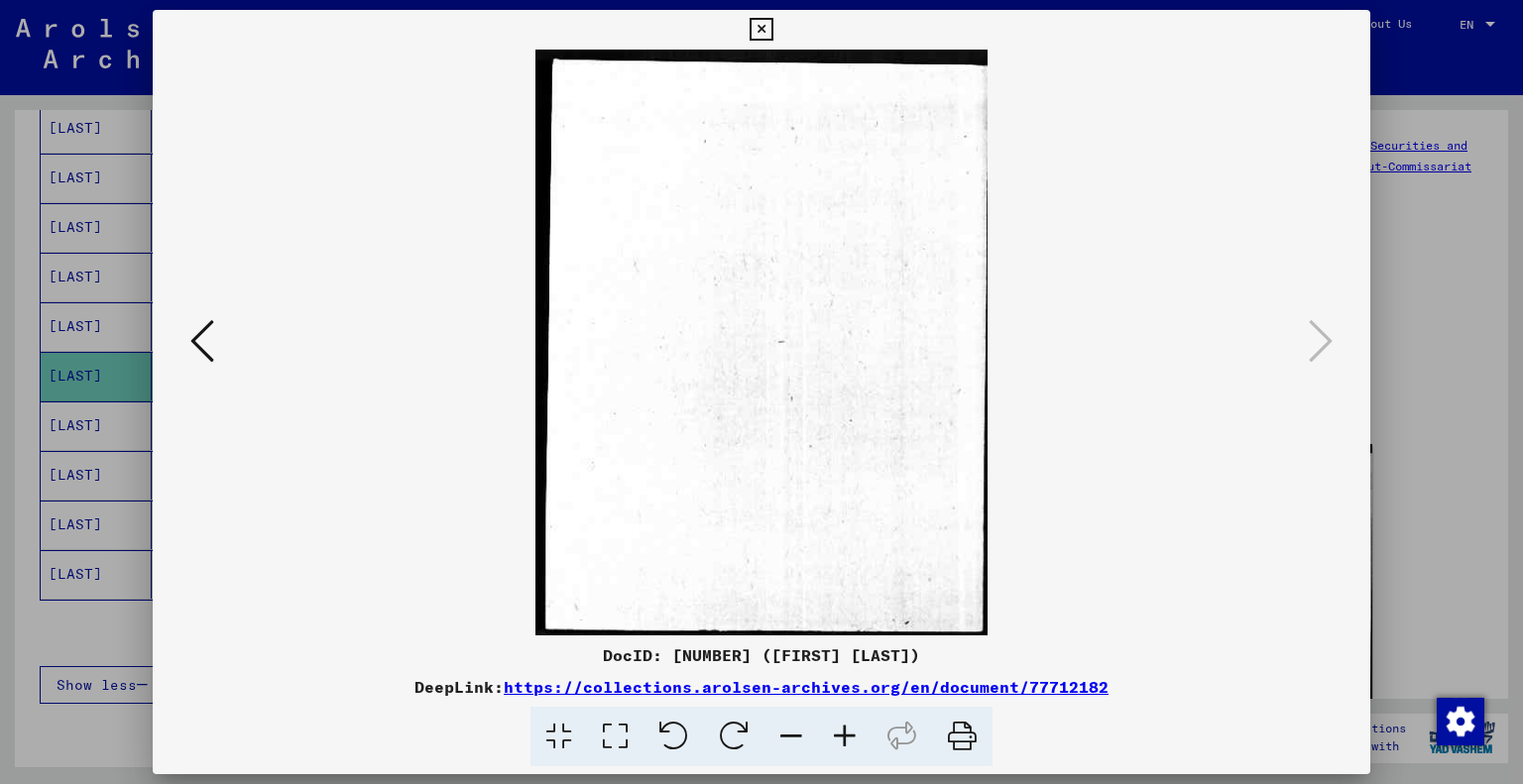 click at bounding box center (202, 341) 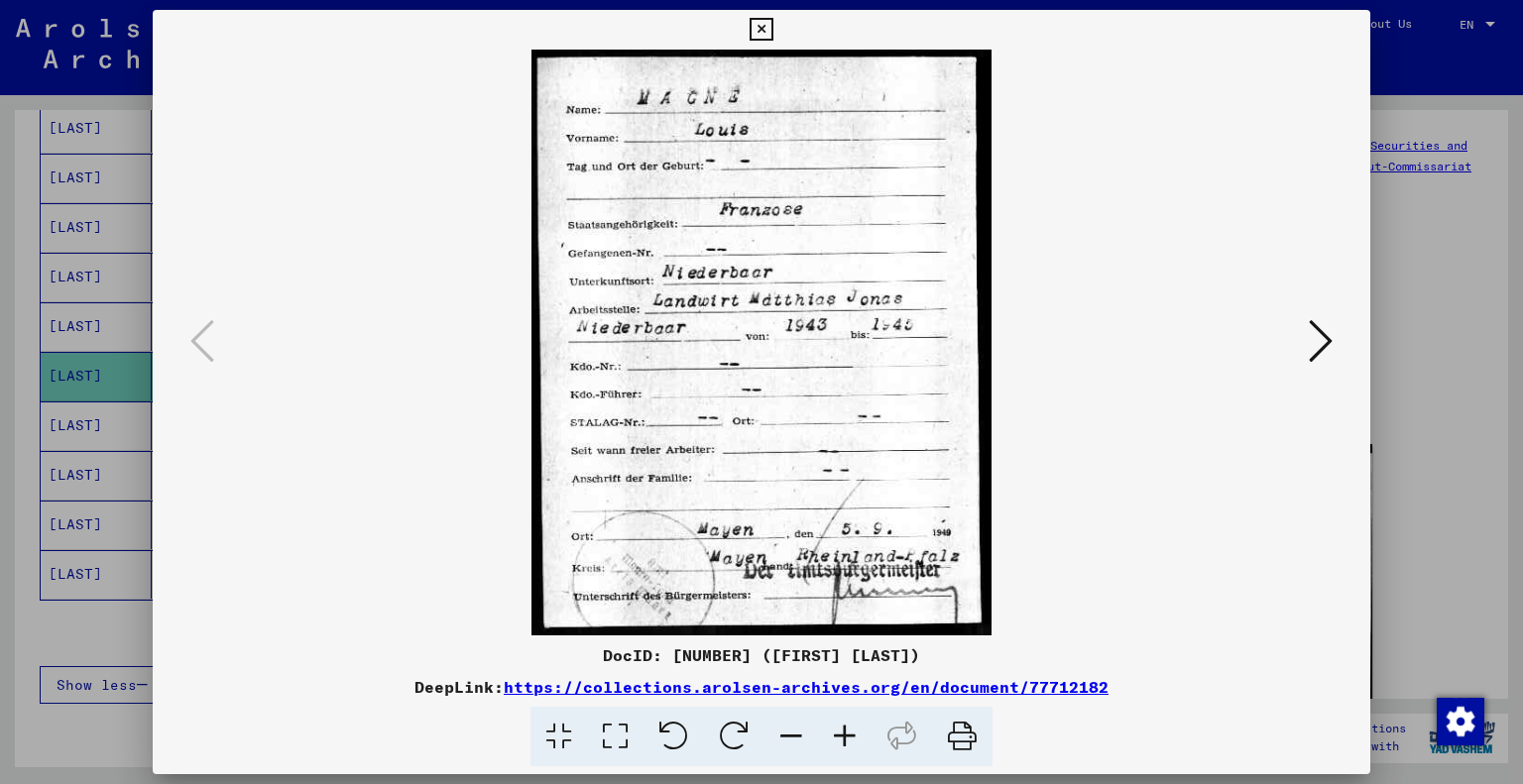 click at bounding box center [761, 30] 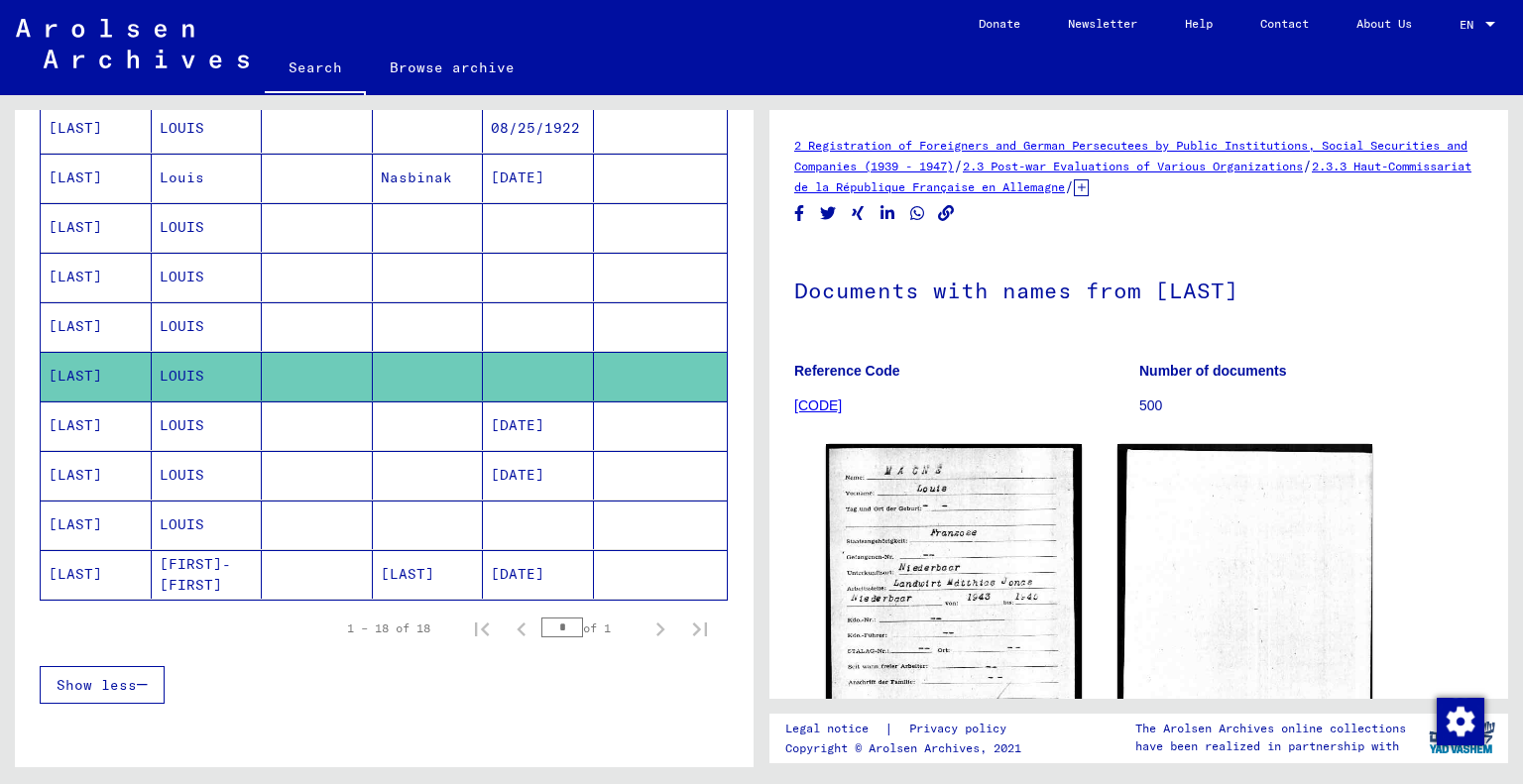 click on "LOUIS" at bounding box center [207, 376] 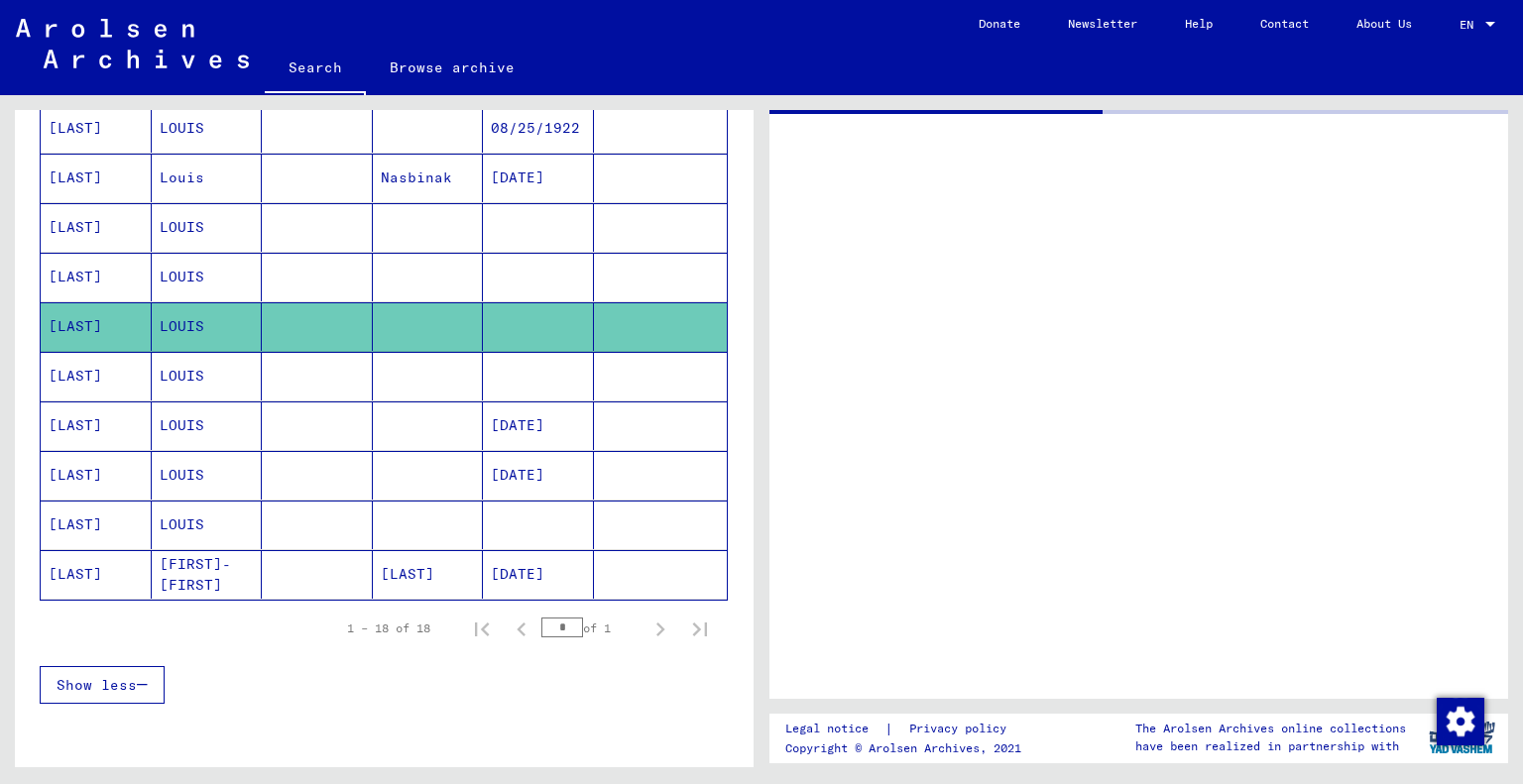 click on "LOUIS" 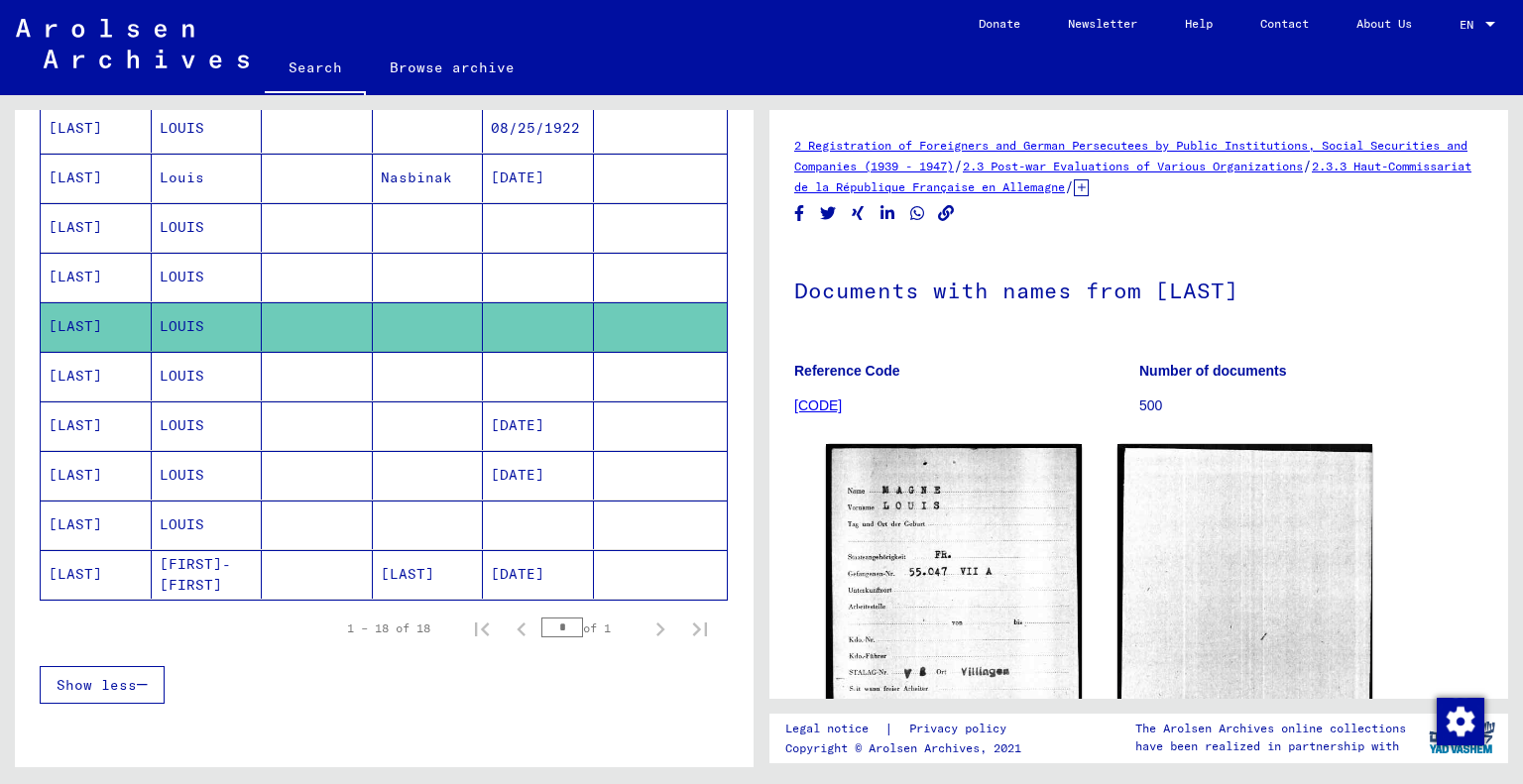 scroll, scrollTop: 0, scrollLeft: 0, axis: both 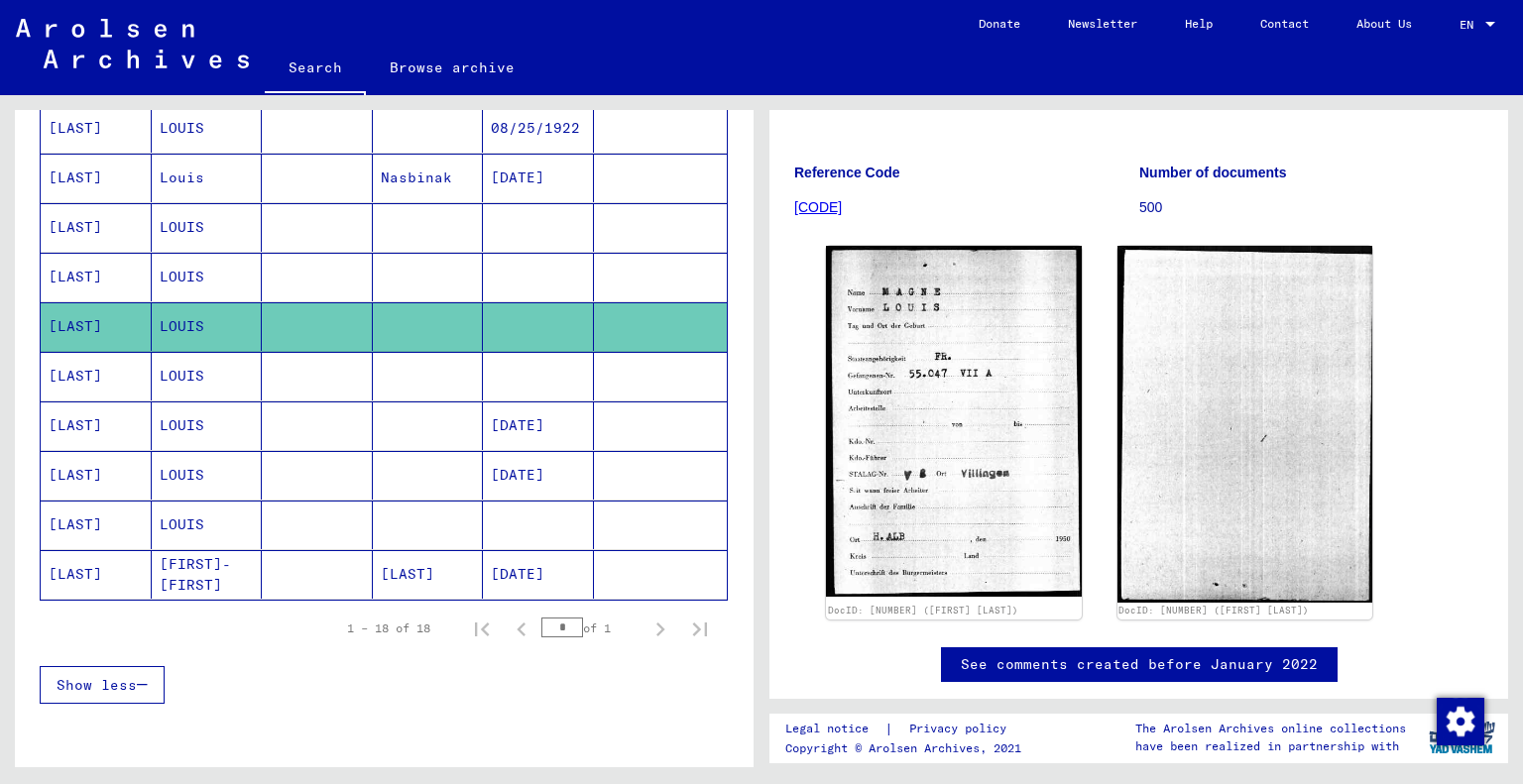 click on "[LAST]" at bounding box center (96, 326) 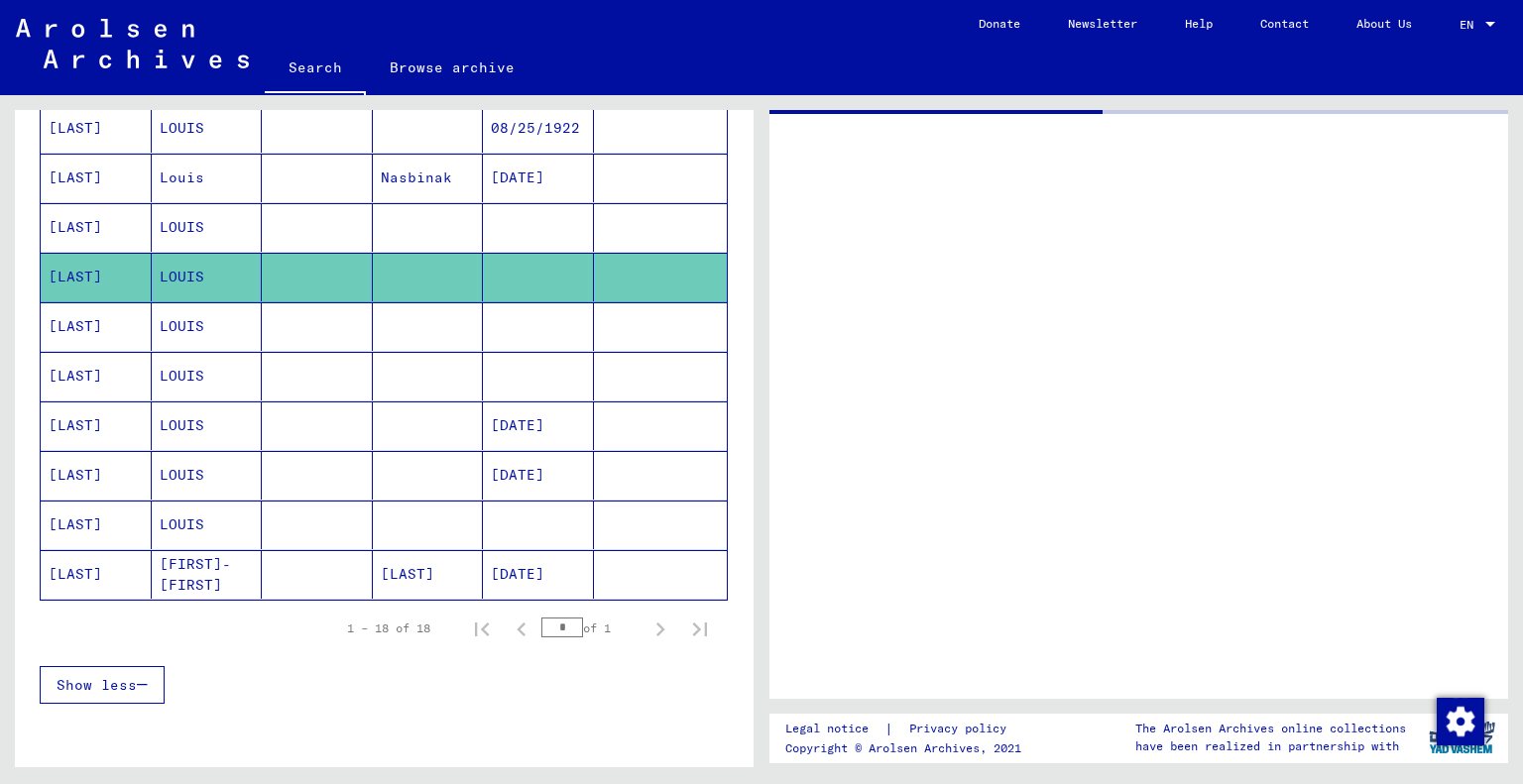 click on "[LAST]" 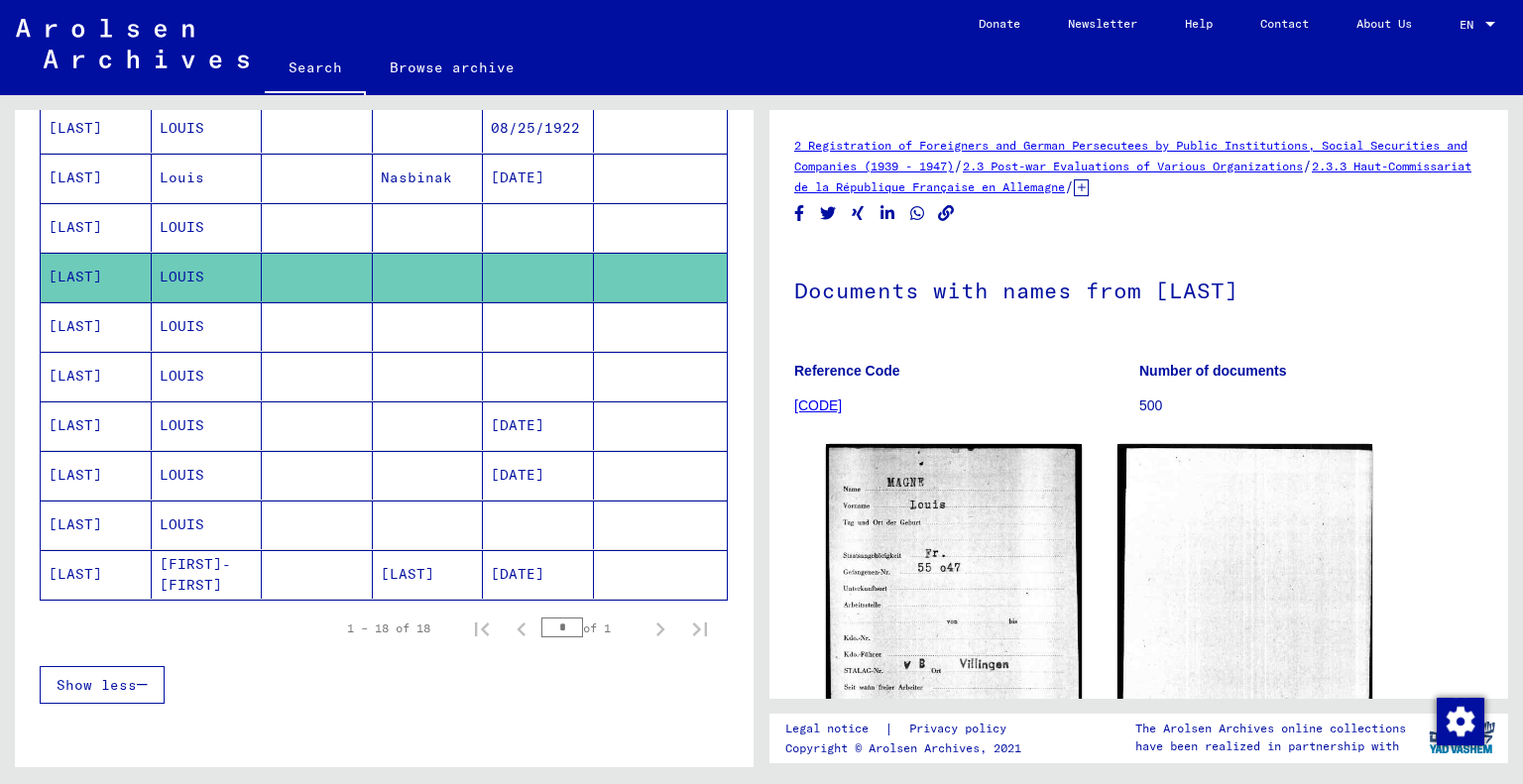 scroll, scrollTop: 0, scrollLeft: 0, axis: both 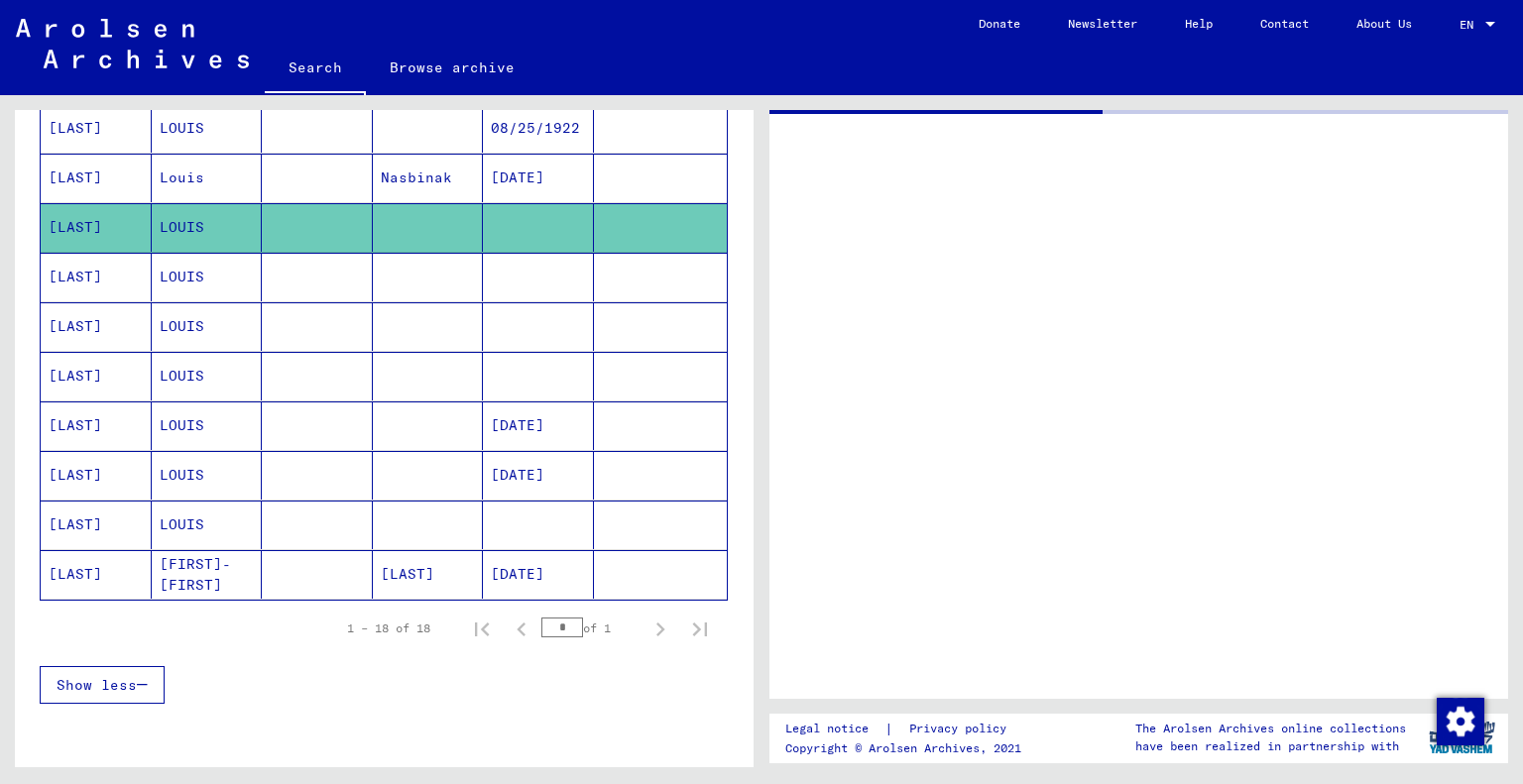 click on "[LAST]" 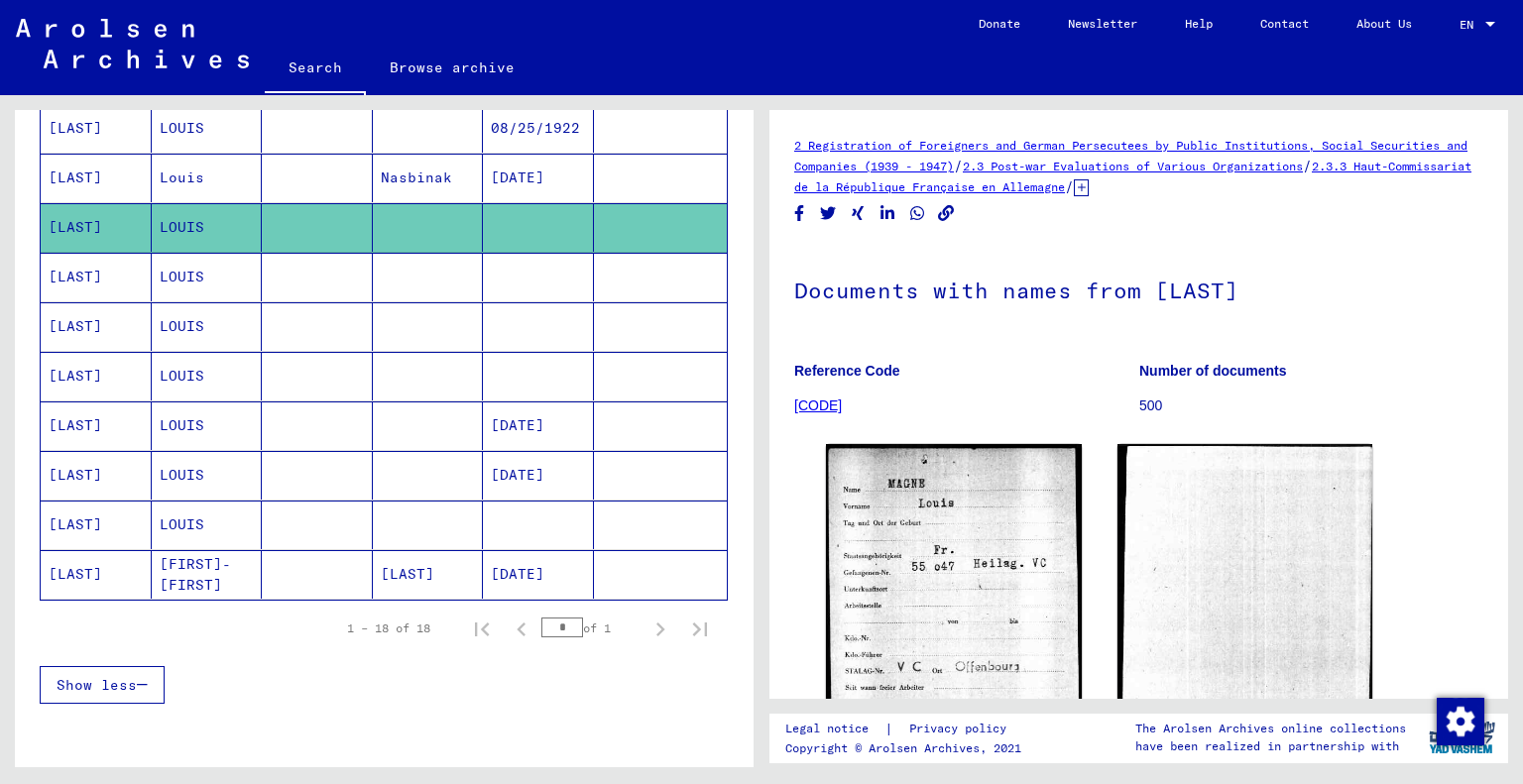 scroll, scrollTop: 0, scrollLeft: 0, axis: both 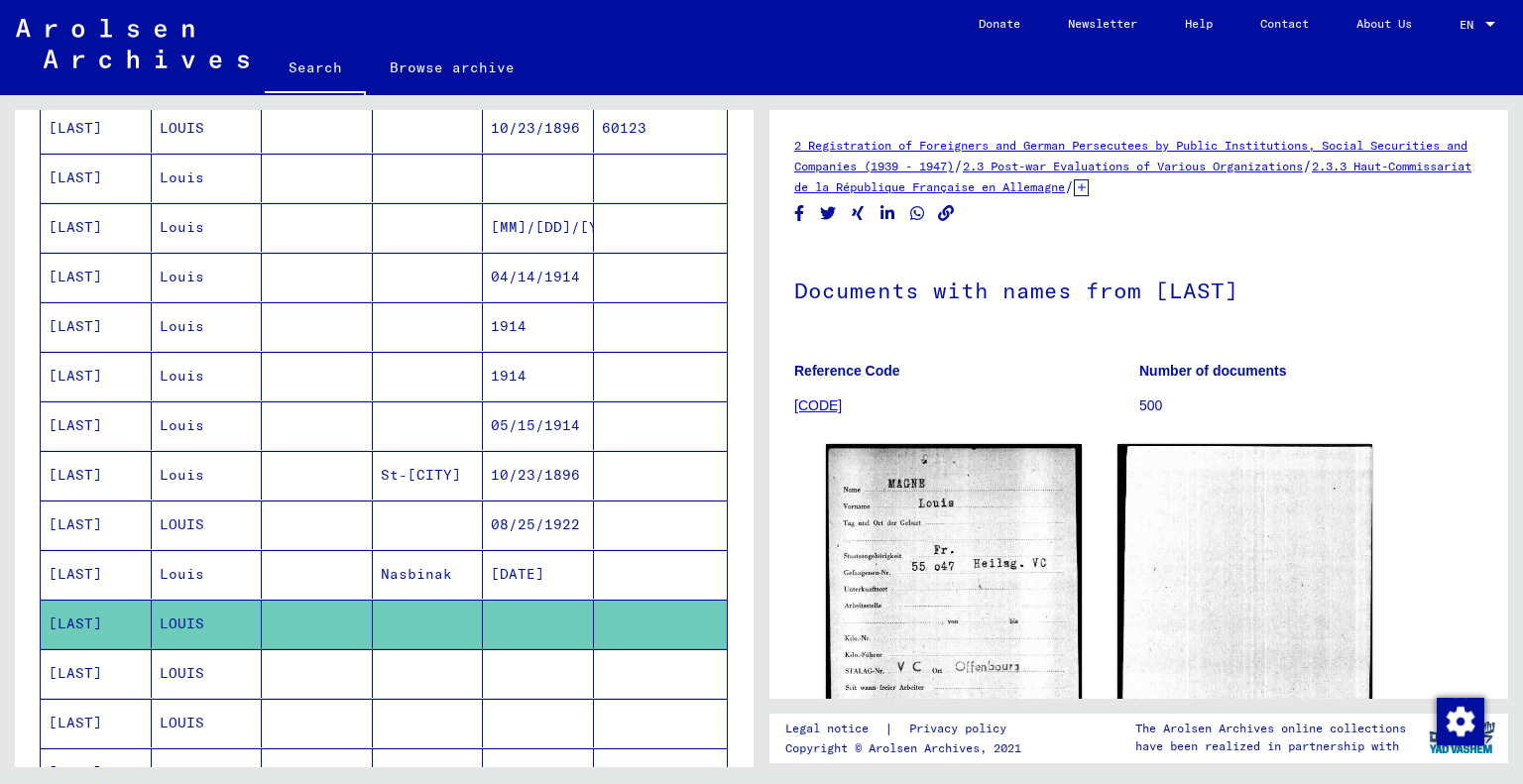 click on "[LAST]" at bounding box center (96, 425) 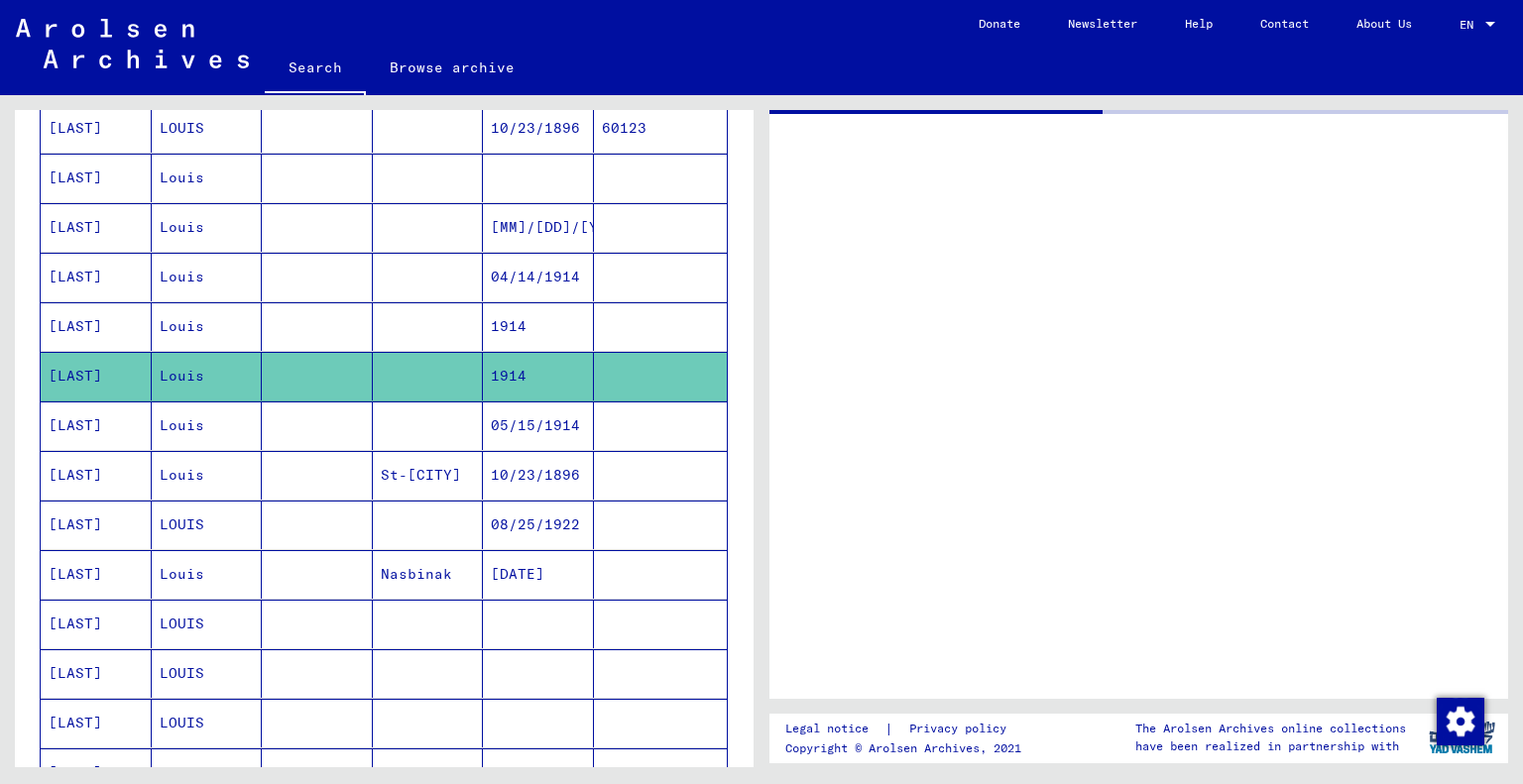 click on "[LAST]" 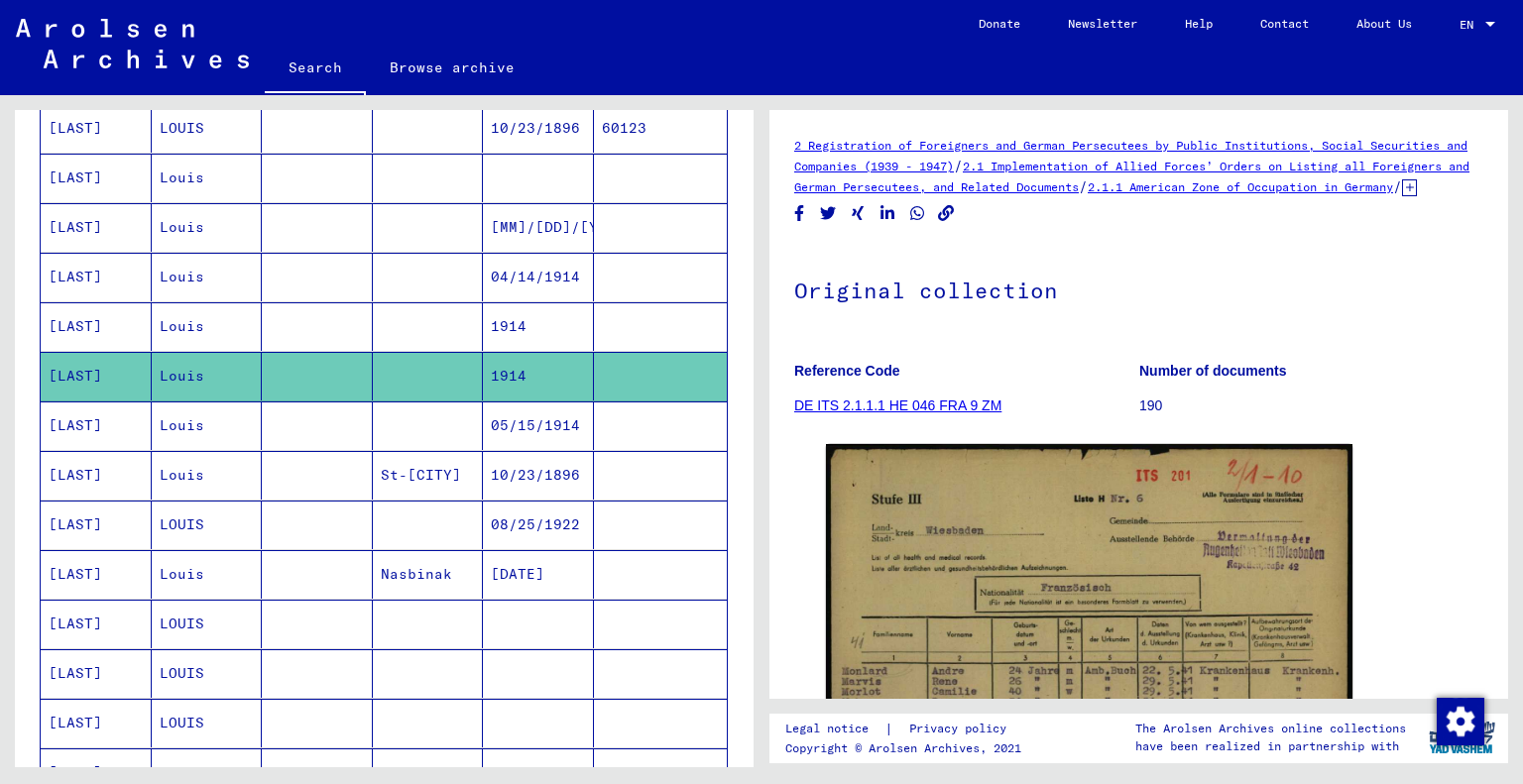scroll, scrollTop: 0, scrollLeft: 0, axis: both 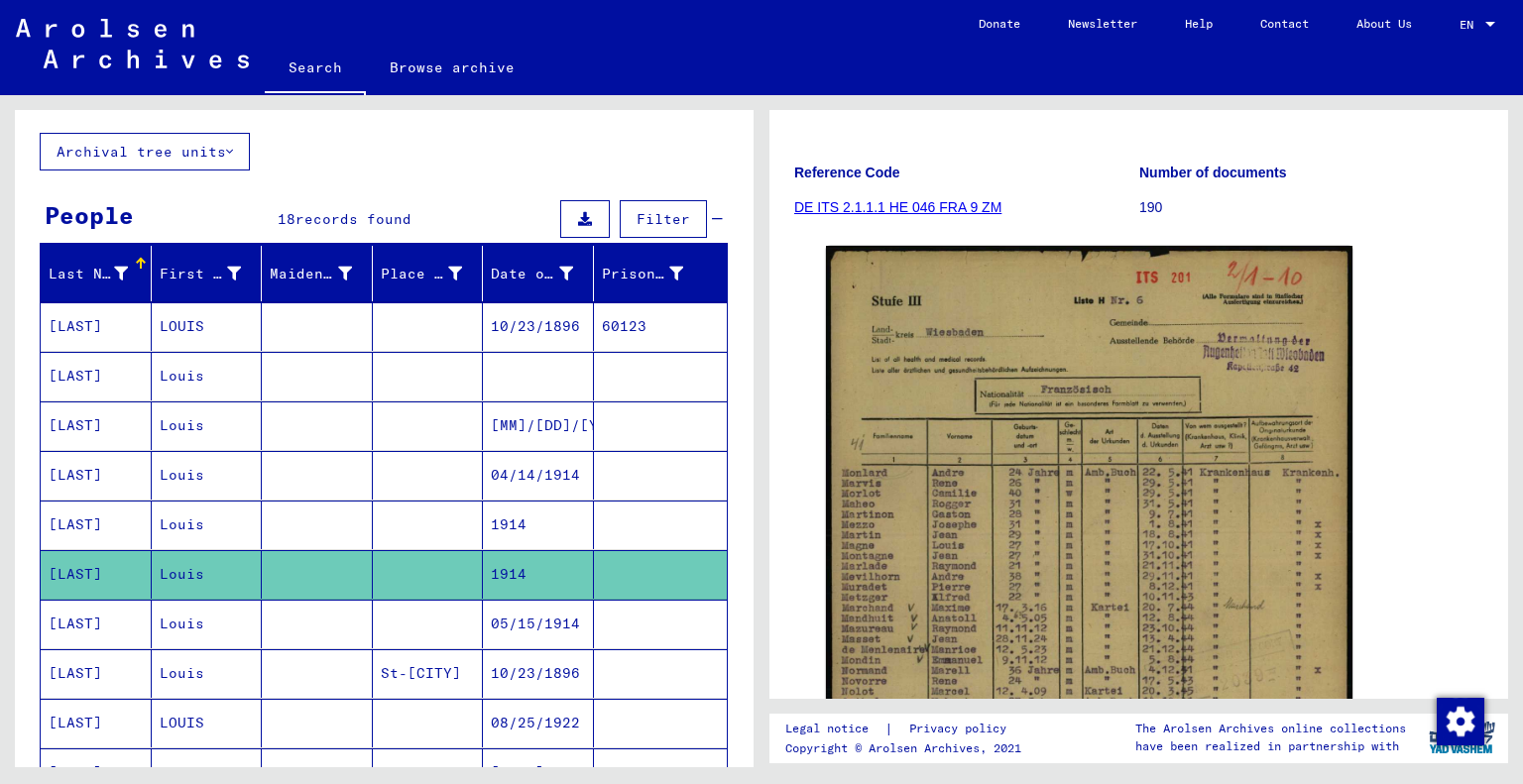 click on "[LAST]" at bounding box center [96, 425] 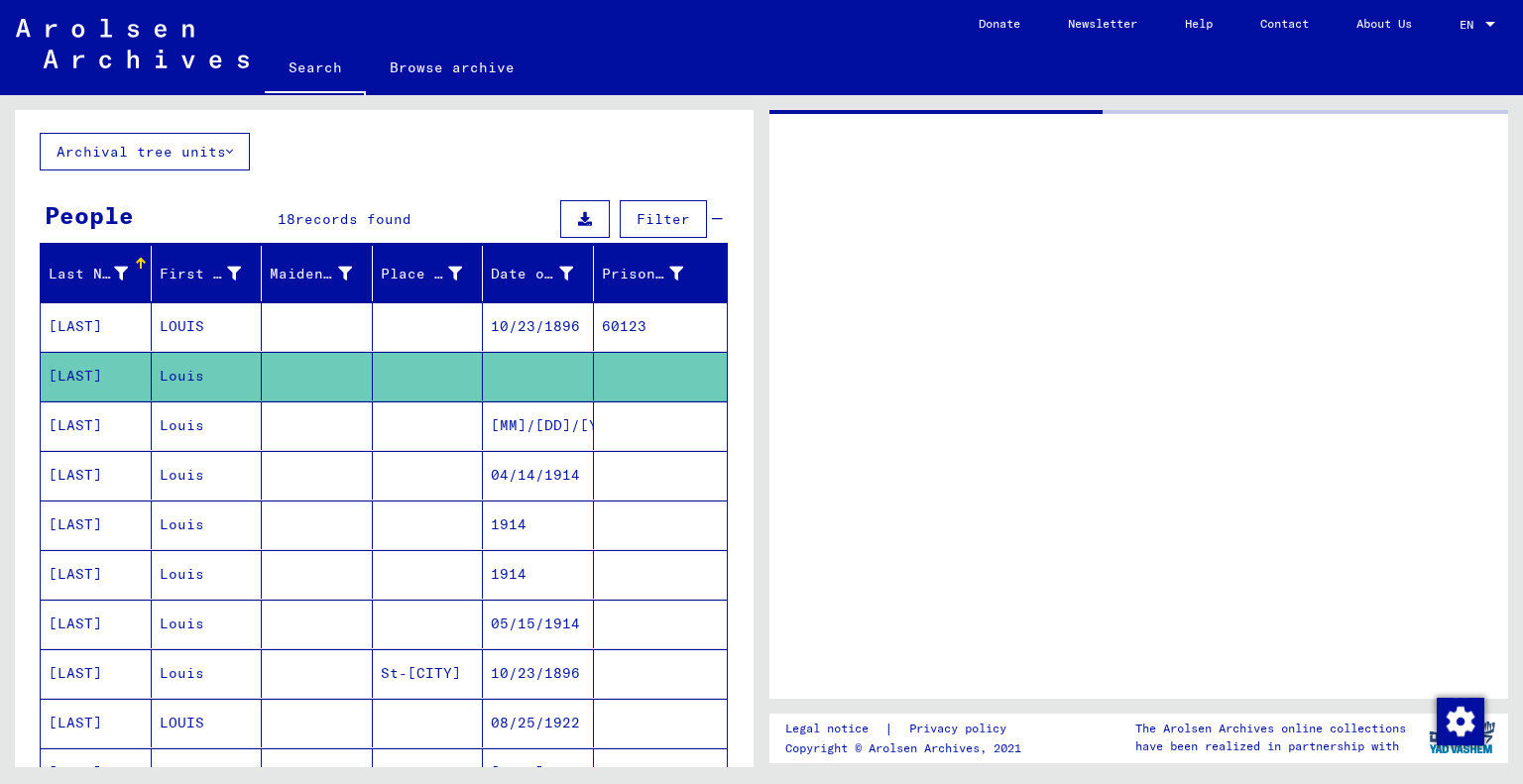 scroll, scrollTop: 0, scrollLeft: 0, axis: both 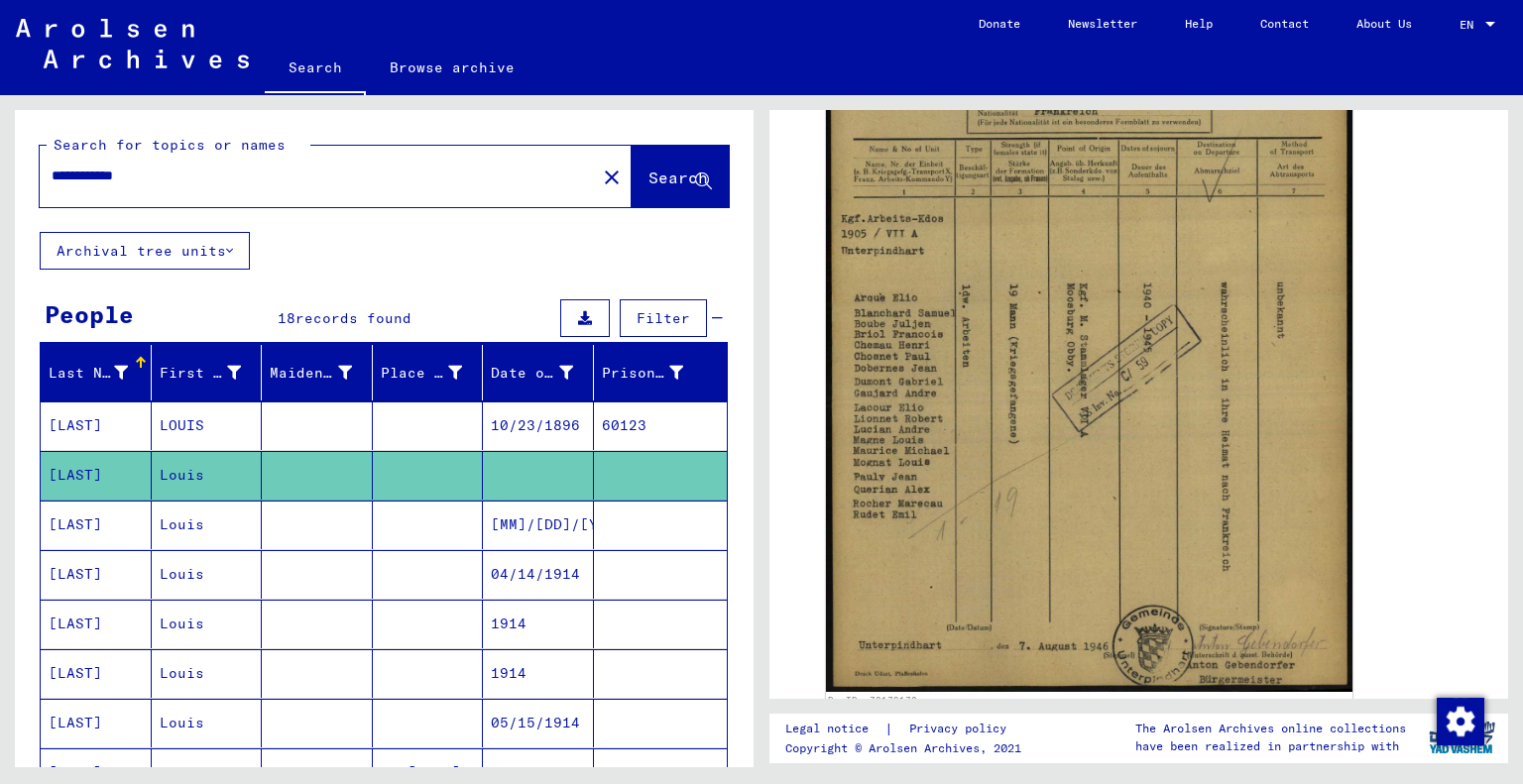 click on "[LAST]" at bounding box center [96, 475] 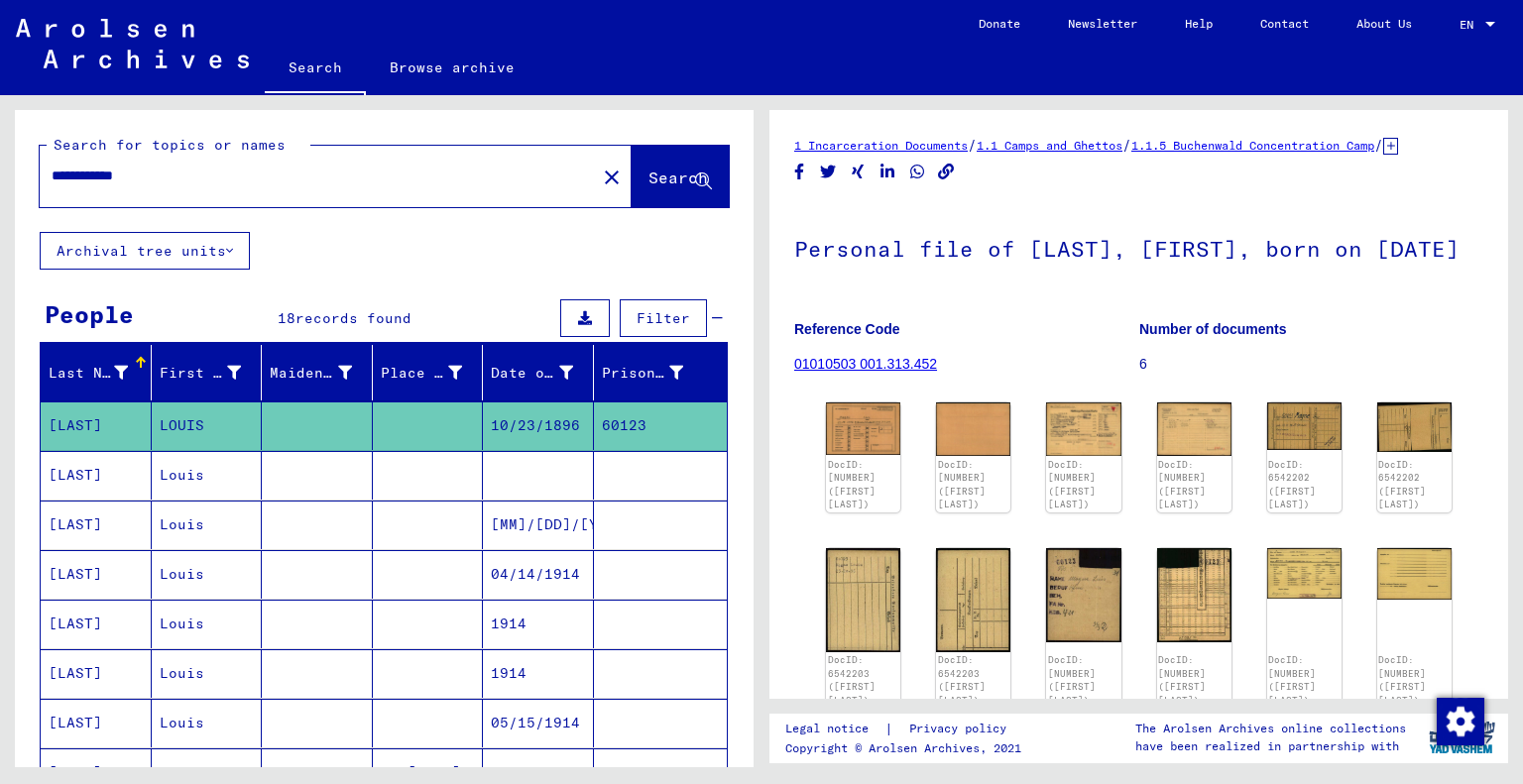 scroll, scrollTop: 0, scrollLeft: 0, axis: both 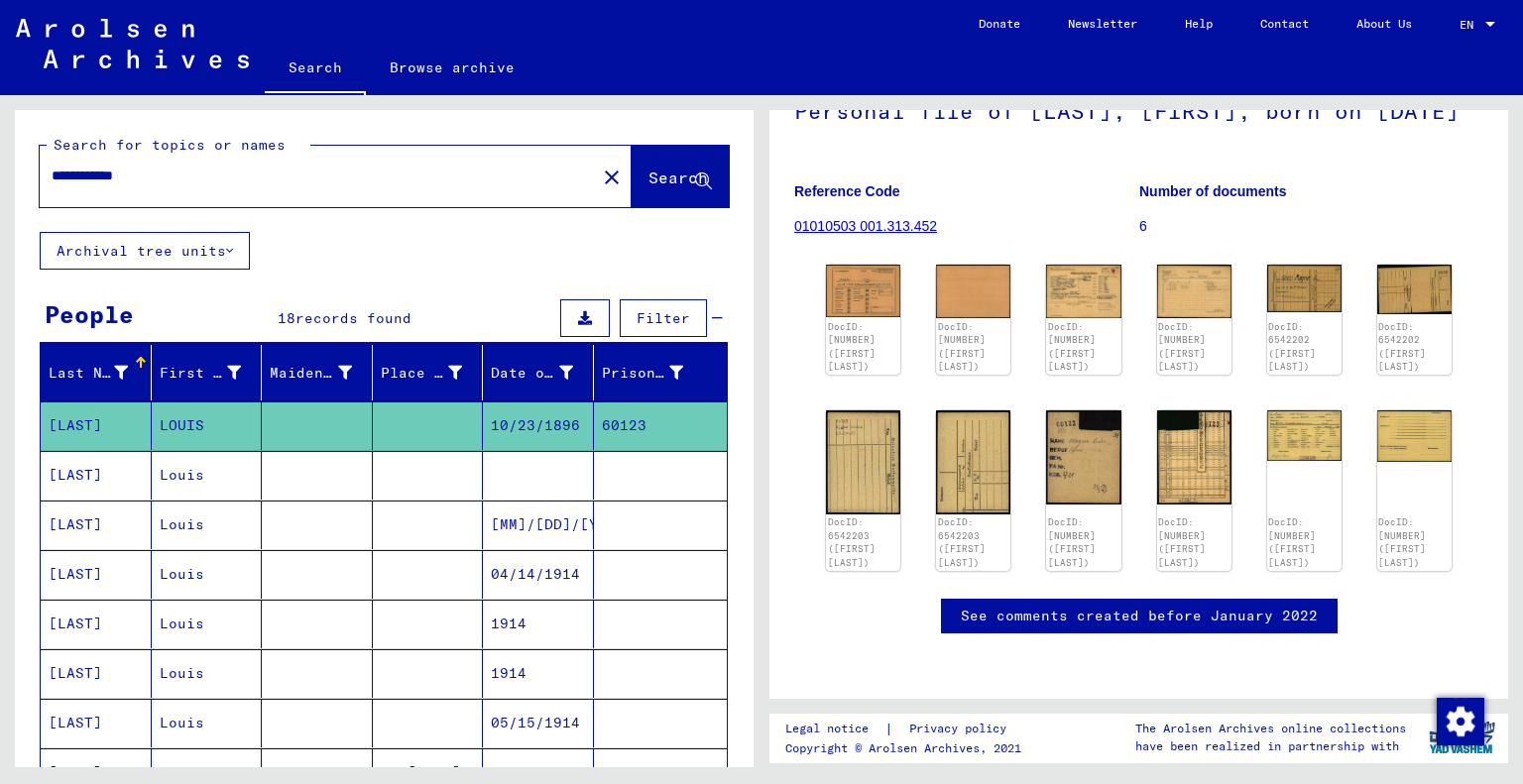 drag, startPoint x: 173, startPoint y: 173, endPoint x: 26, endPoint y: 177, distance: 147.05441 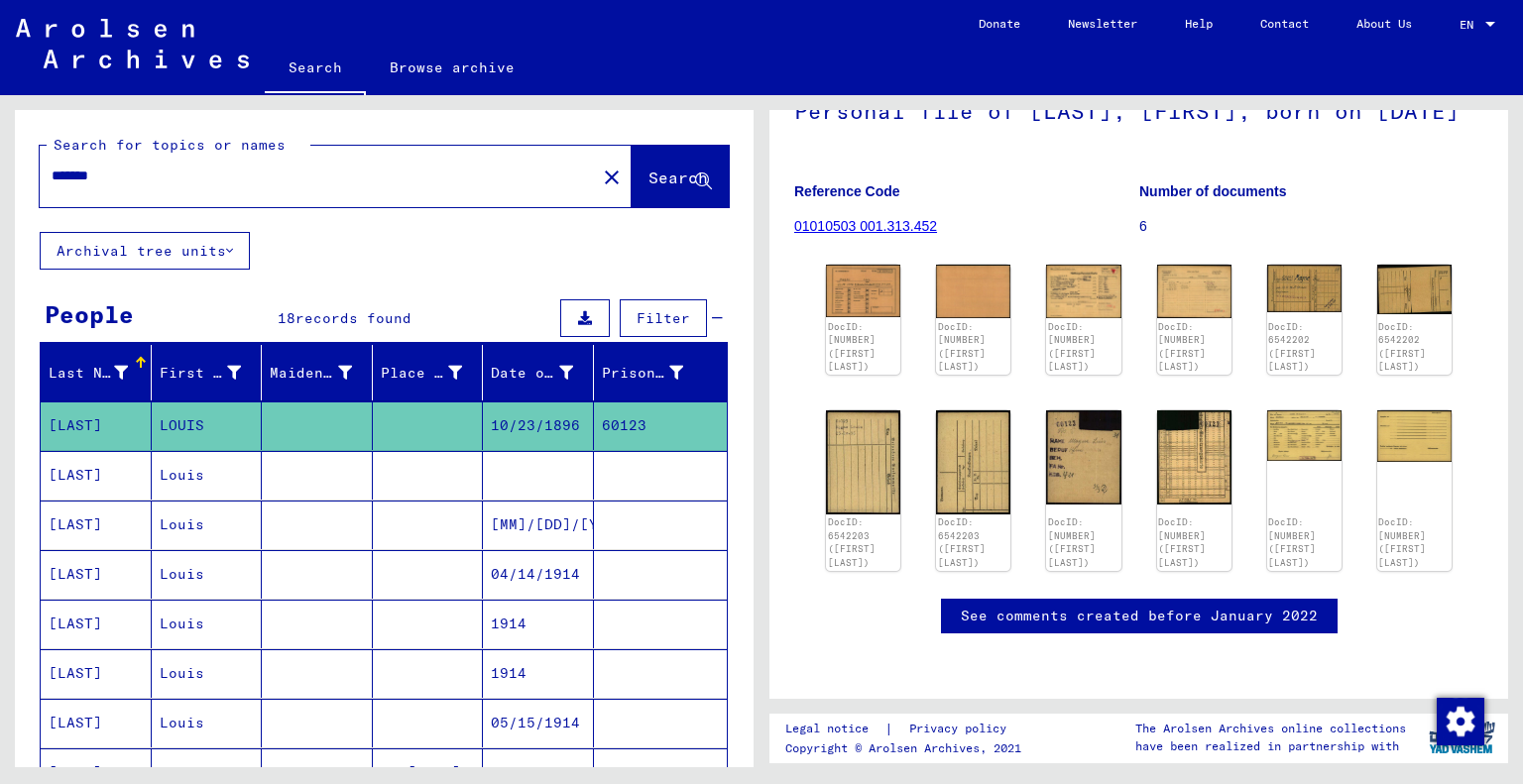 scroll, scrollTop: 0, scrollLeft: 0, axis: both 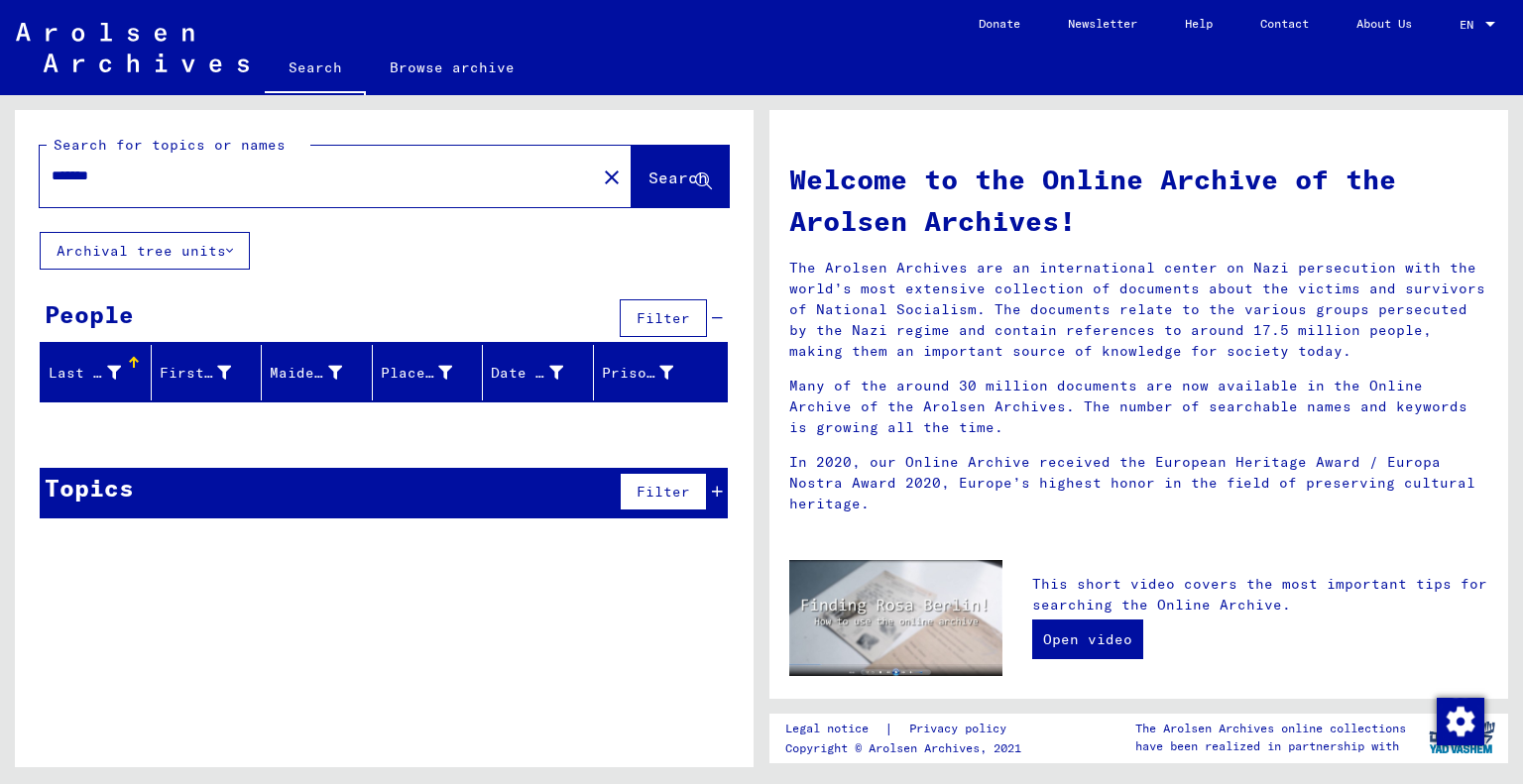 click on "Last Name" at bounding box center (84, 373) 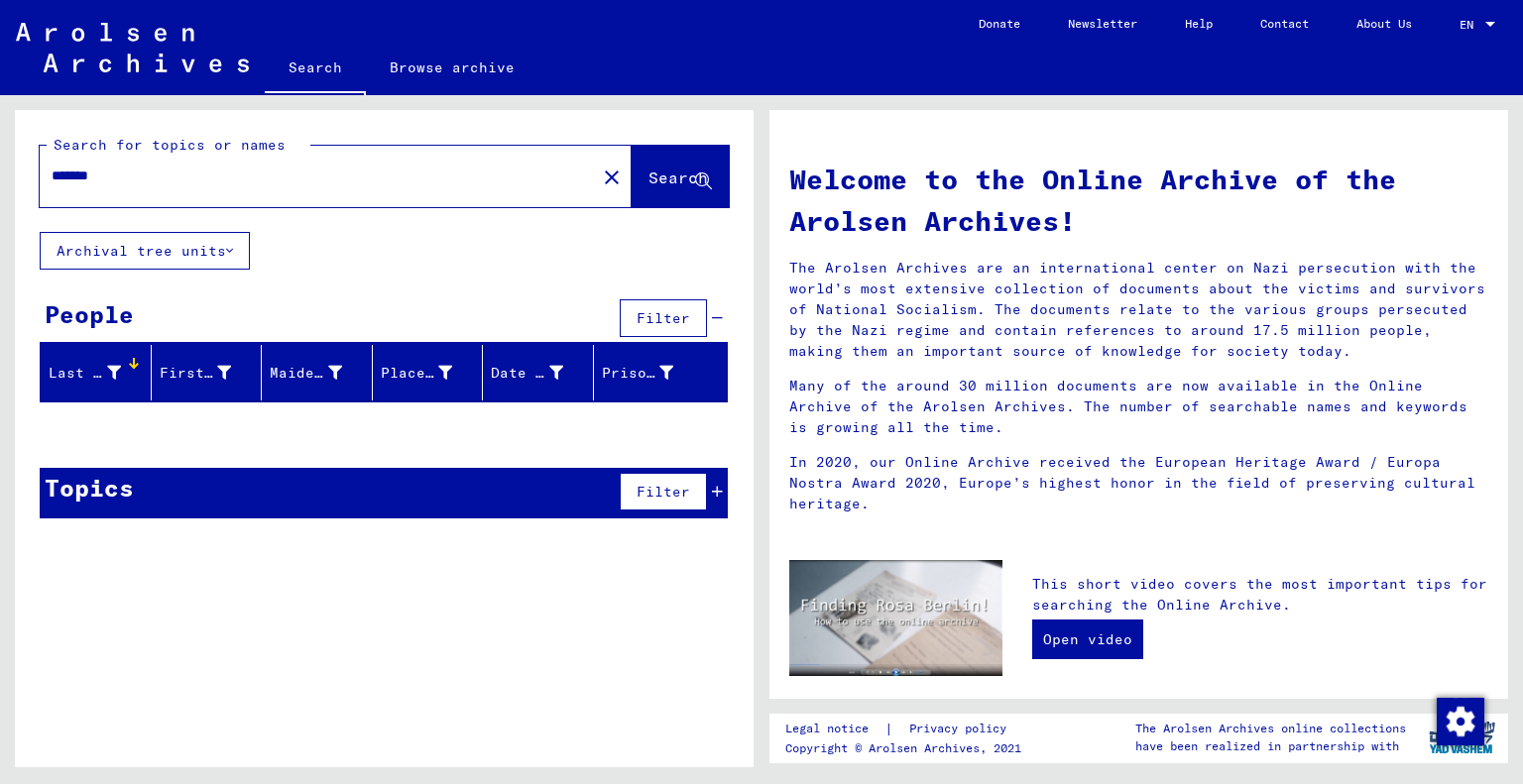 click at bounding box center (134, 368) 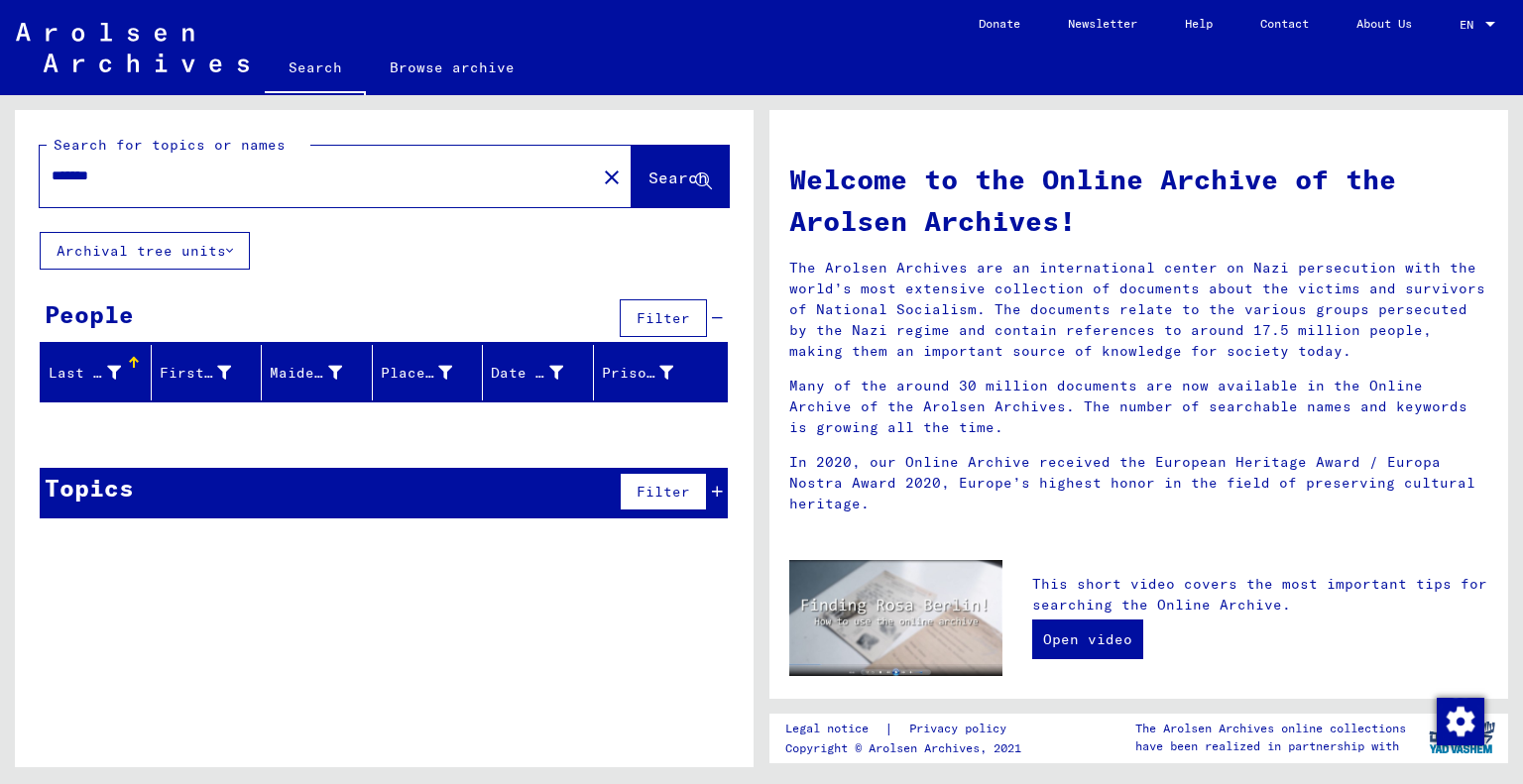 click on "Search for topics or names" 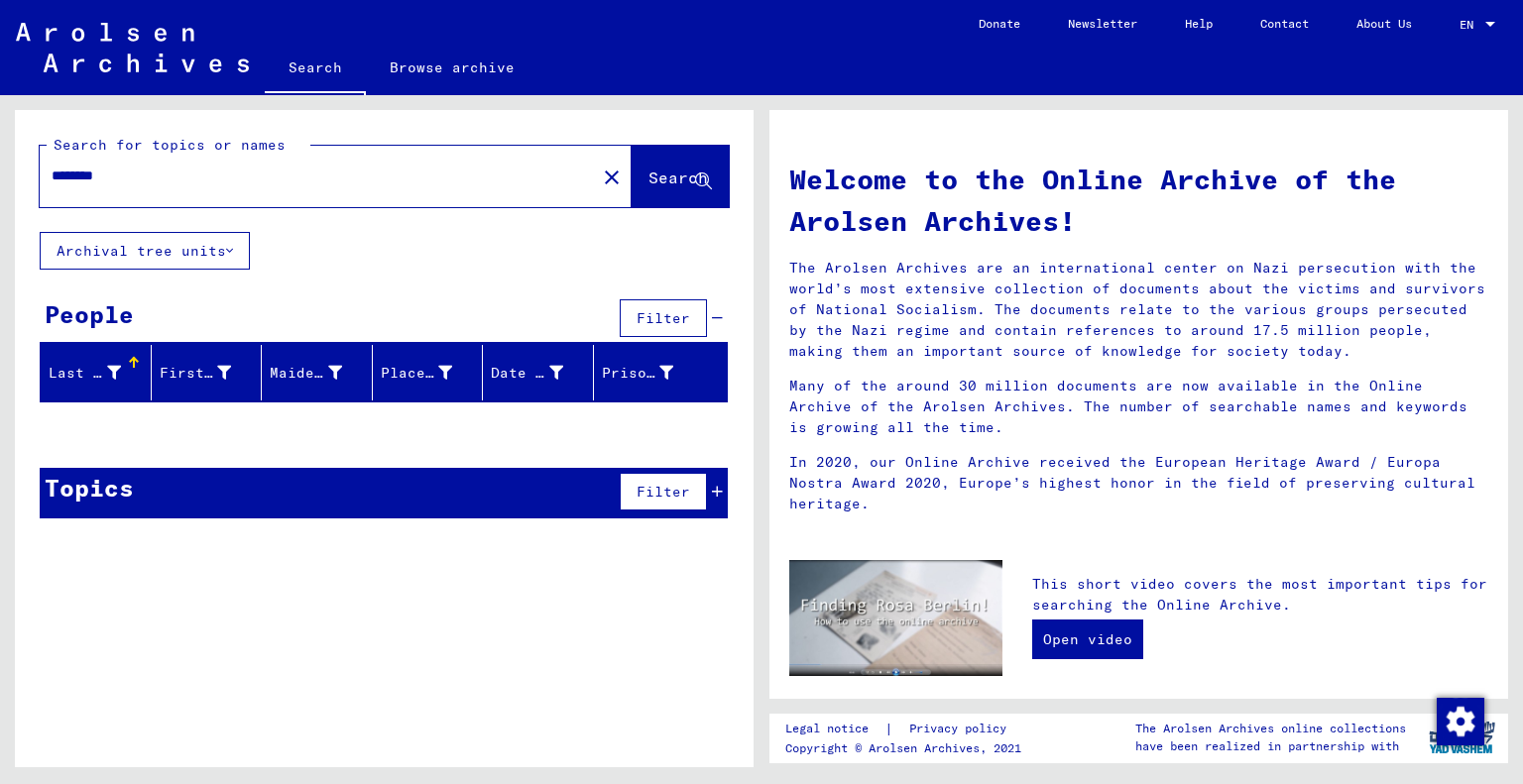 type on "********" 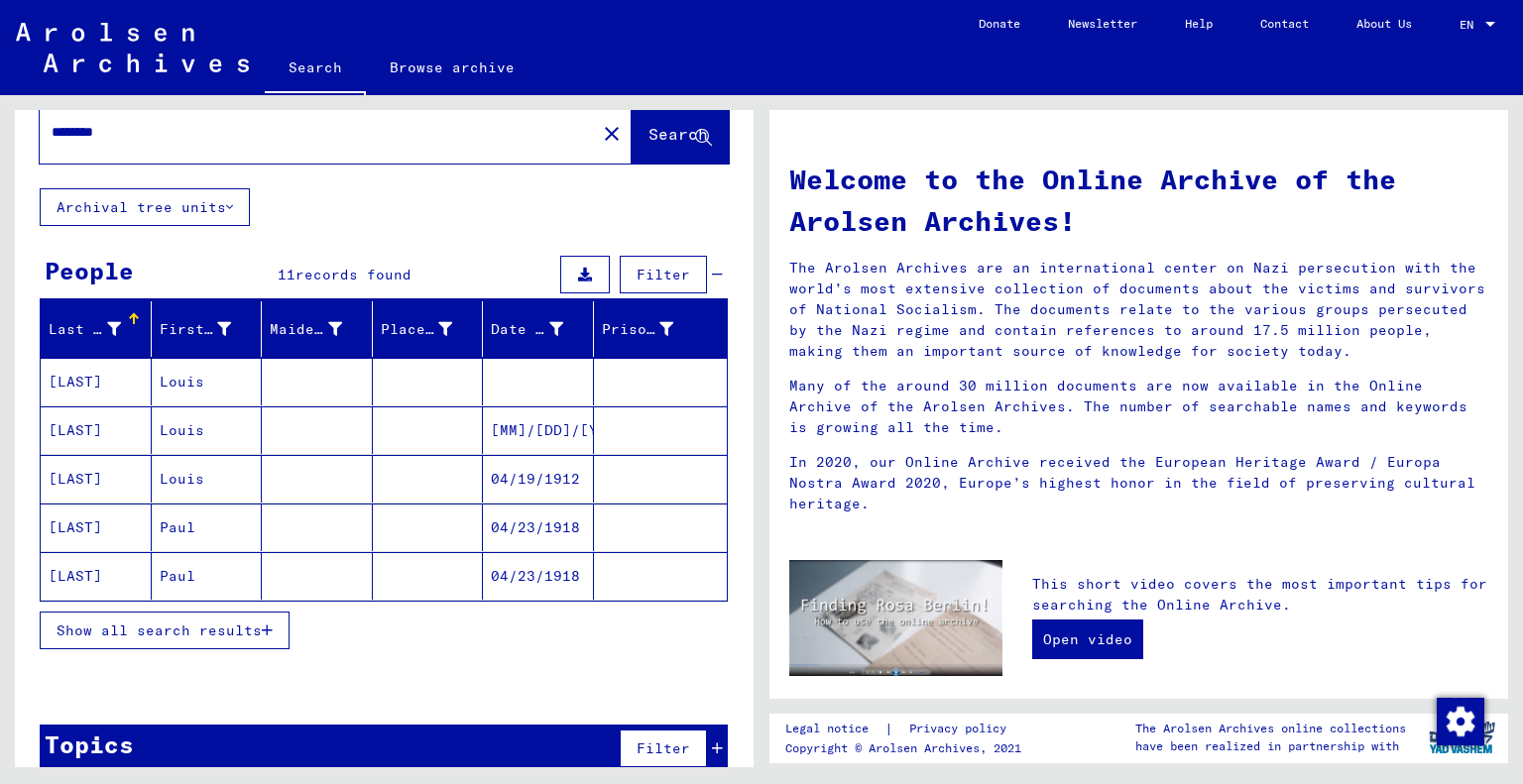 scroll, scrollTop: 67, scrollLeft: 0, axis: vertical 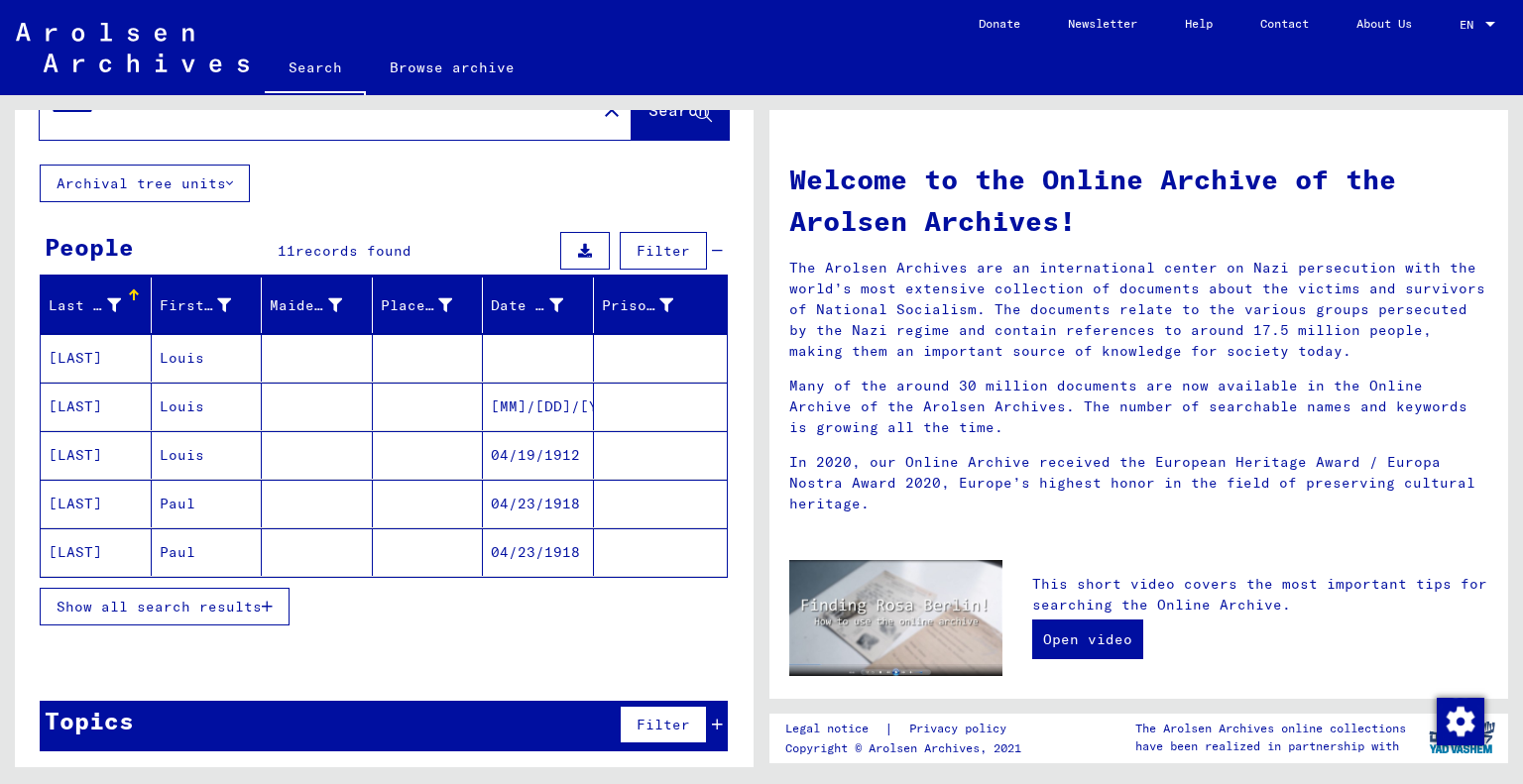 click on "[LAST]" at bounding box center (96, 406) 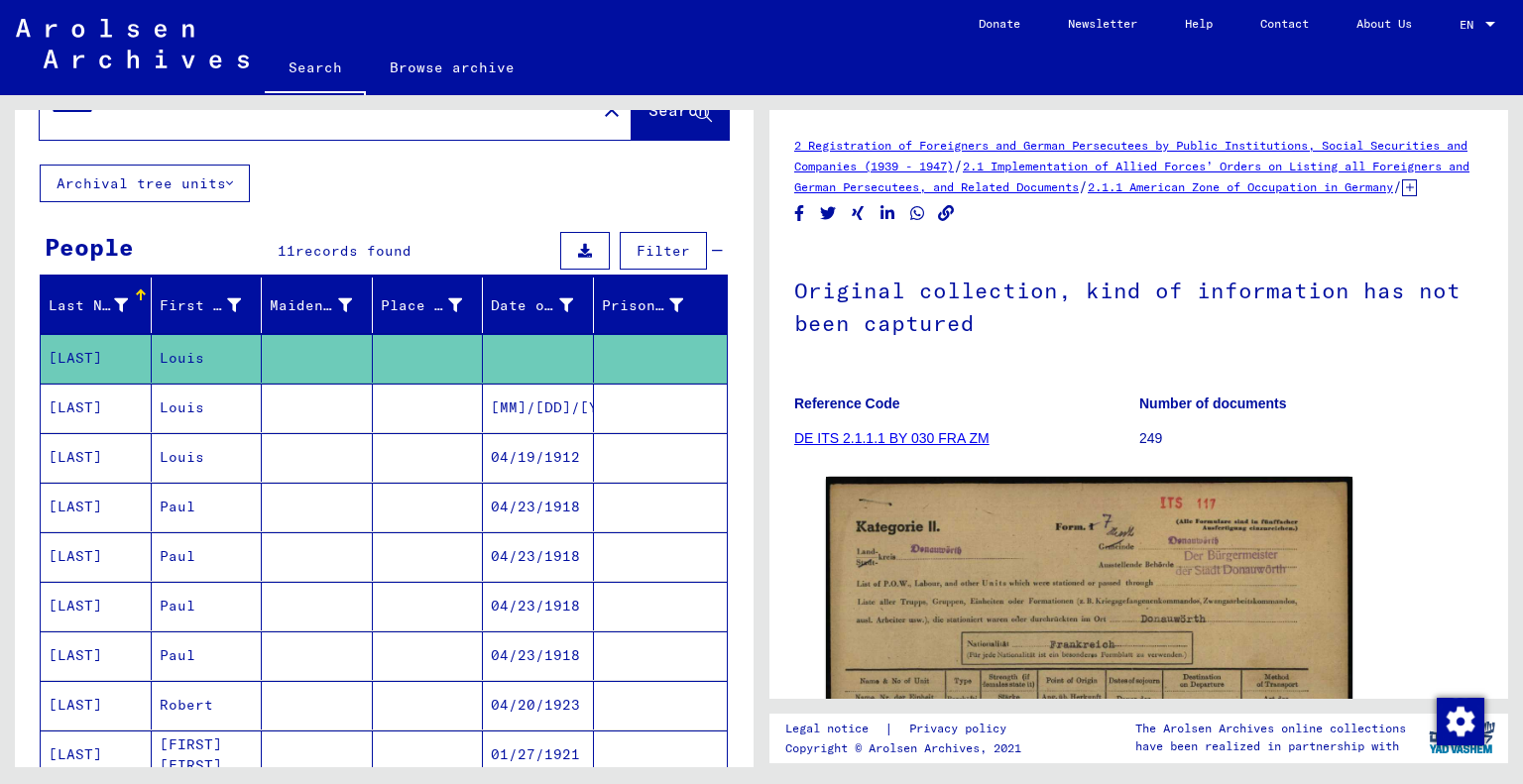 scroll, scrollTop: 0, scrollLeft: 0, axis: both 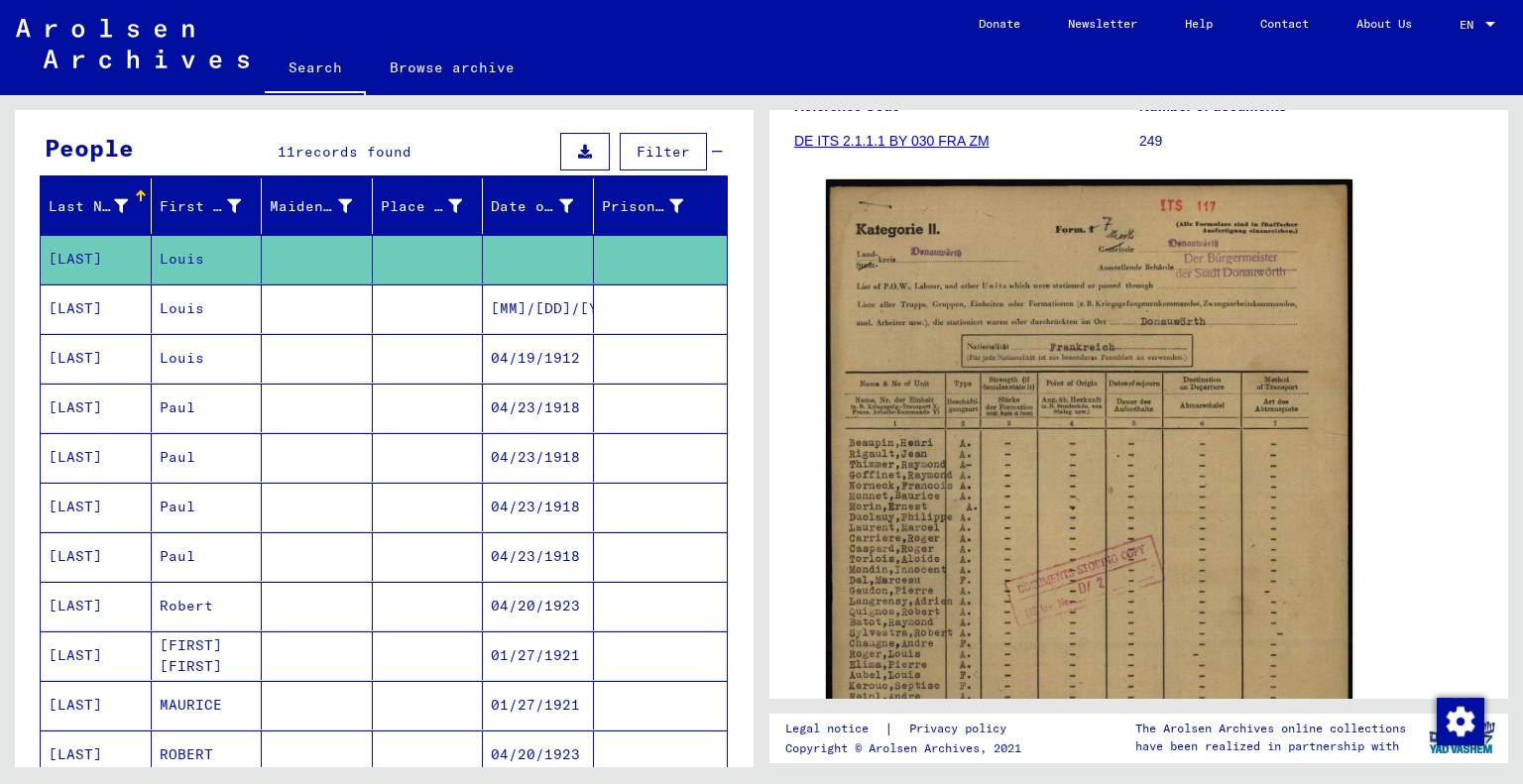 click on "[LAST]" at bounding box center (96, 358) 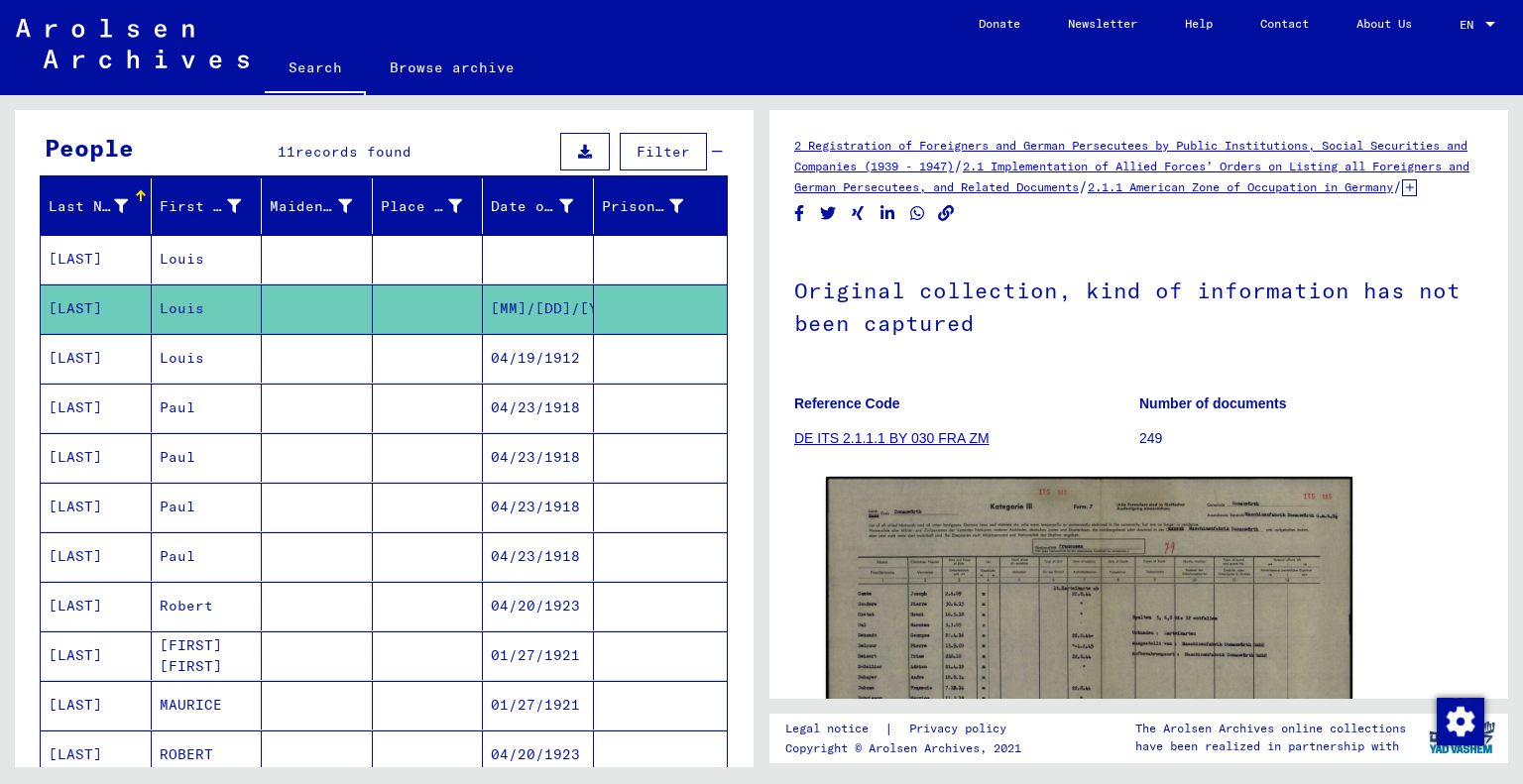 scroll, scrollTop: 0, scrollLeft: 0, axis: both 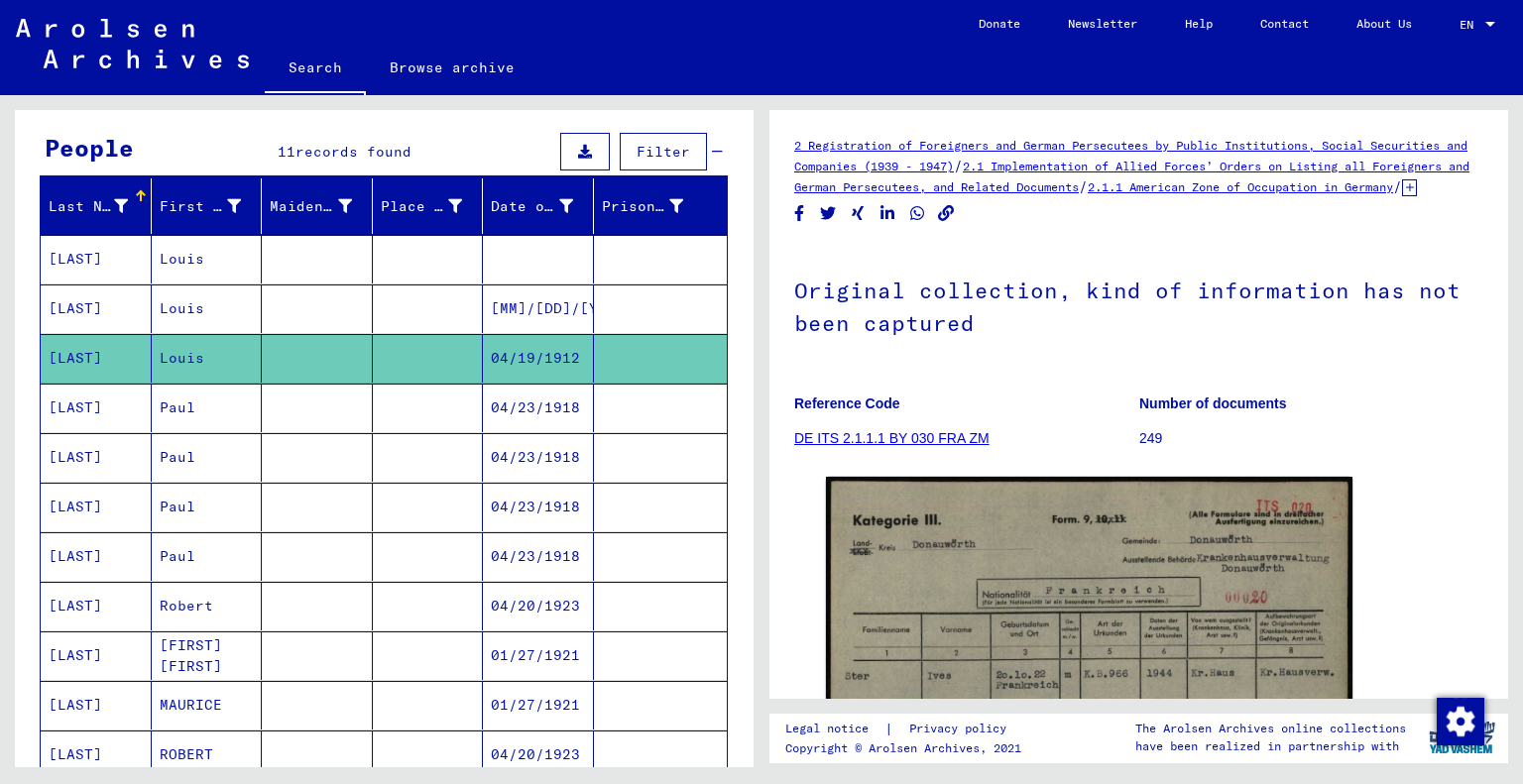 click on "[LAST]" at bounding box center [96, 457] 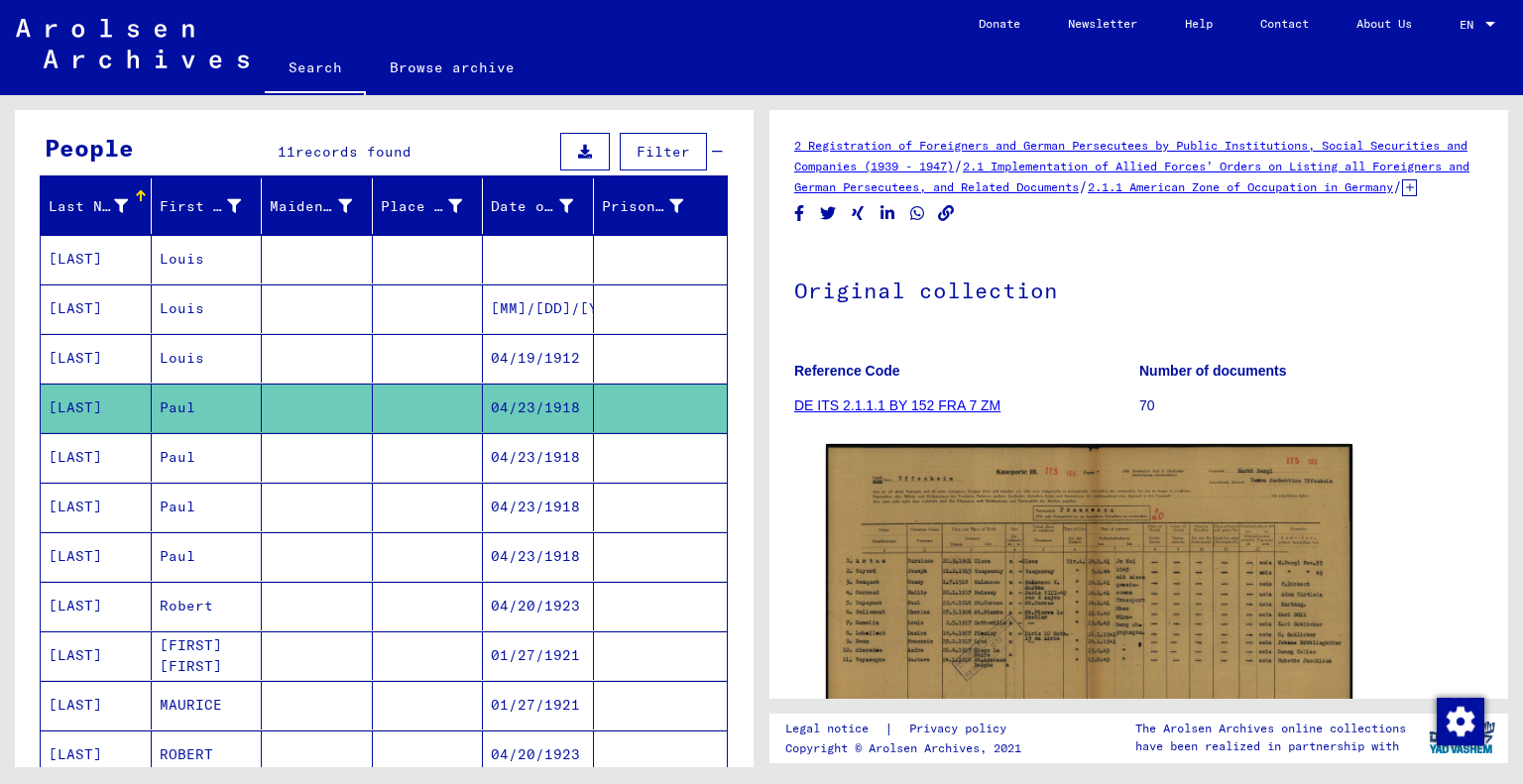scroll, scrollTop: 0, scrollLeft: 0, axis: both 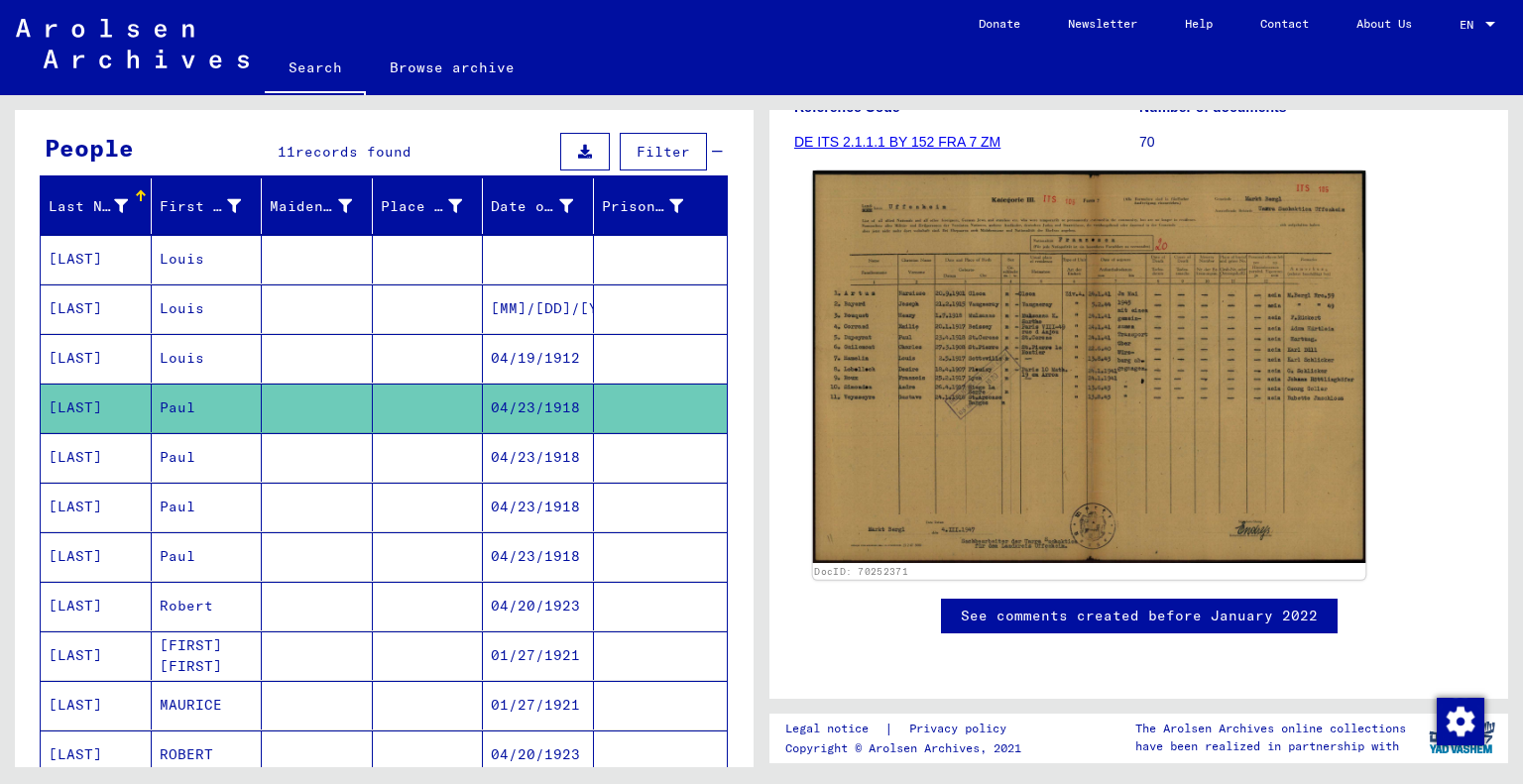 click 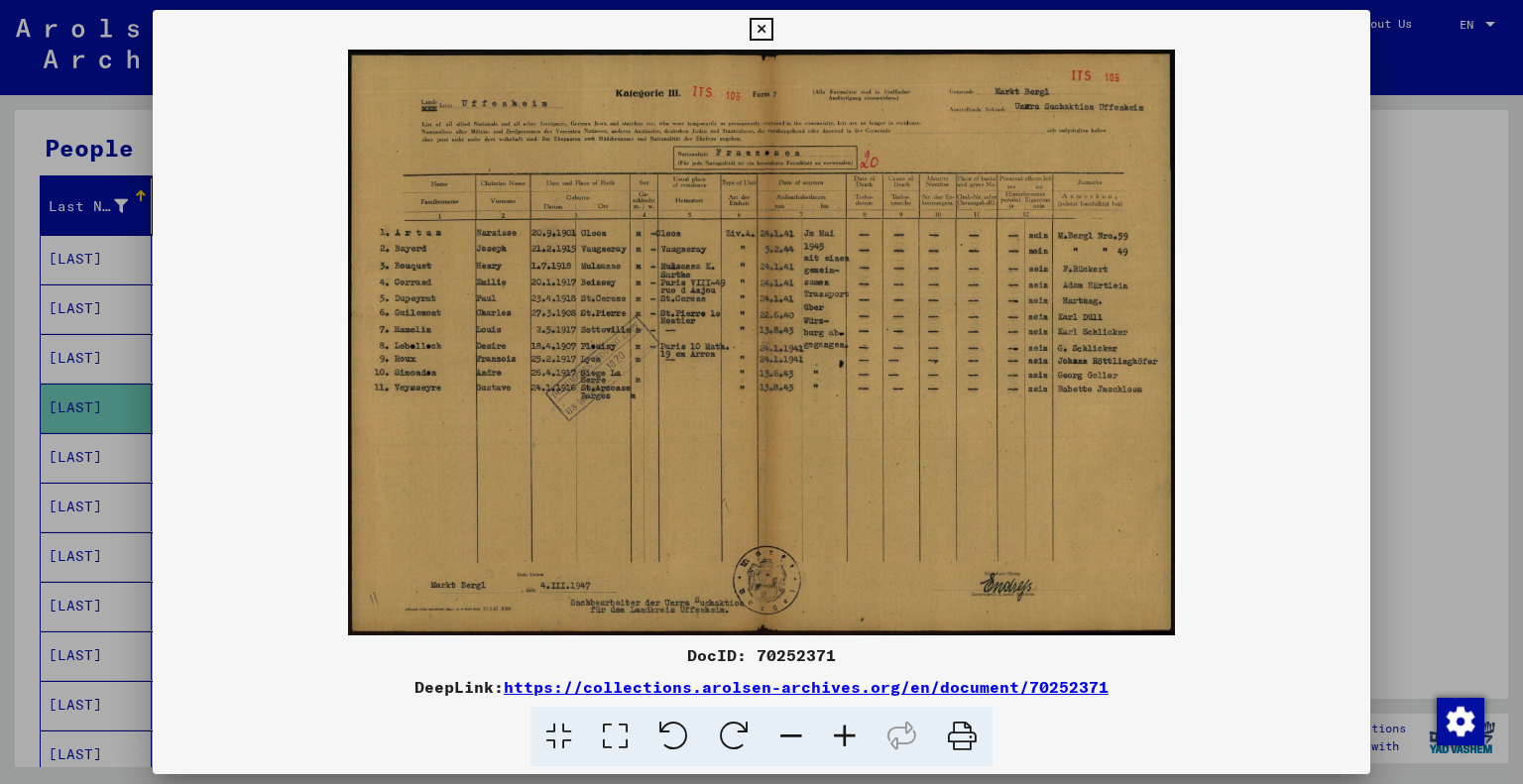 click at bounding box center (845, 736) 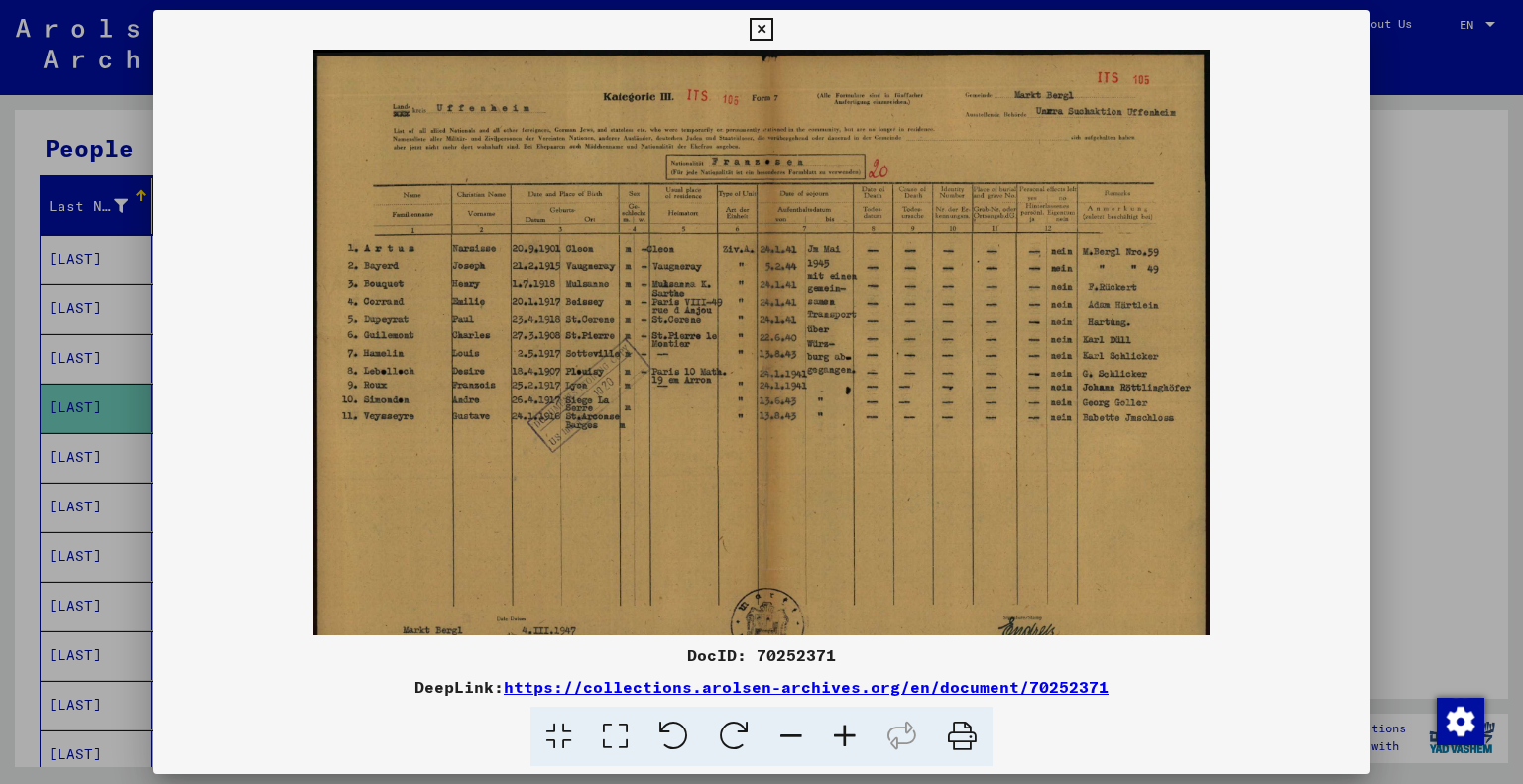 click at bounding box center (845, 736) 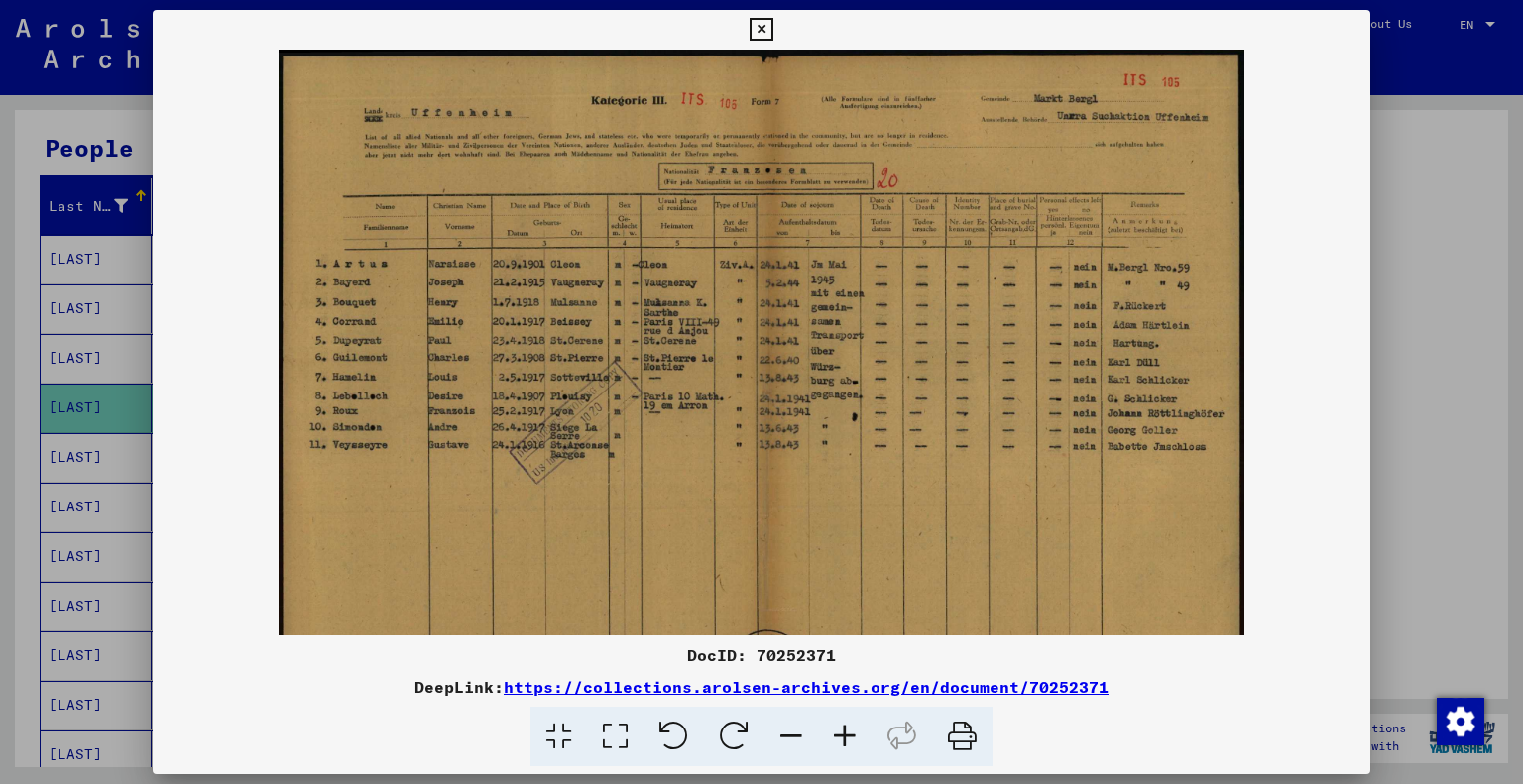 click at bounding box center (845, 736) 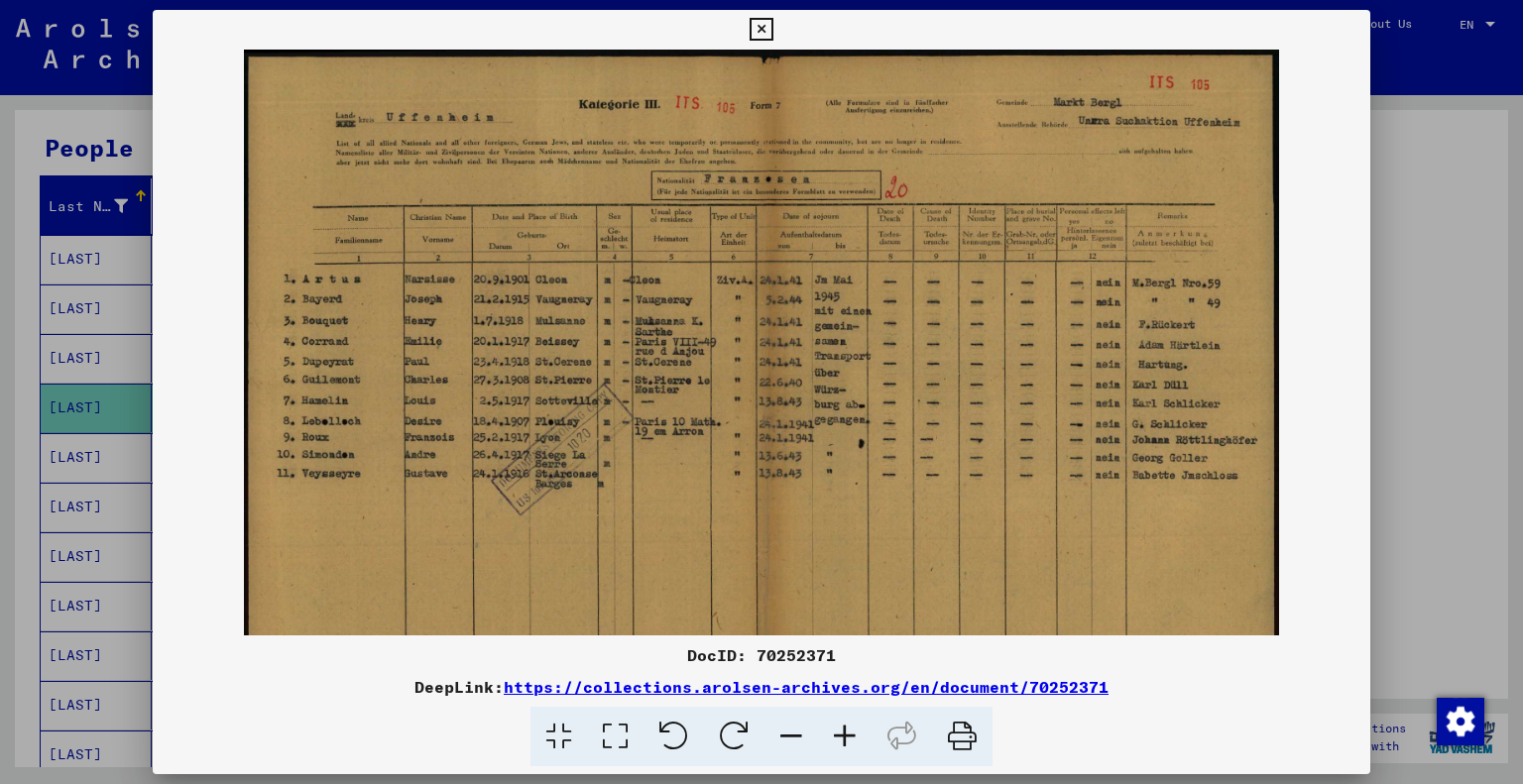 click at bounding box center [845, 736] 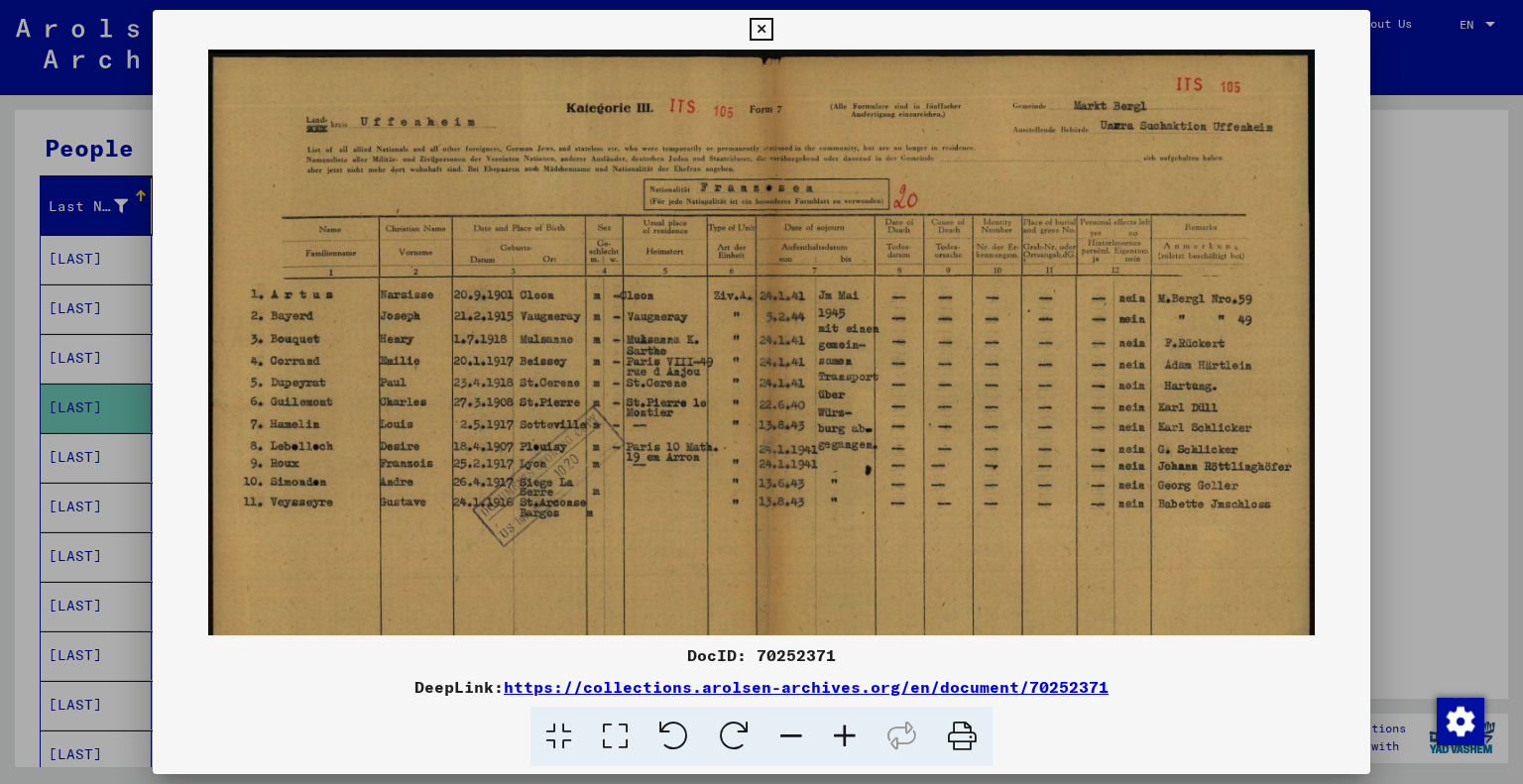 click at bounding box center (845, 736) 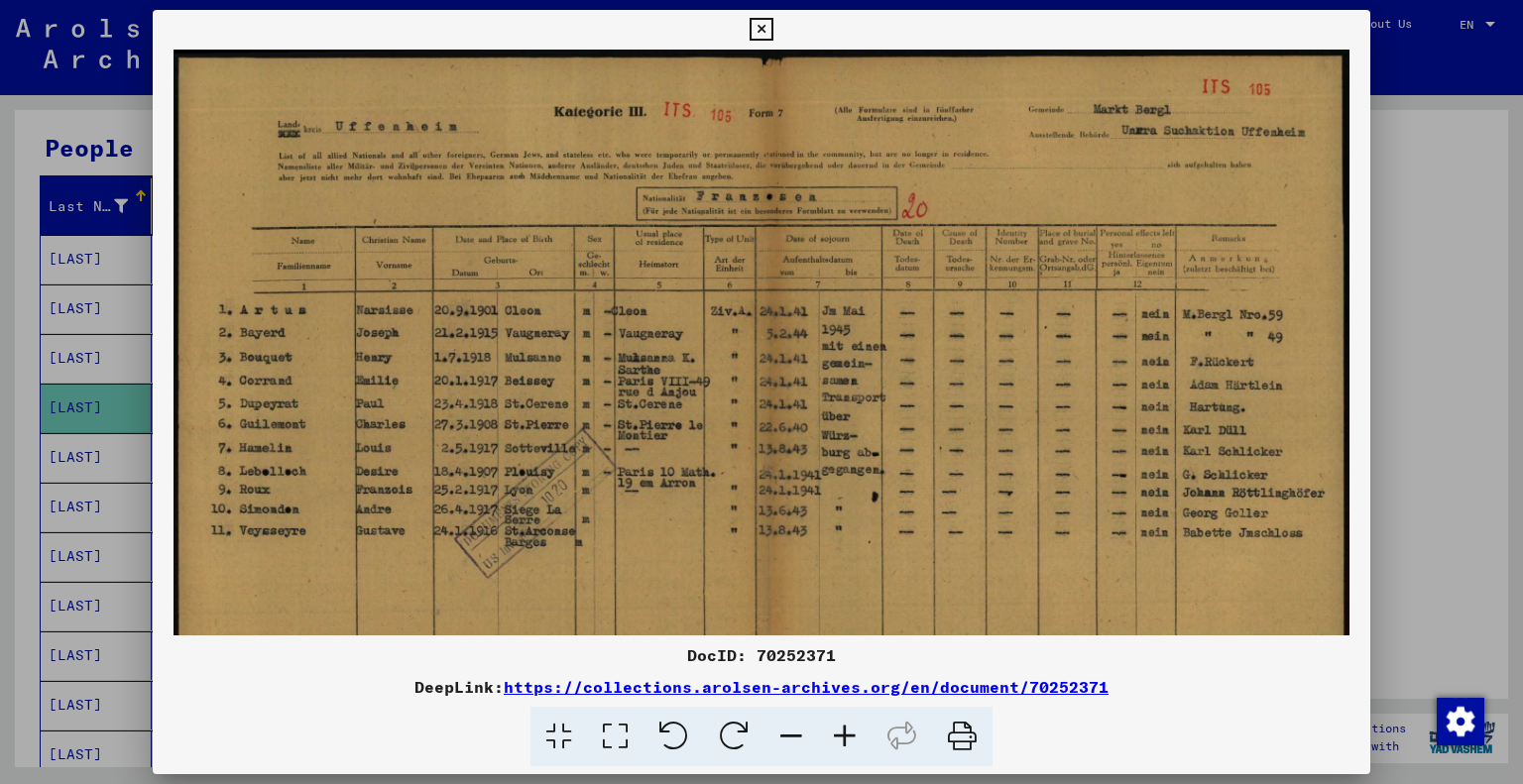 click at bounding box center (761, 30) 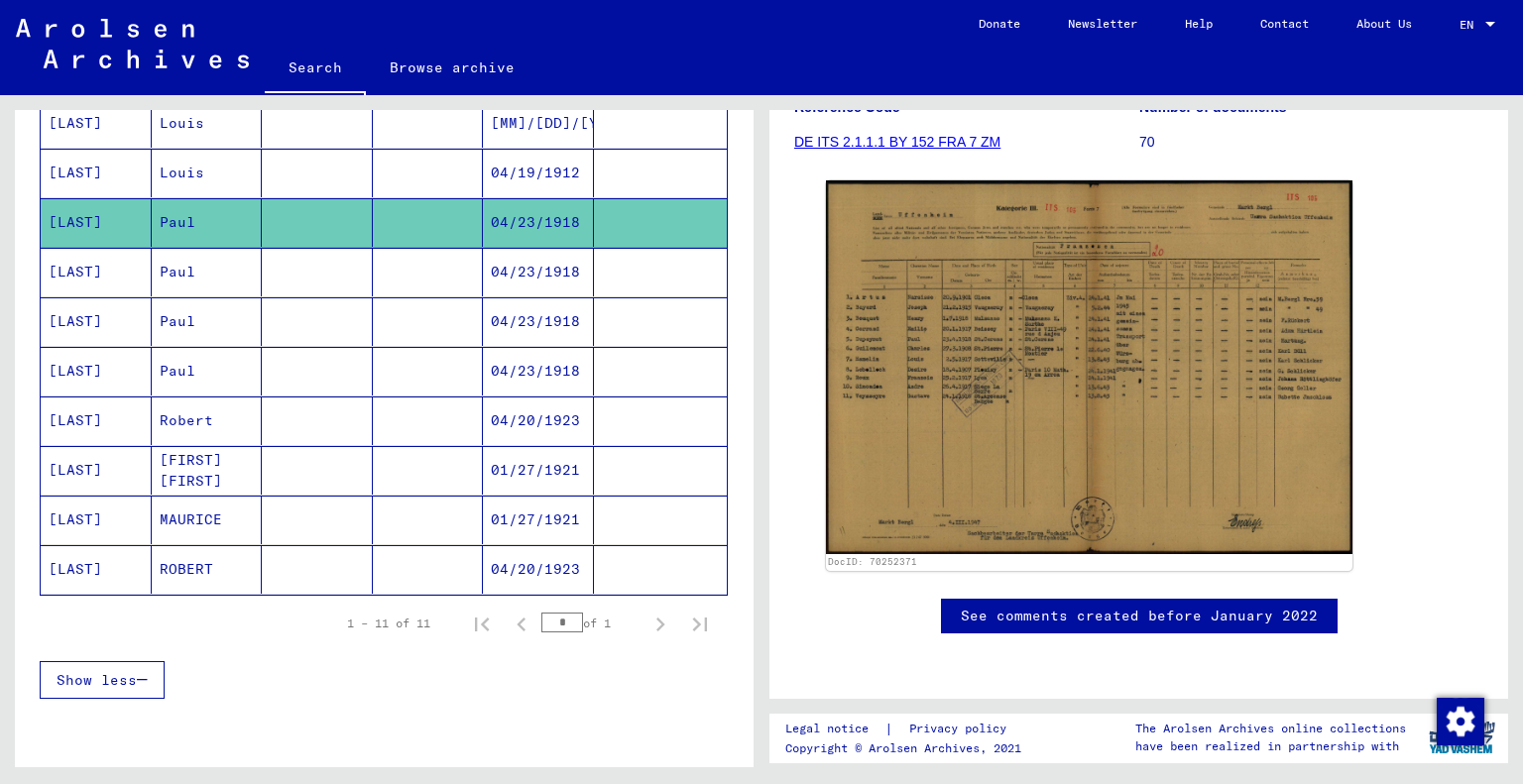 scroll, scrollTop: 365, scrollLeft: 0, axis: vertical 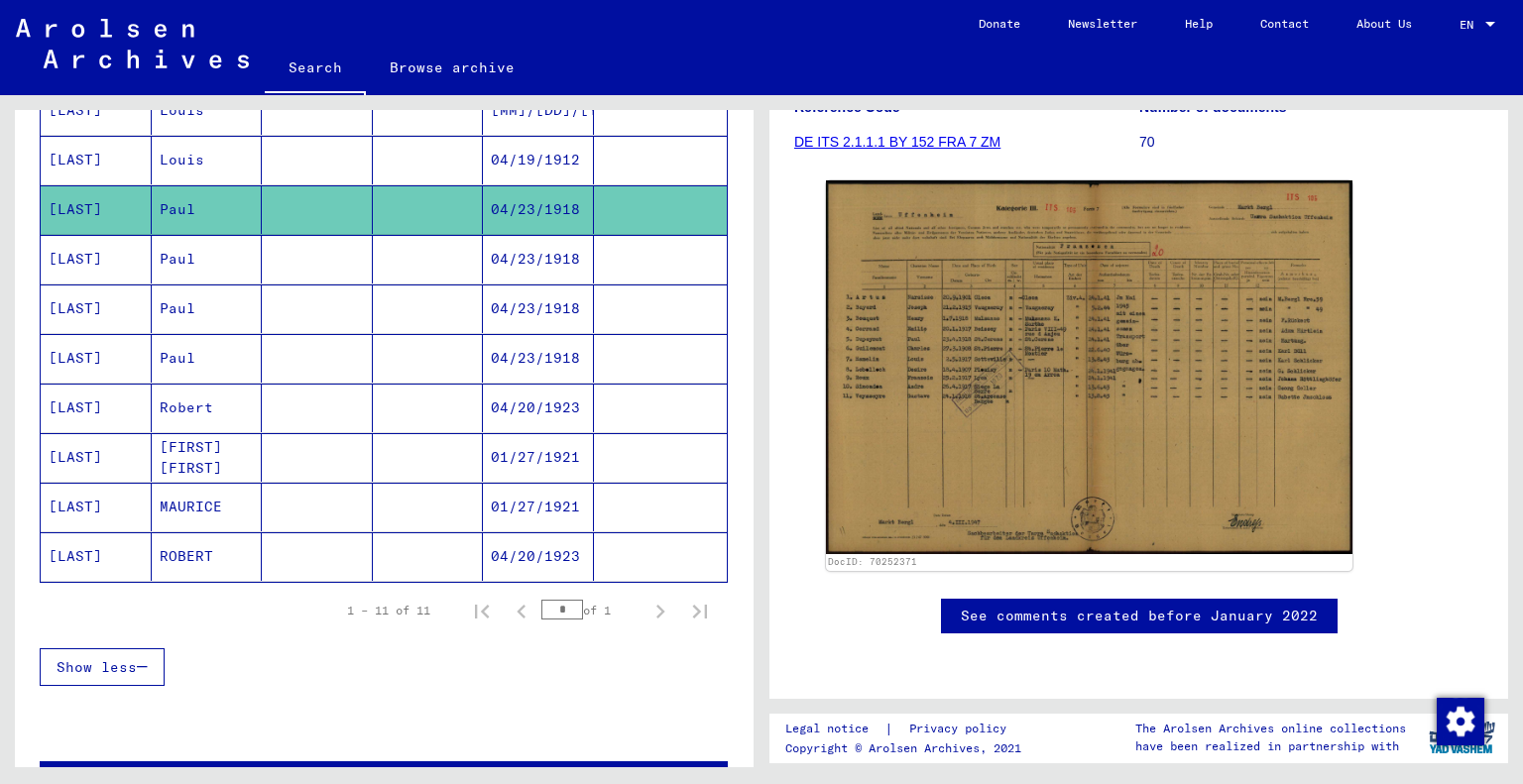 click on "[LAST]" at bounding box center [96, 457] 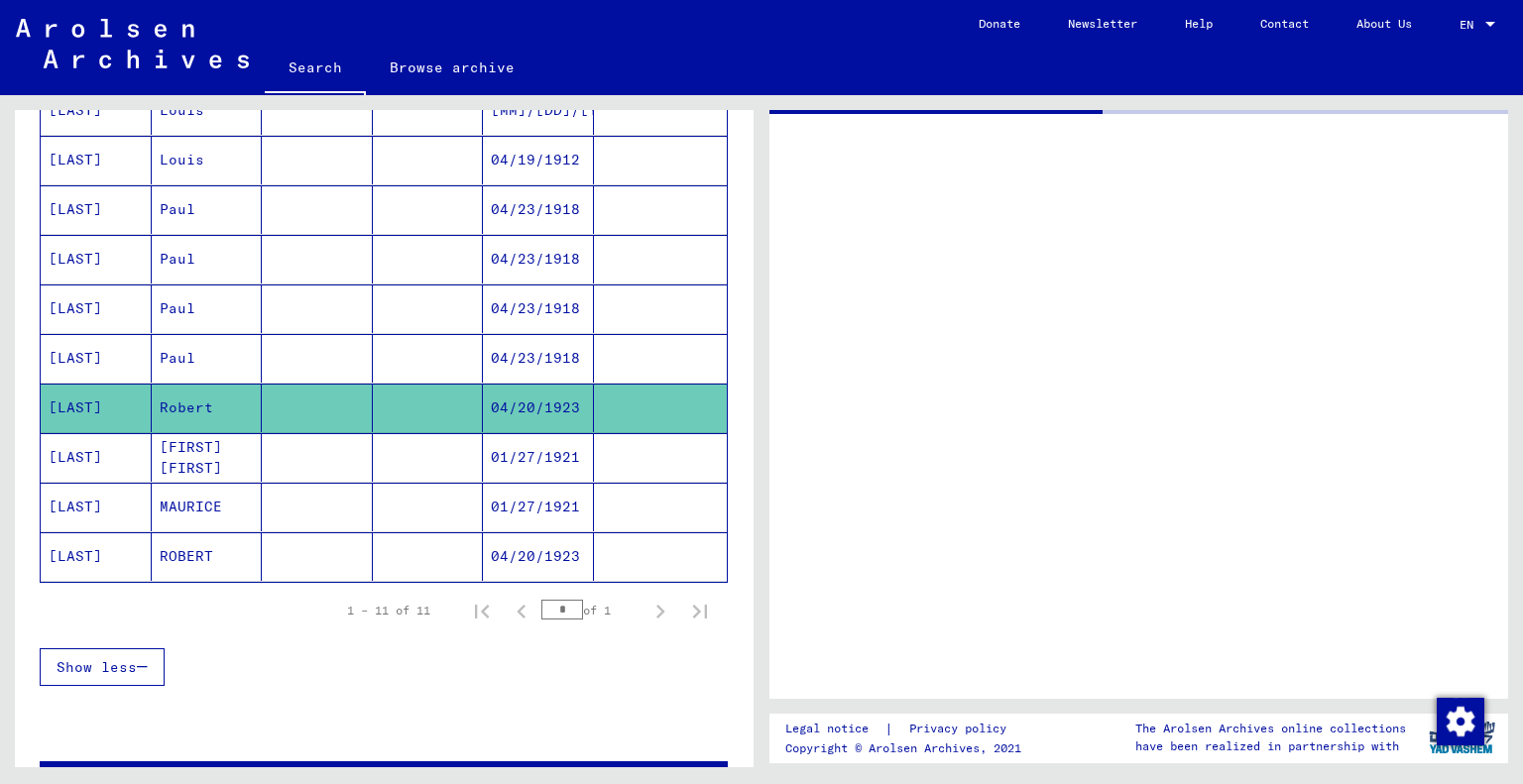 scroll, scrollTop: 0, scrollLeft: 0, axis: both 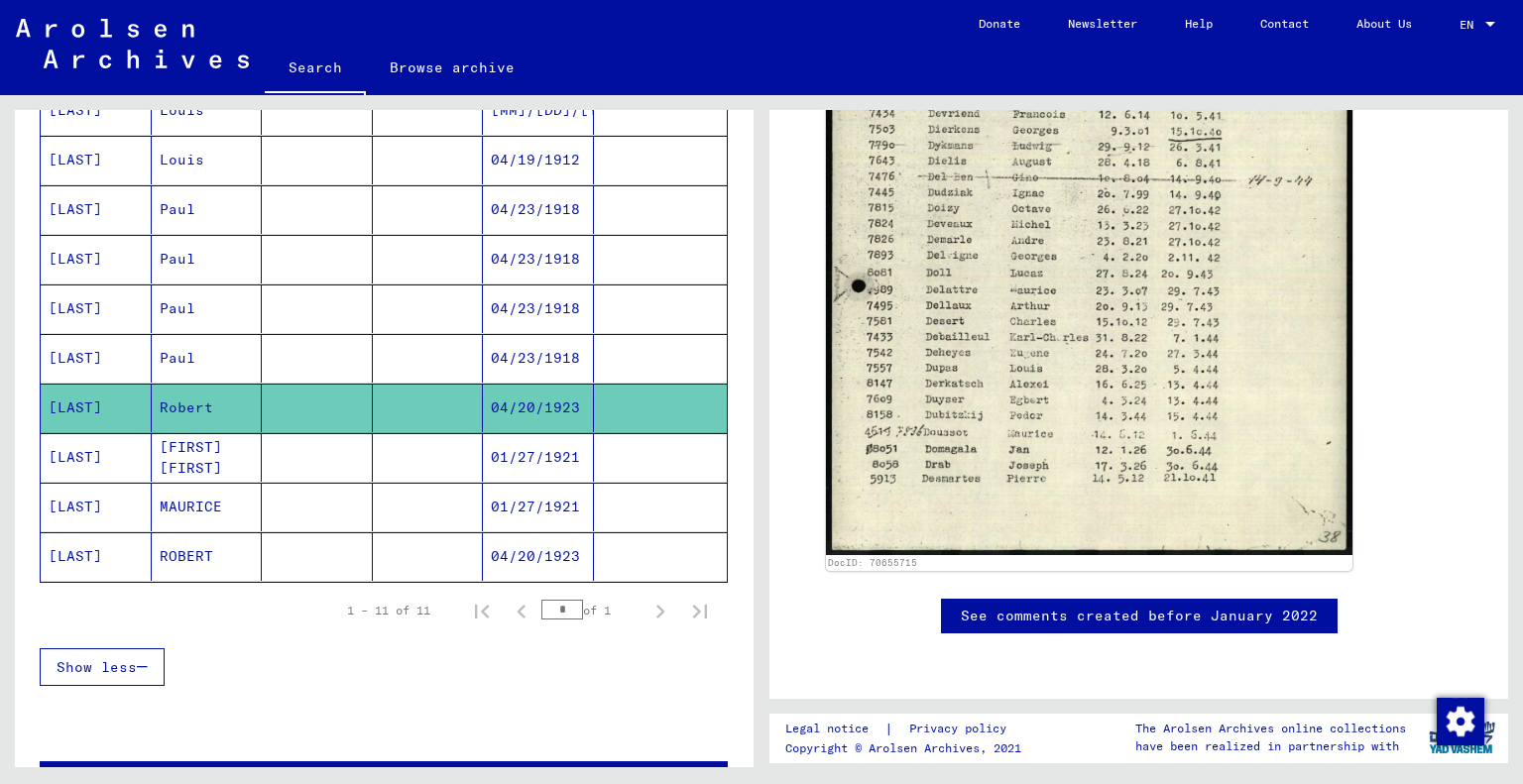 click on "[LAST]" at bounding box center [96, 506] 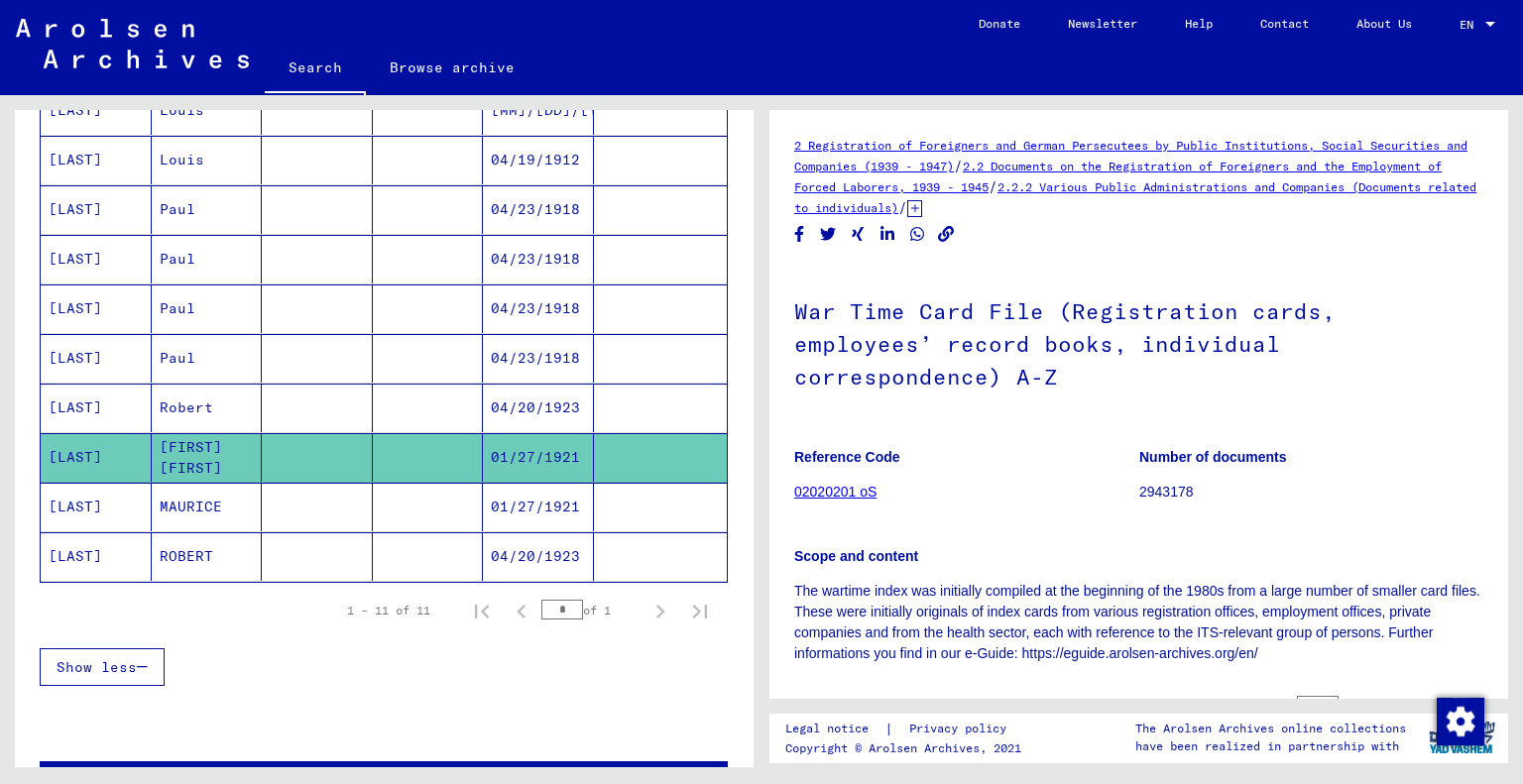 scroll, scrollTop: 0, scrollLeft: 0, axis: both 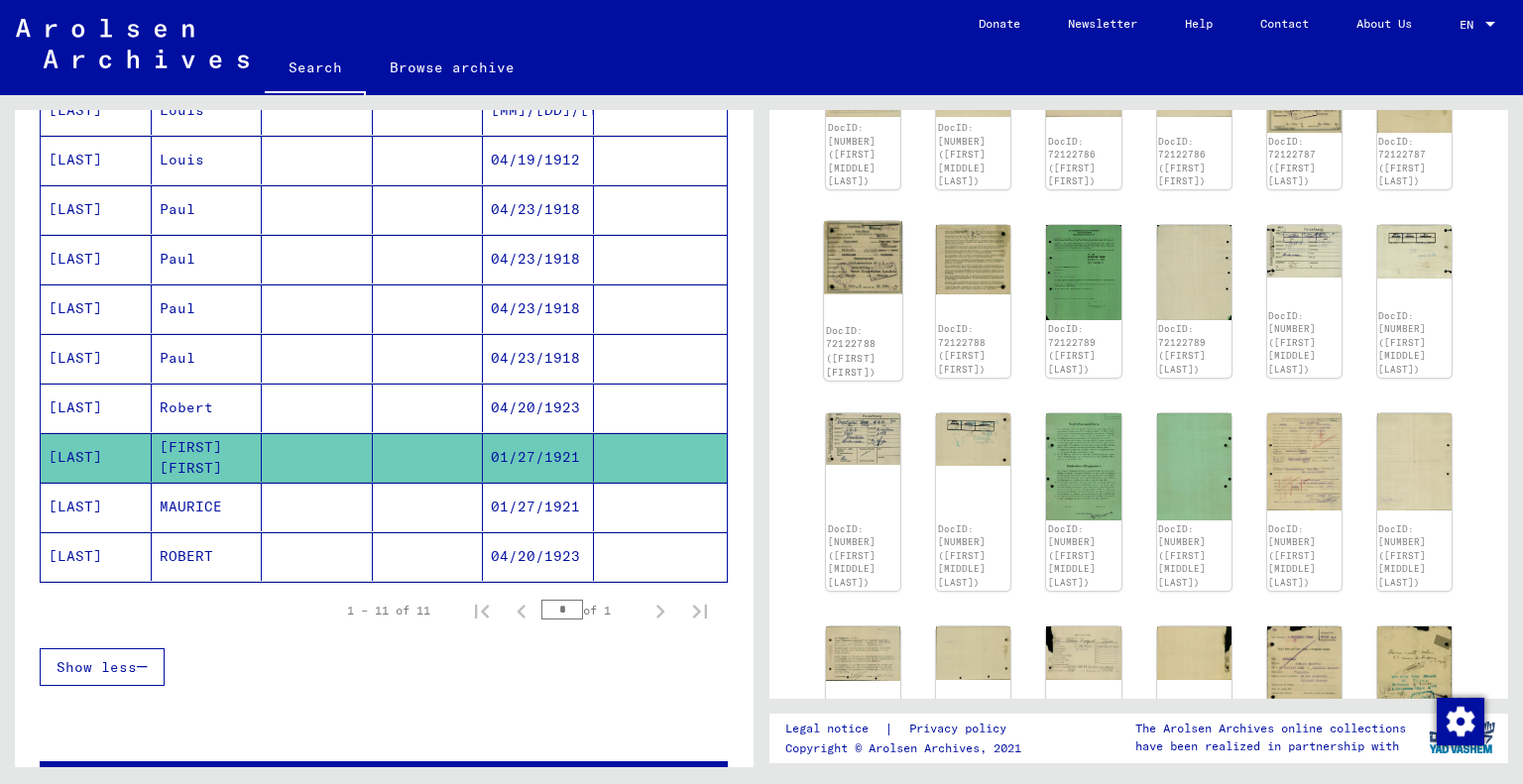 click 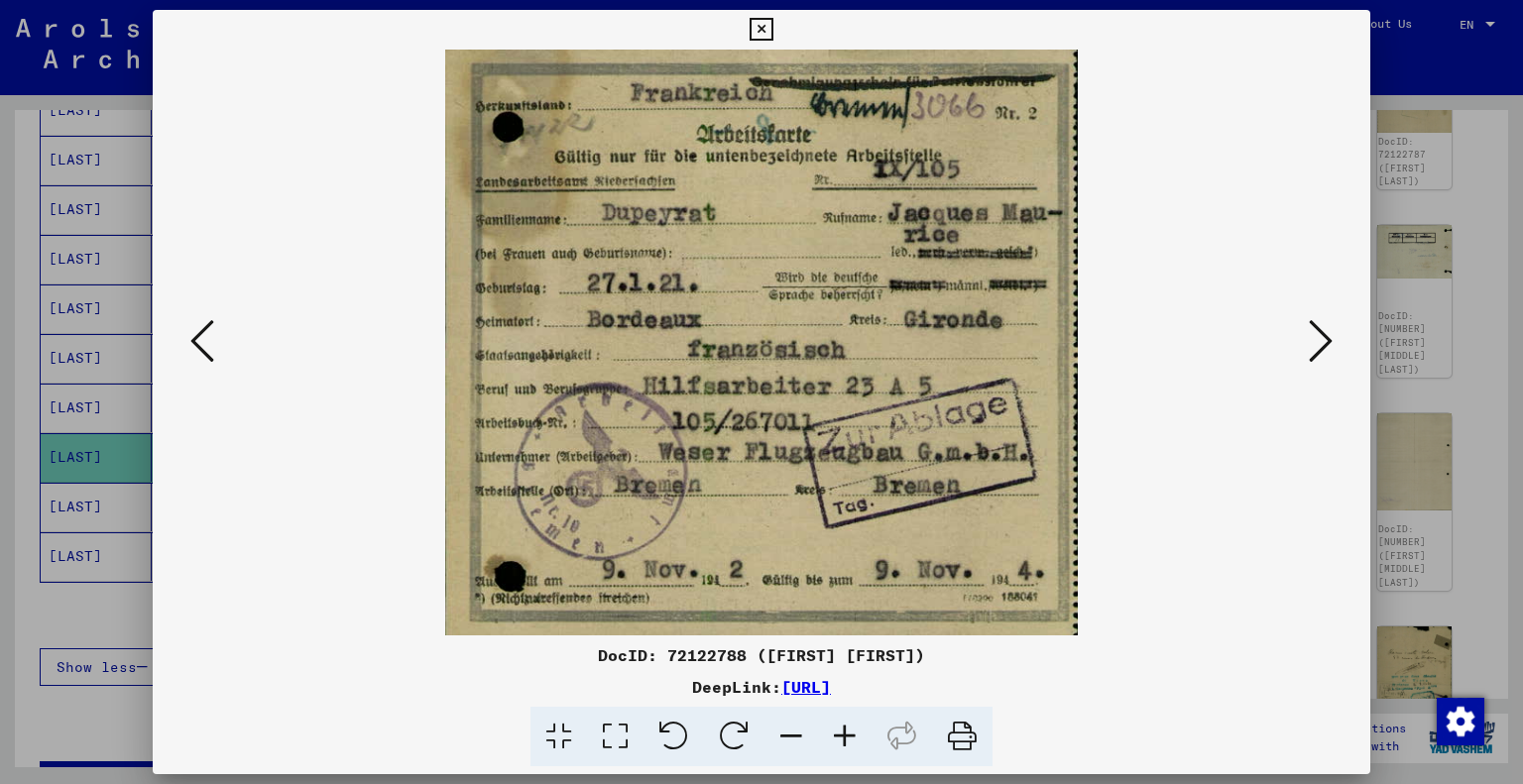 click at bounding box center (762, 342) 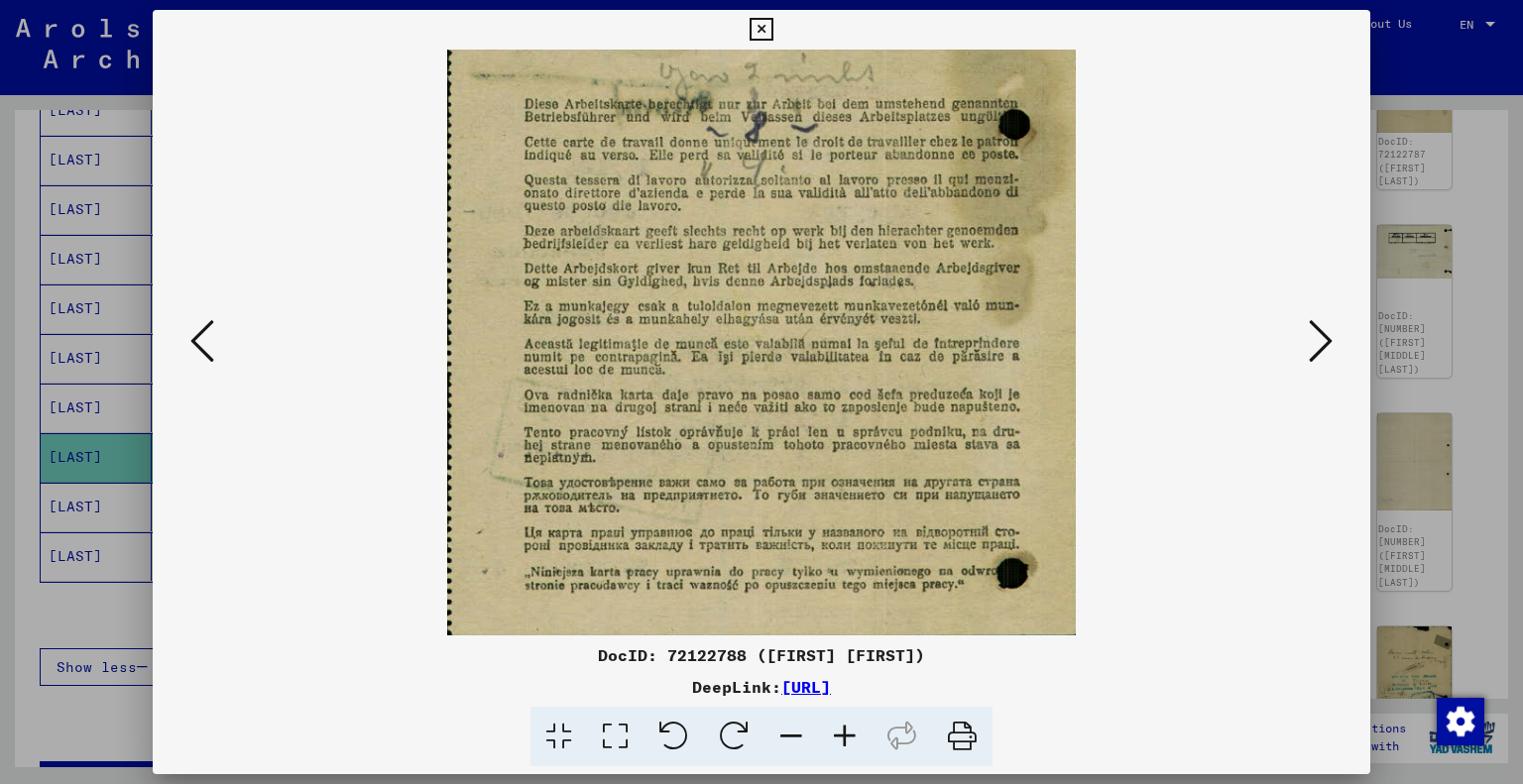 click at bounding box center [1321, 341] 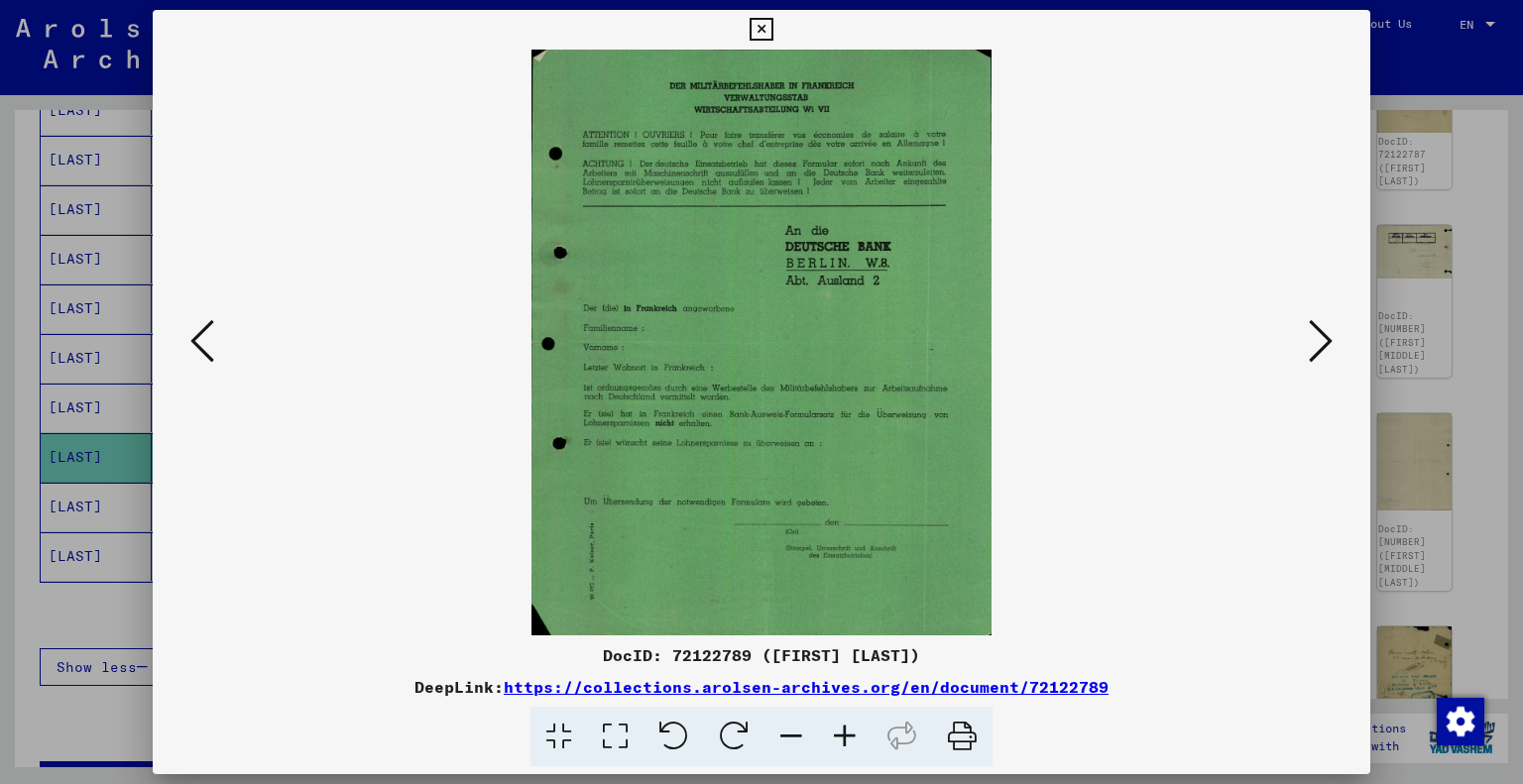click at bounding box center (1321, 341) 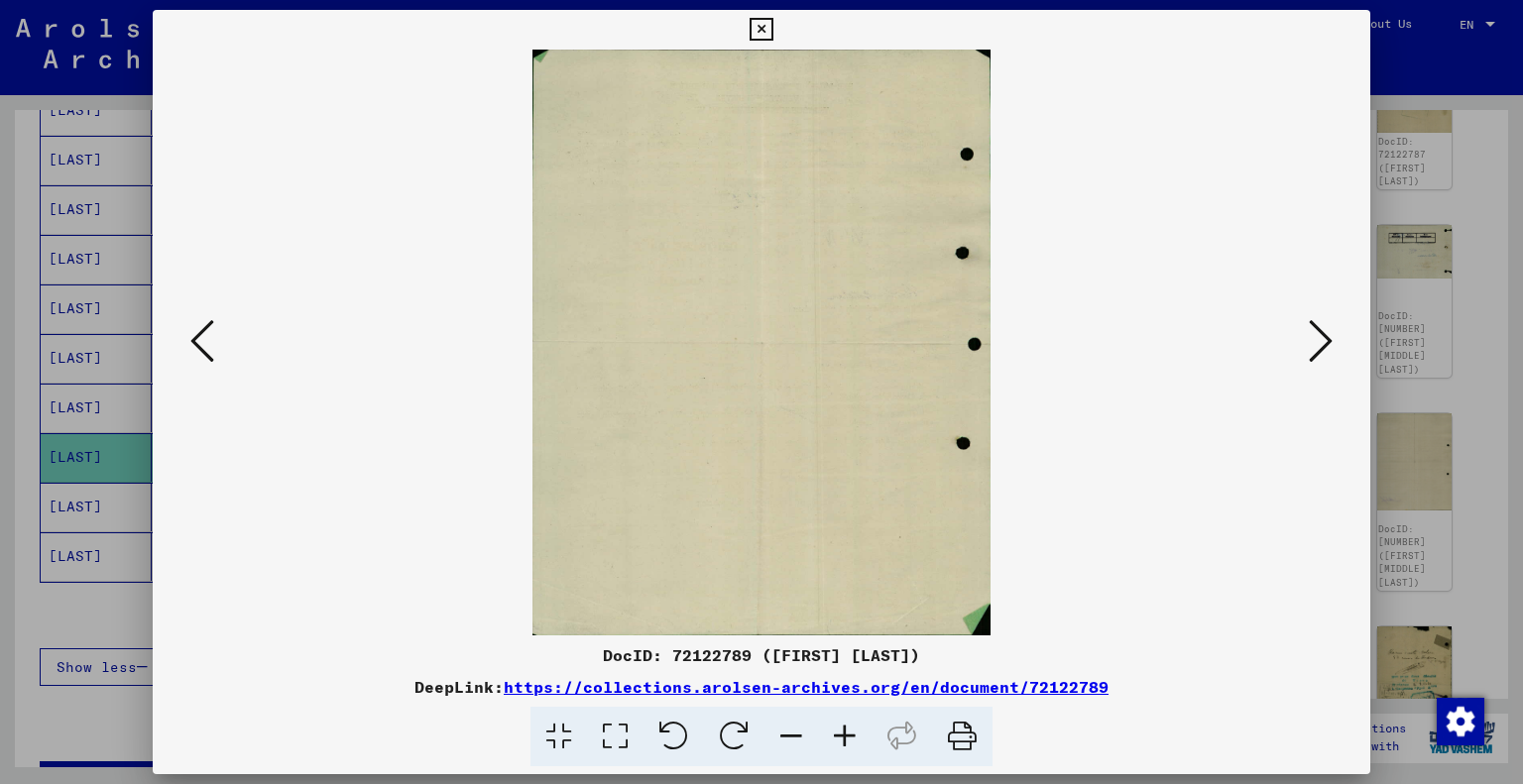 click at bounding box center (1321, 341) 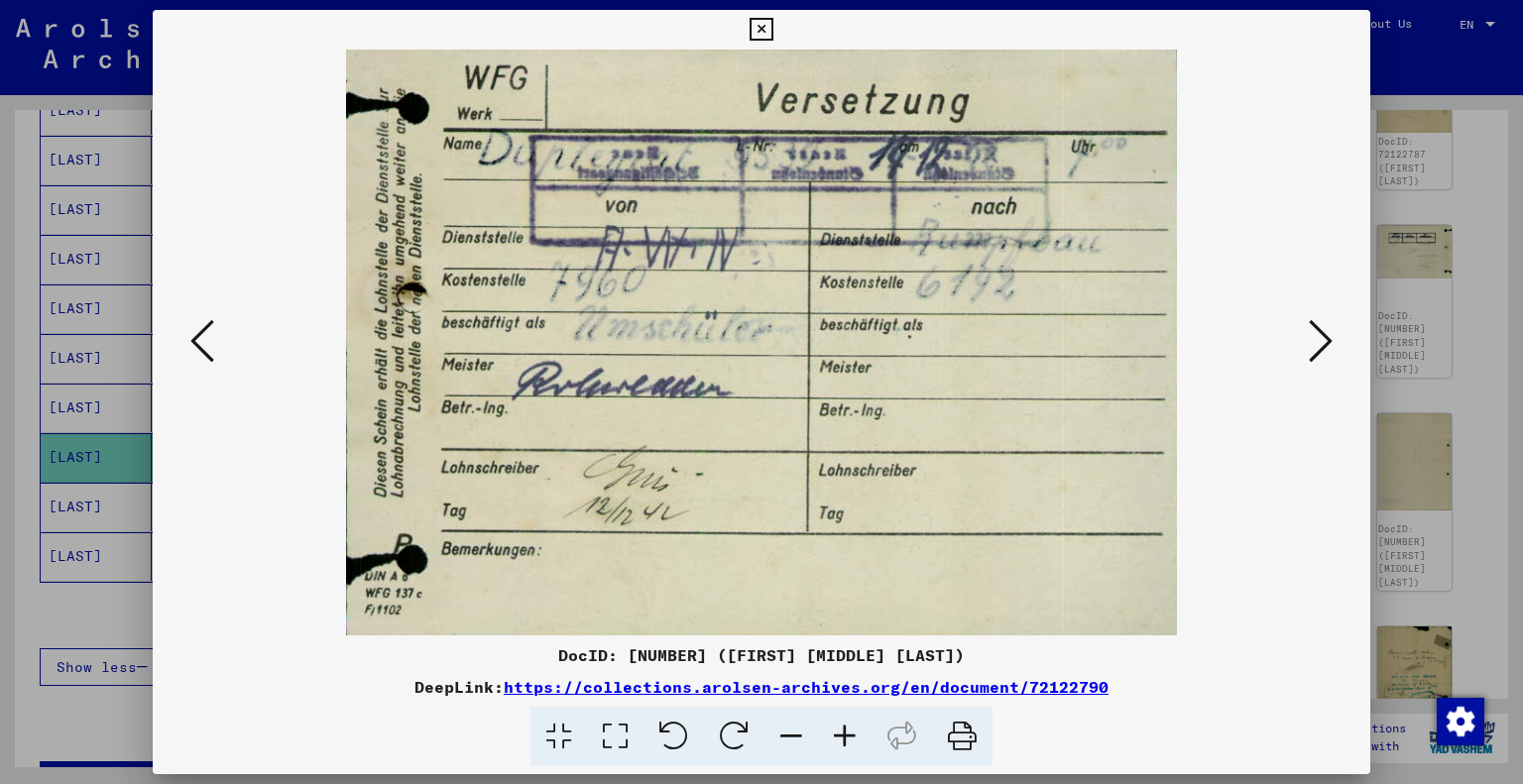 click at bounding box center (1321, 341) 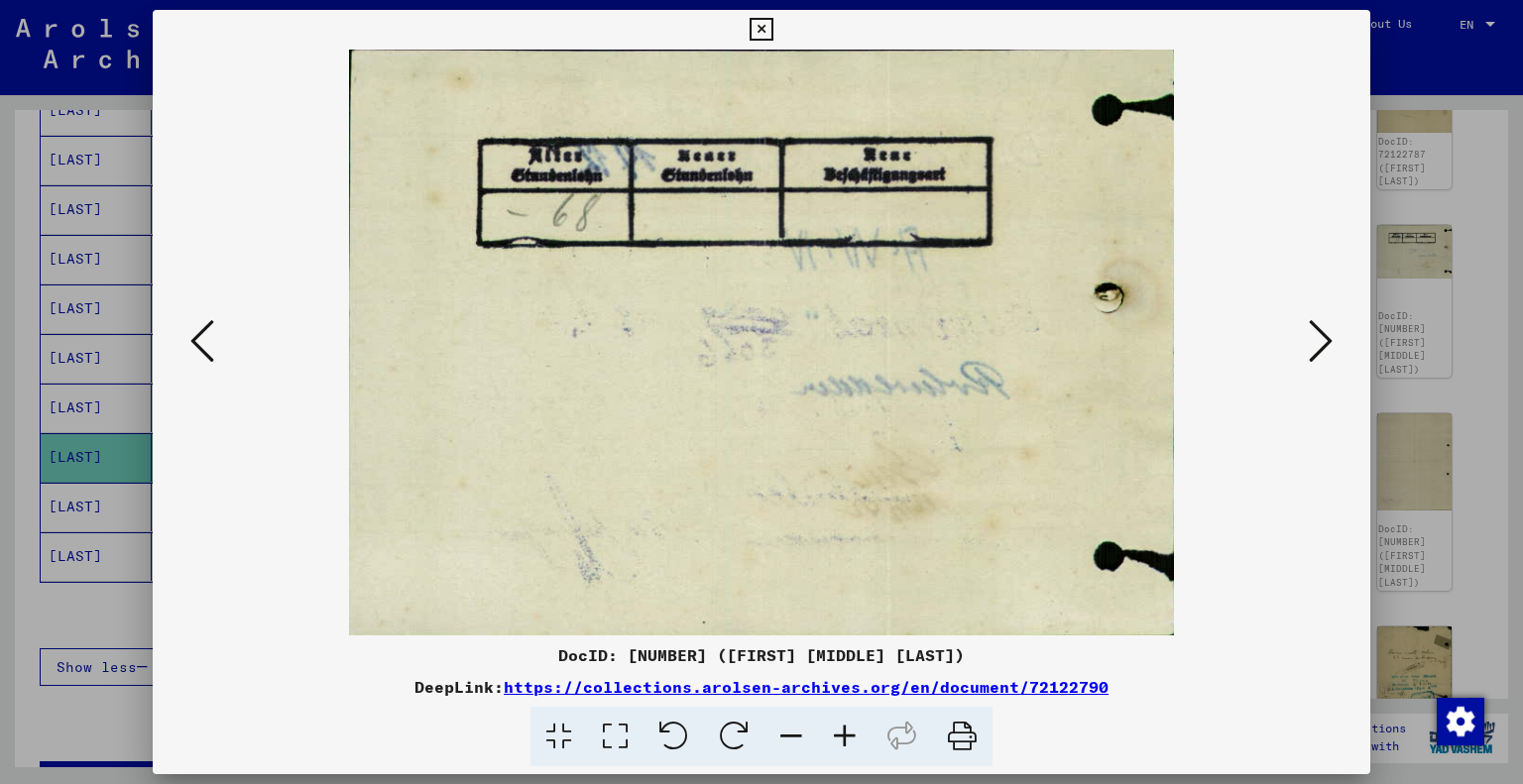 click at bounding box center (1321, 341) 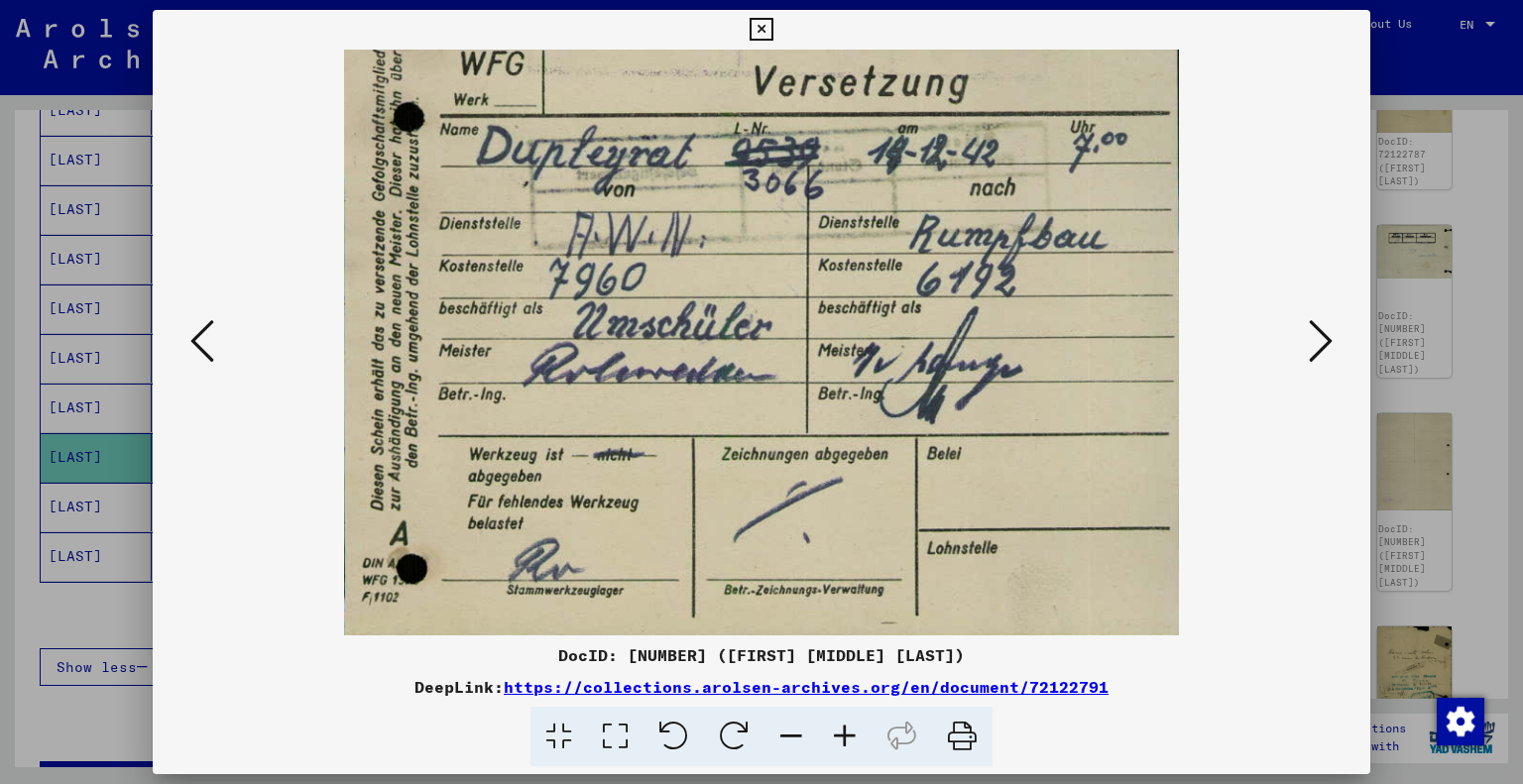 click at bounding box center (1321, 341) 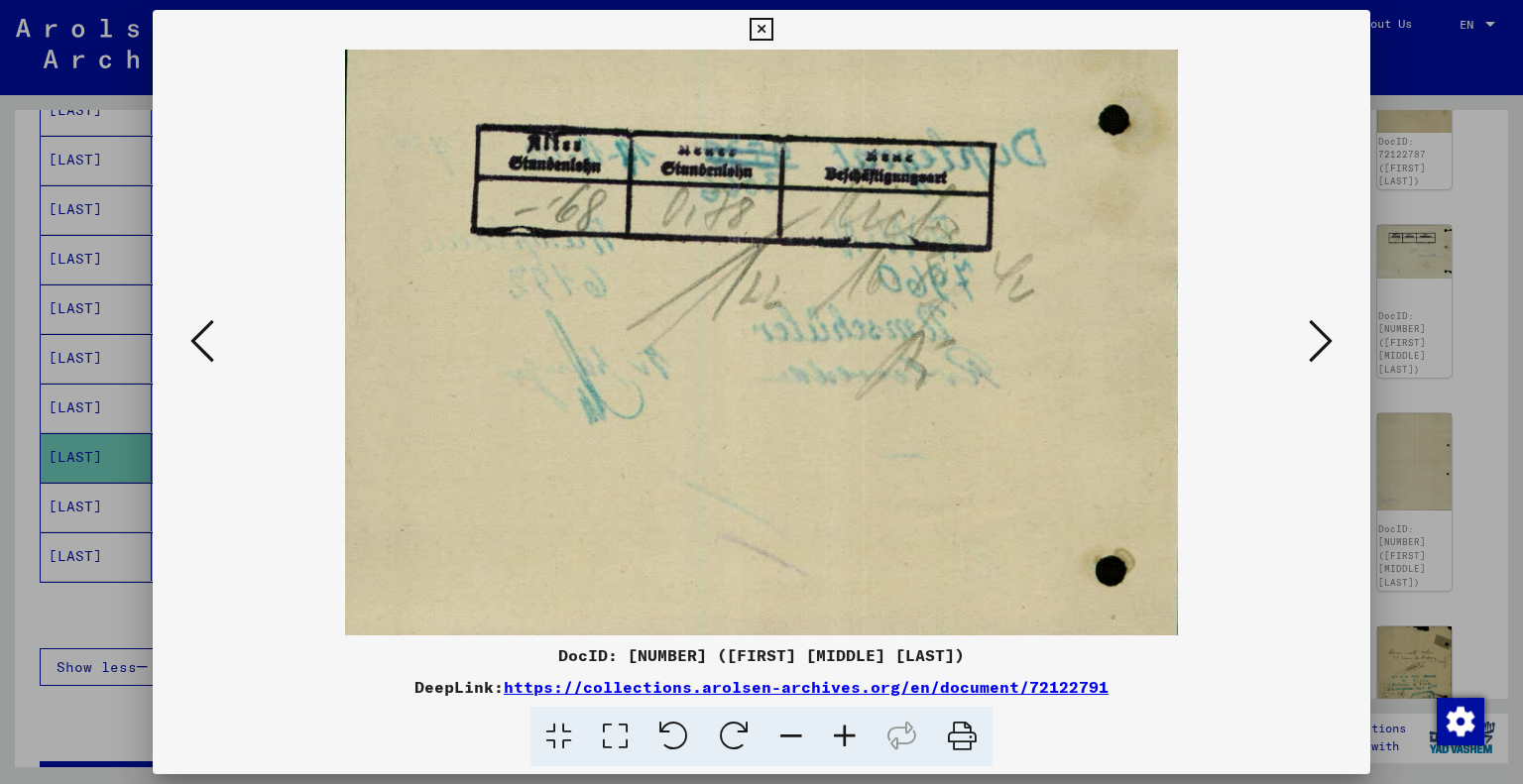click at bounding box center (1321, 341) 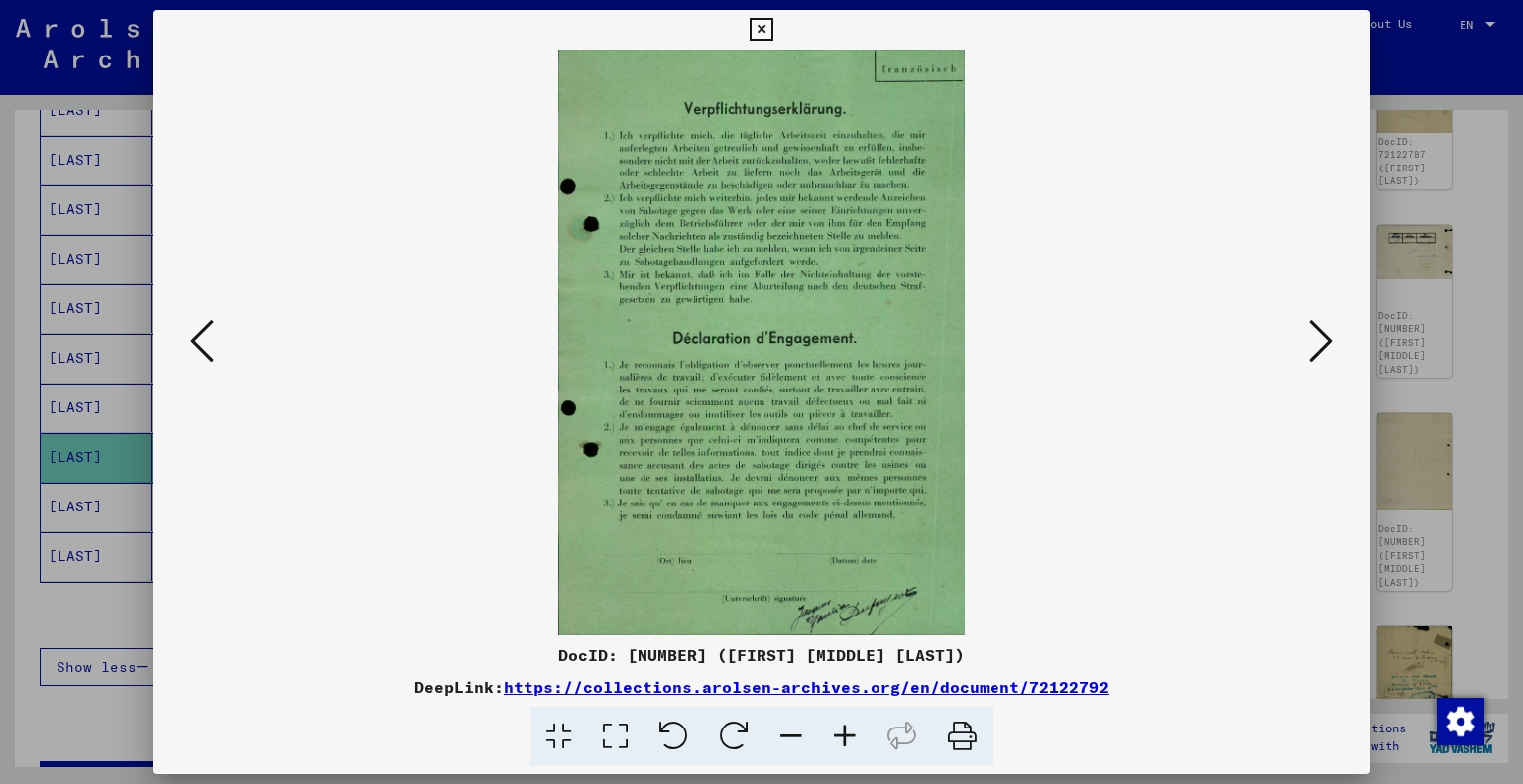 click at bounding box center [1321, 341] 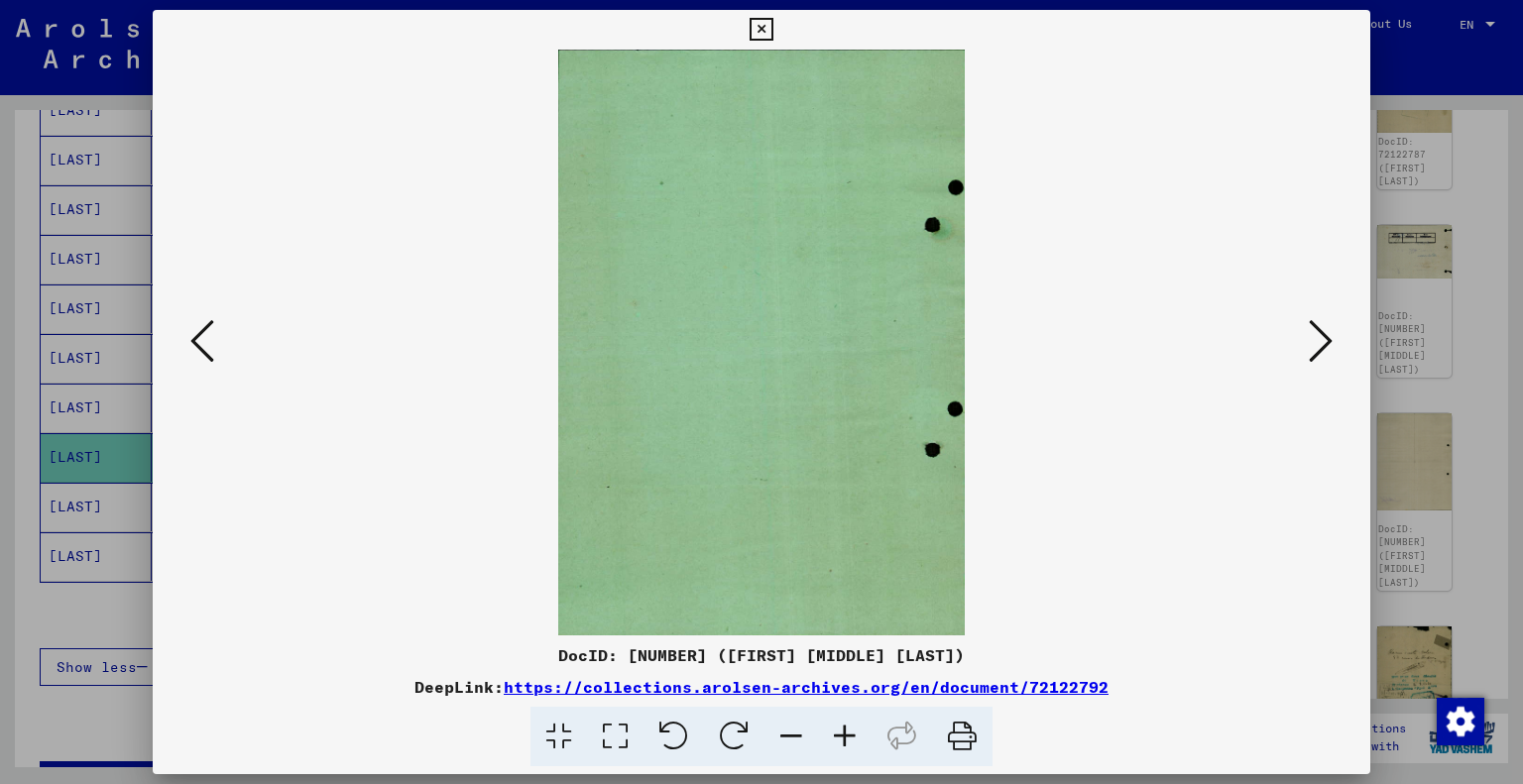 click at bounding box center [1321, 341] 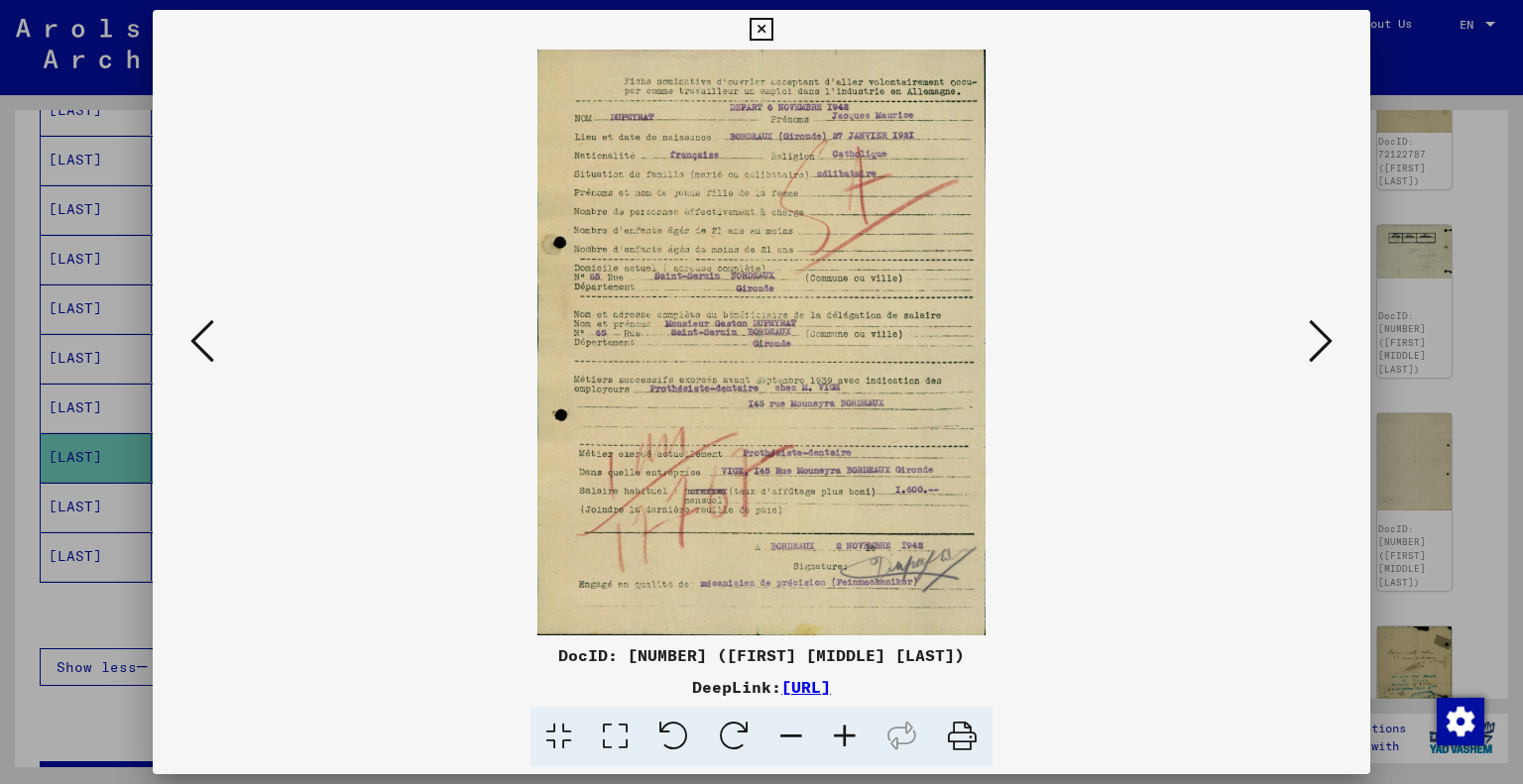 click at bounding box center (1321, 341) 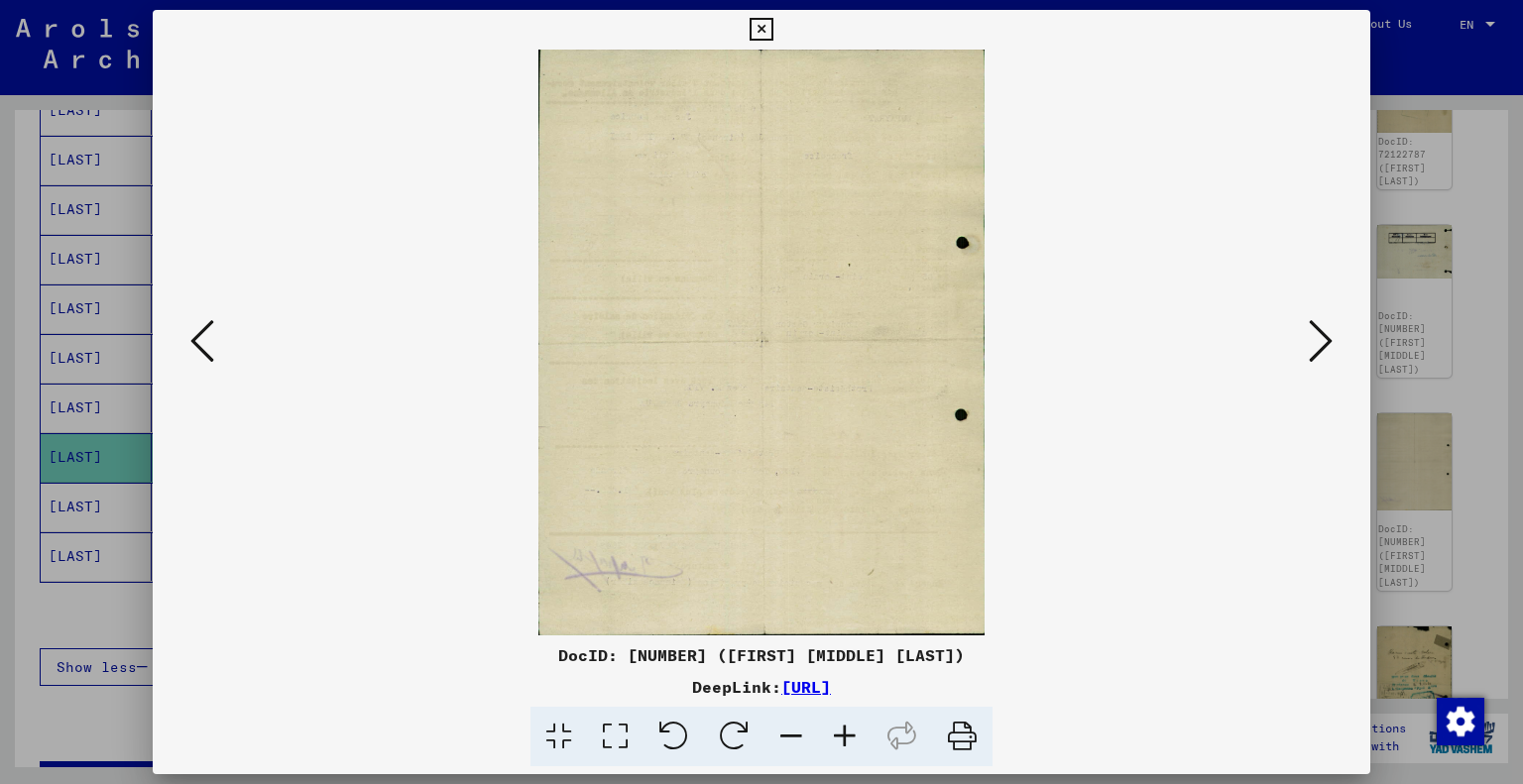click at bounding box center [1321, 341] 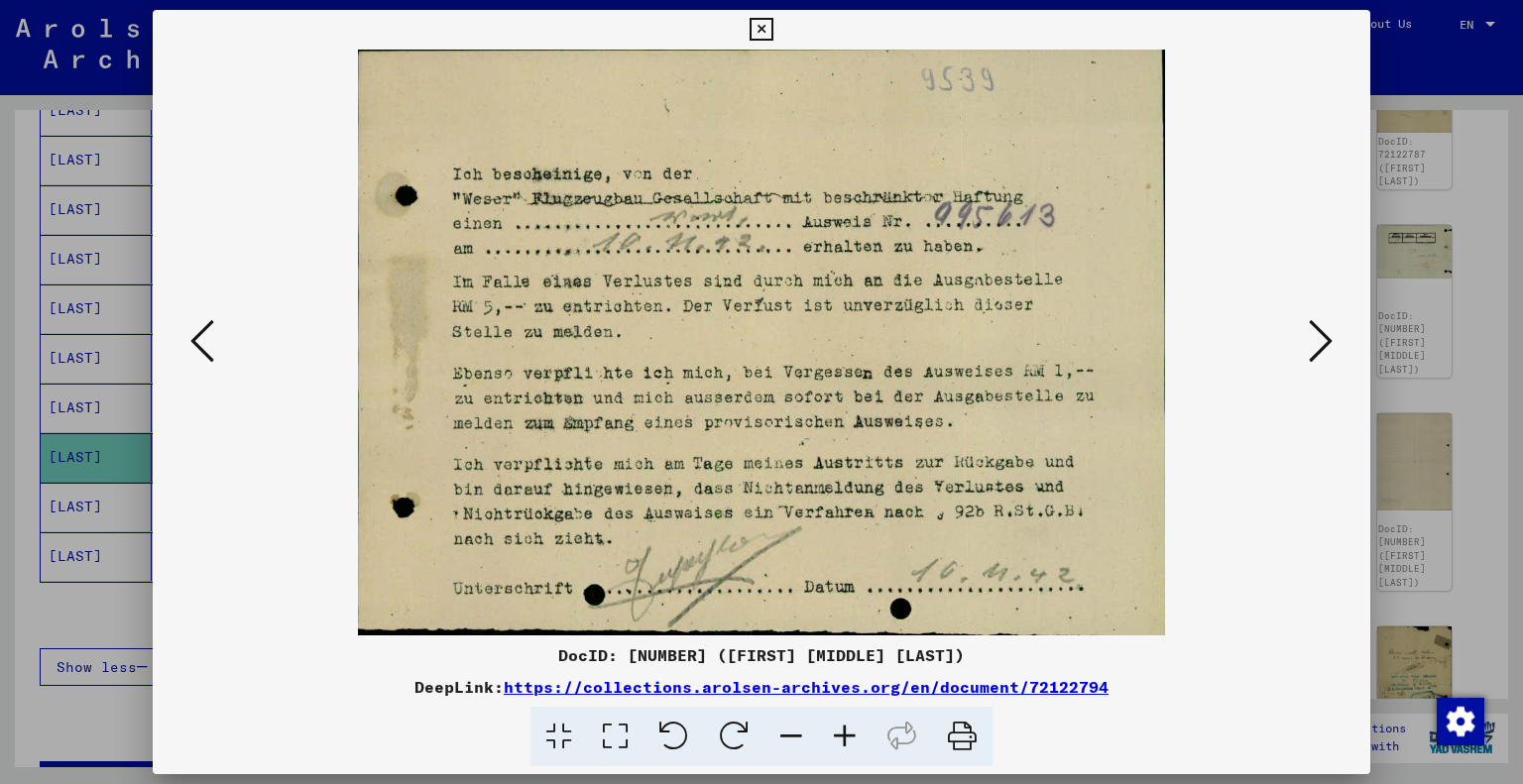 click at bounding box center [1321, 341] 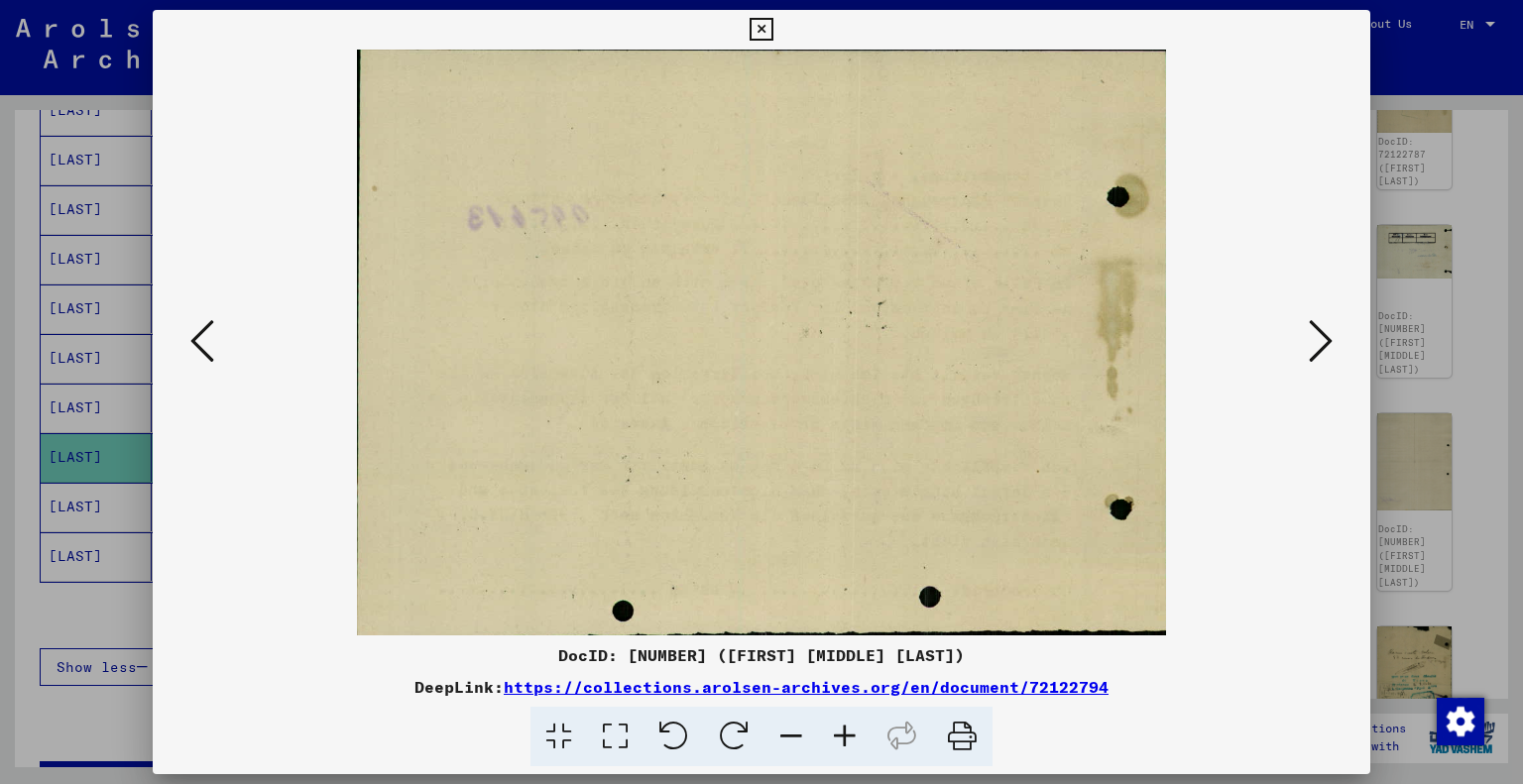 click at bounding box center [1321, 341] 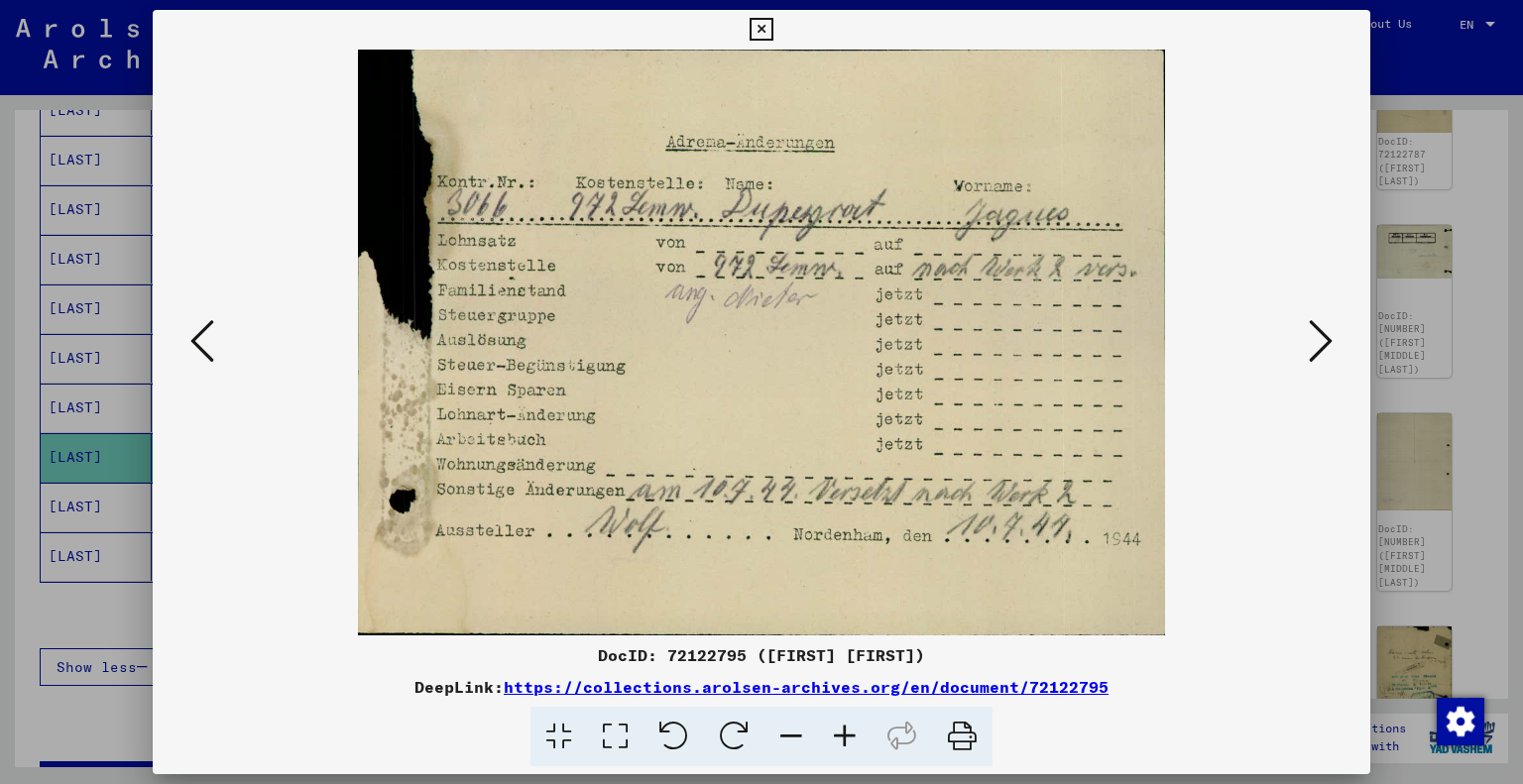 click at bounding box center [1321, 341] 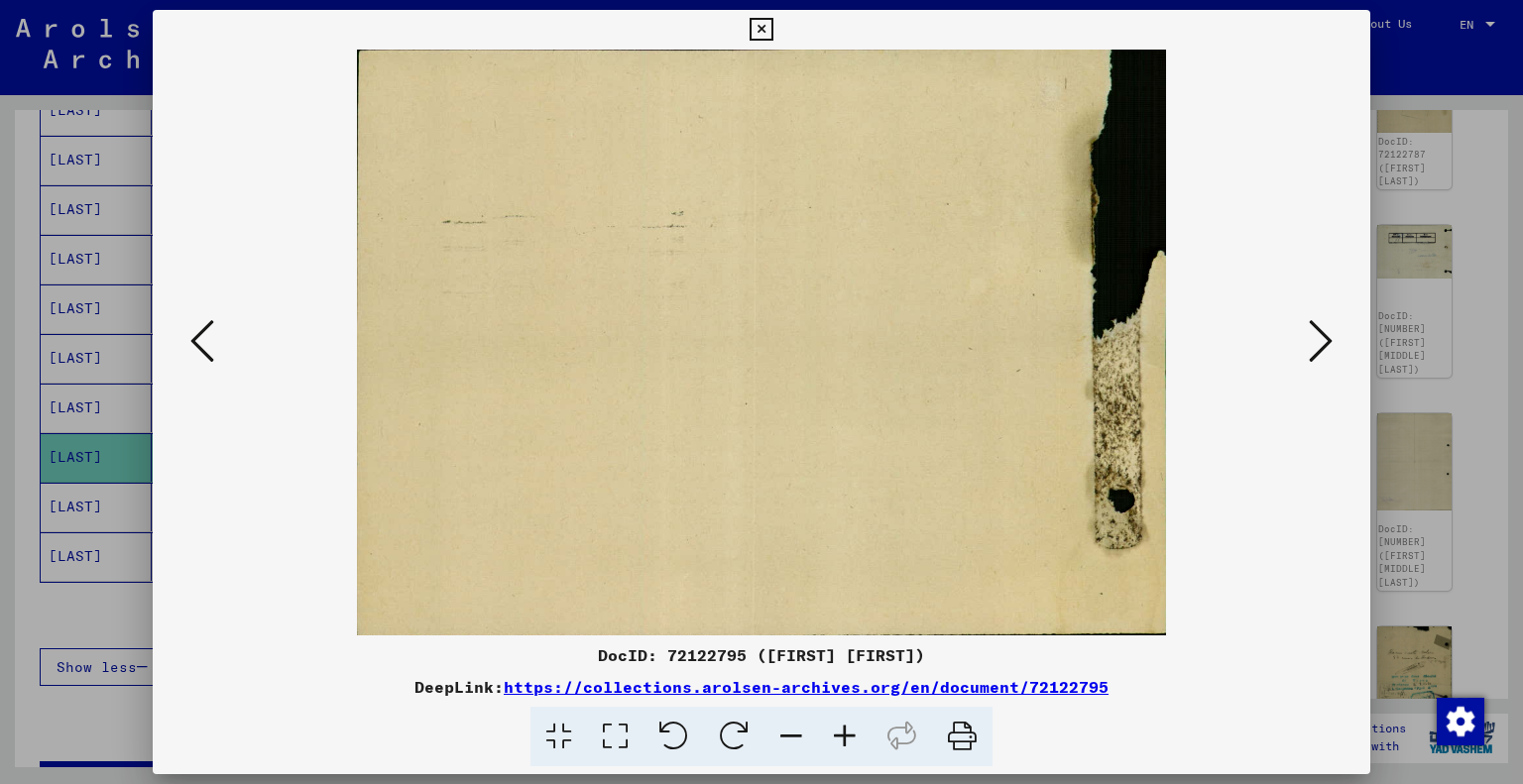 click at bounding box center [1321, 341] 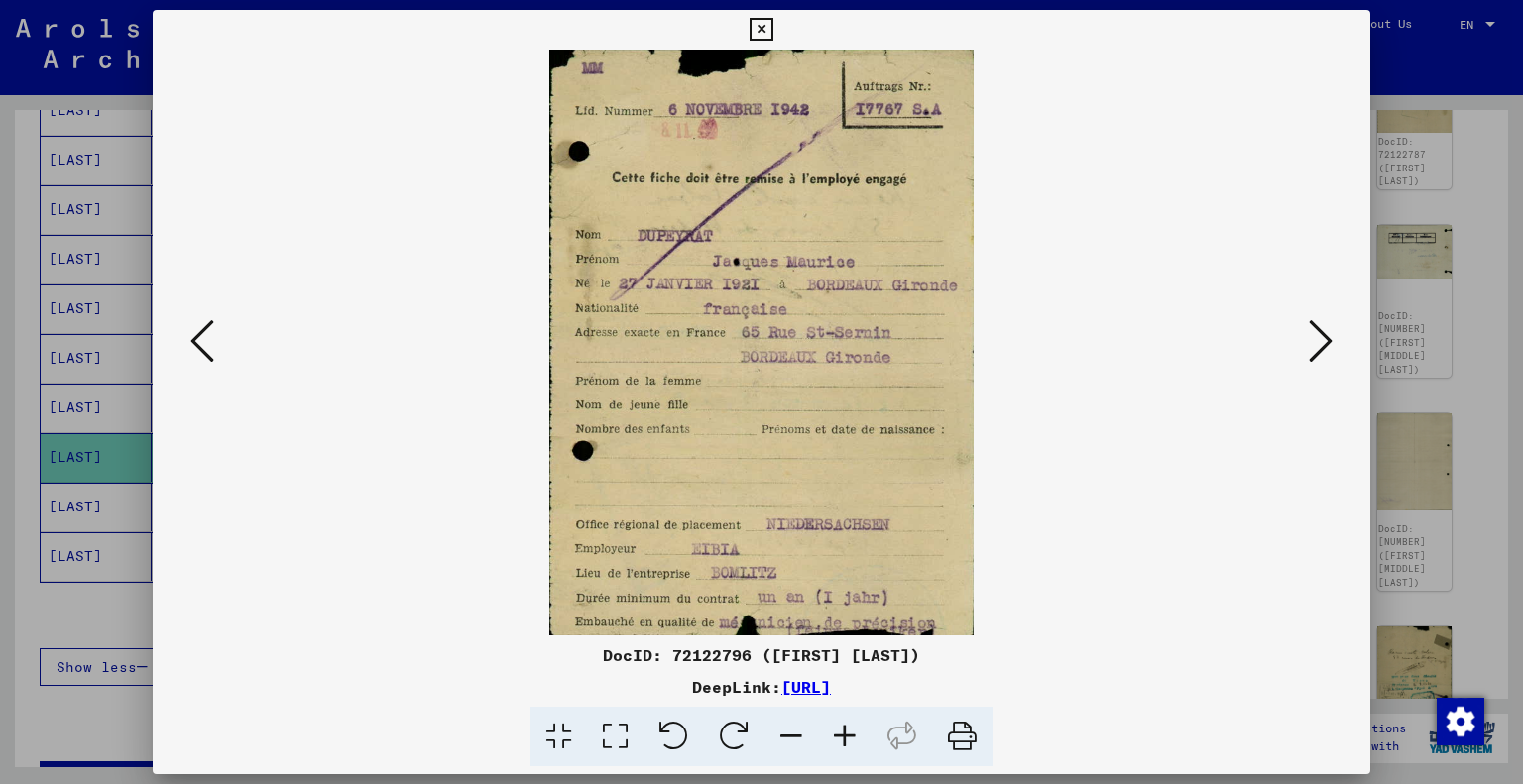 click at bounding box center (1321, 341) 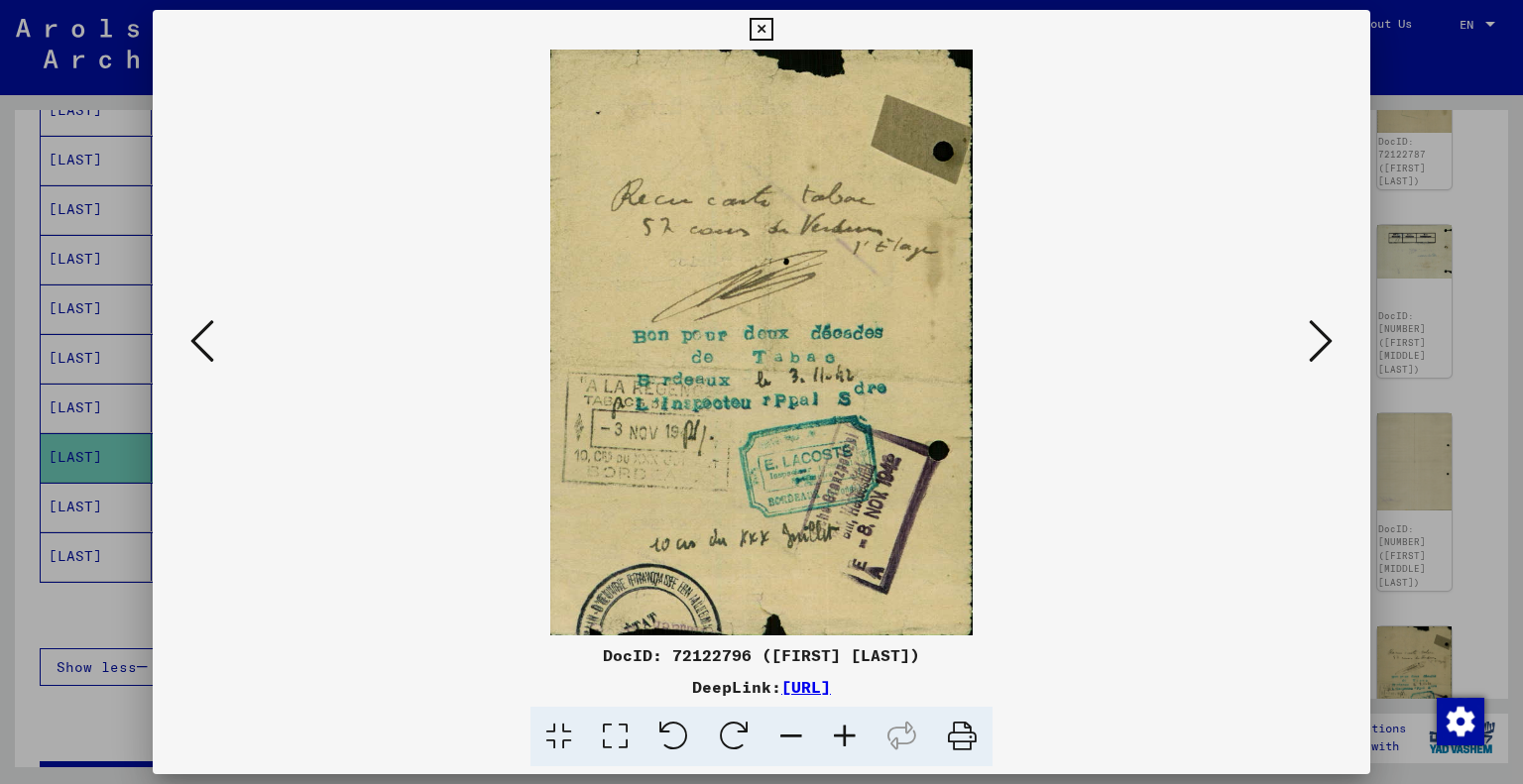 click at bounding box center [1321, 341] 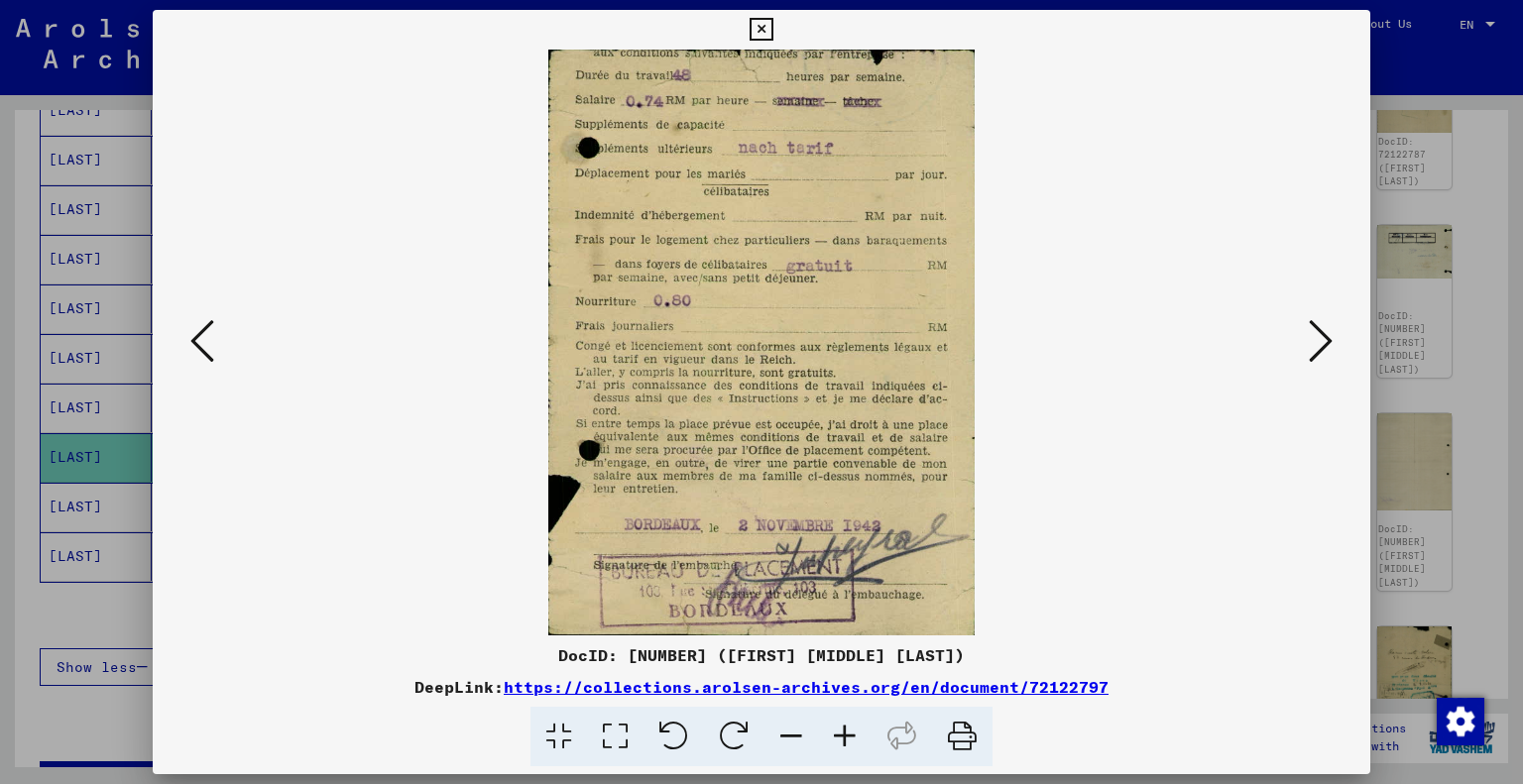 click at bounding box center (1321, 341) 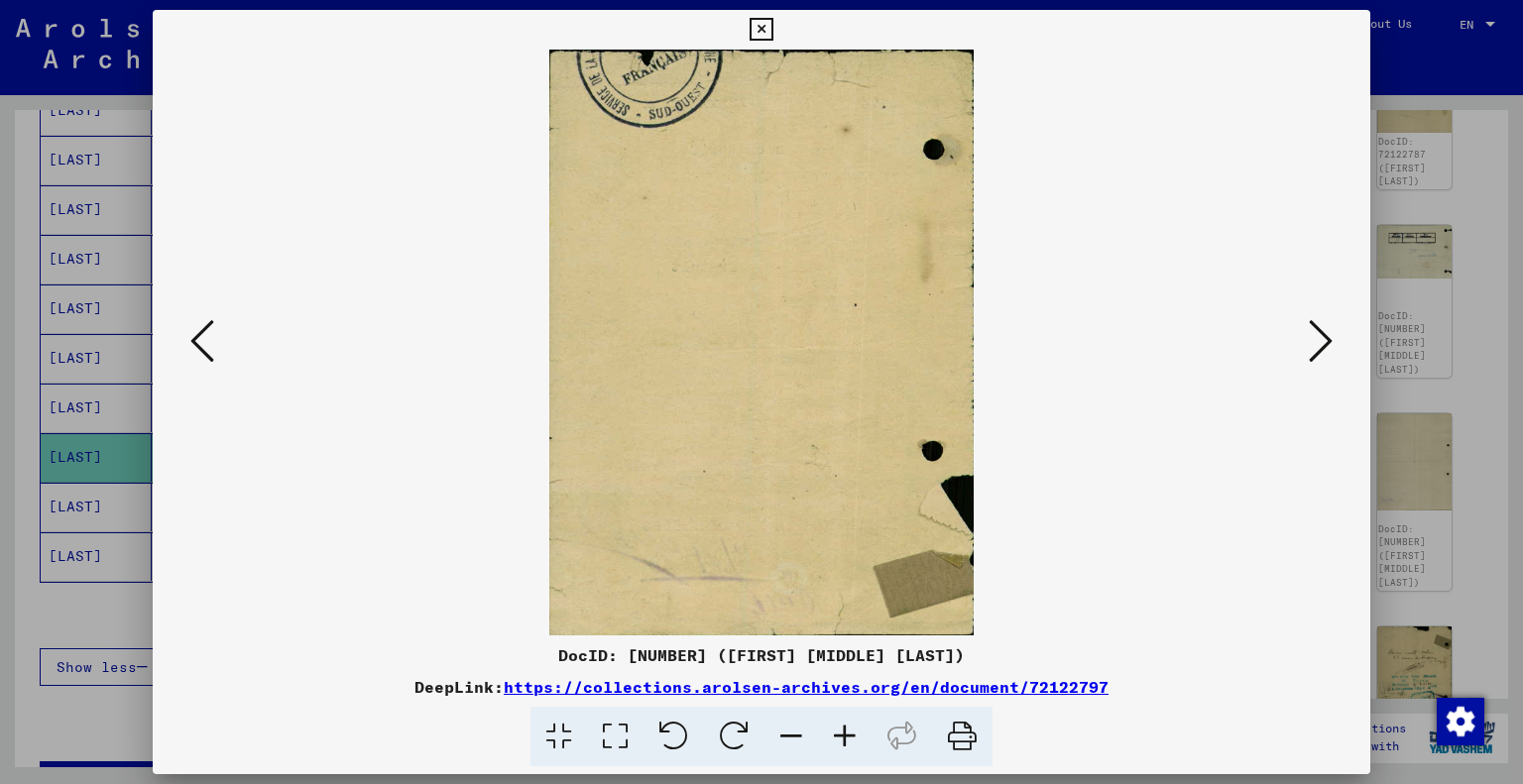 click at bounding box center [1321, 341] 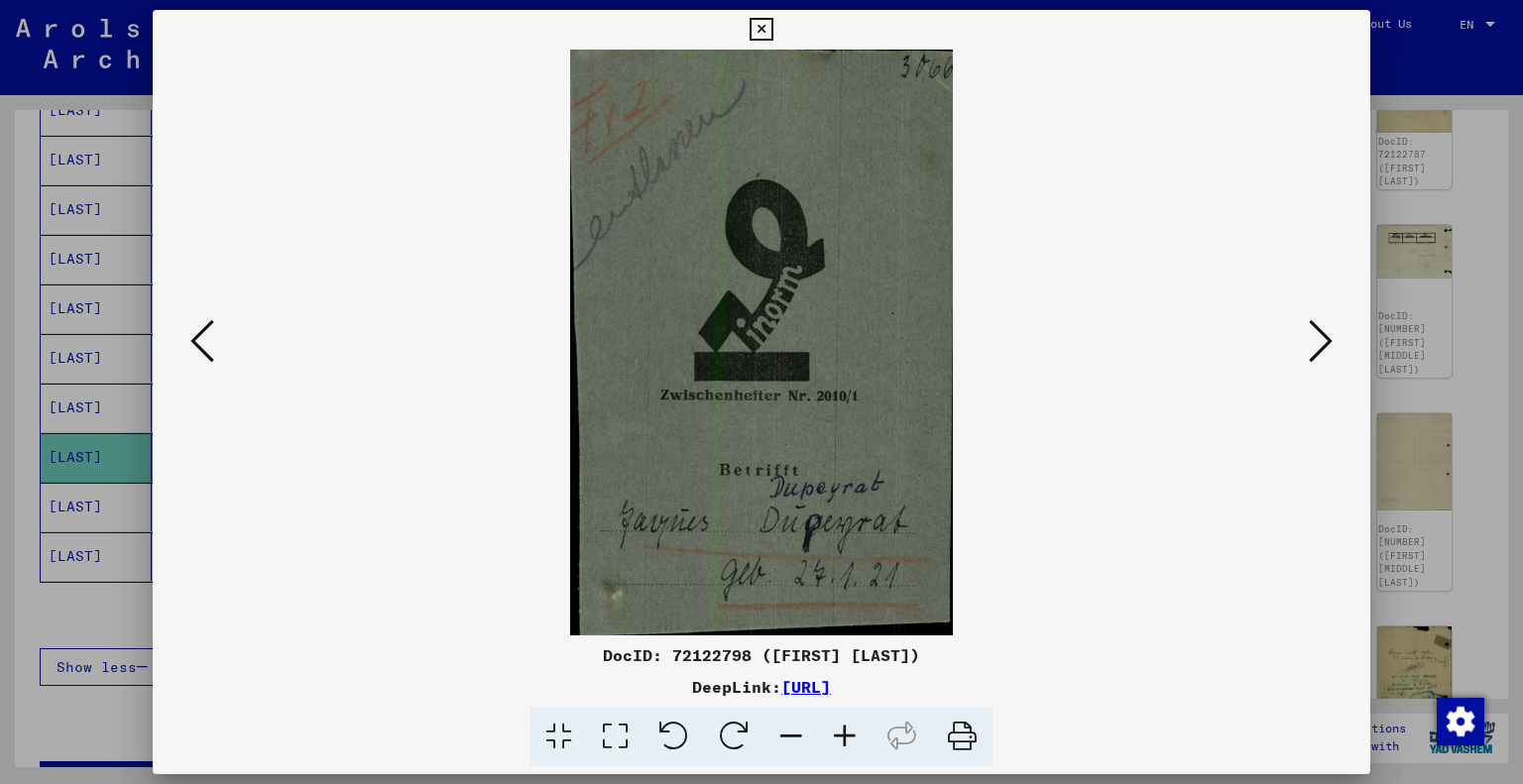 click at bounding box center (1321, 341) 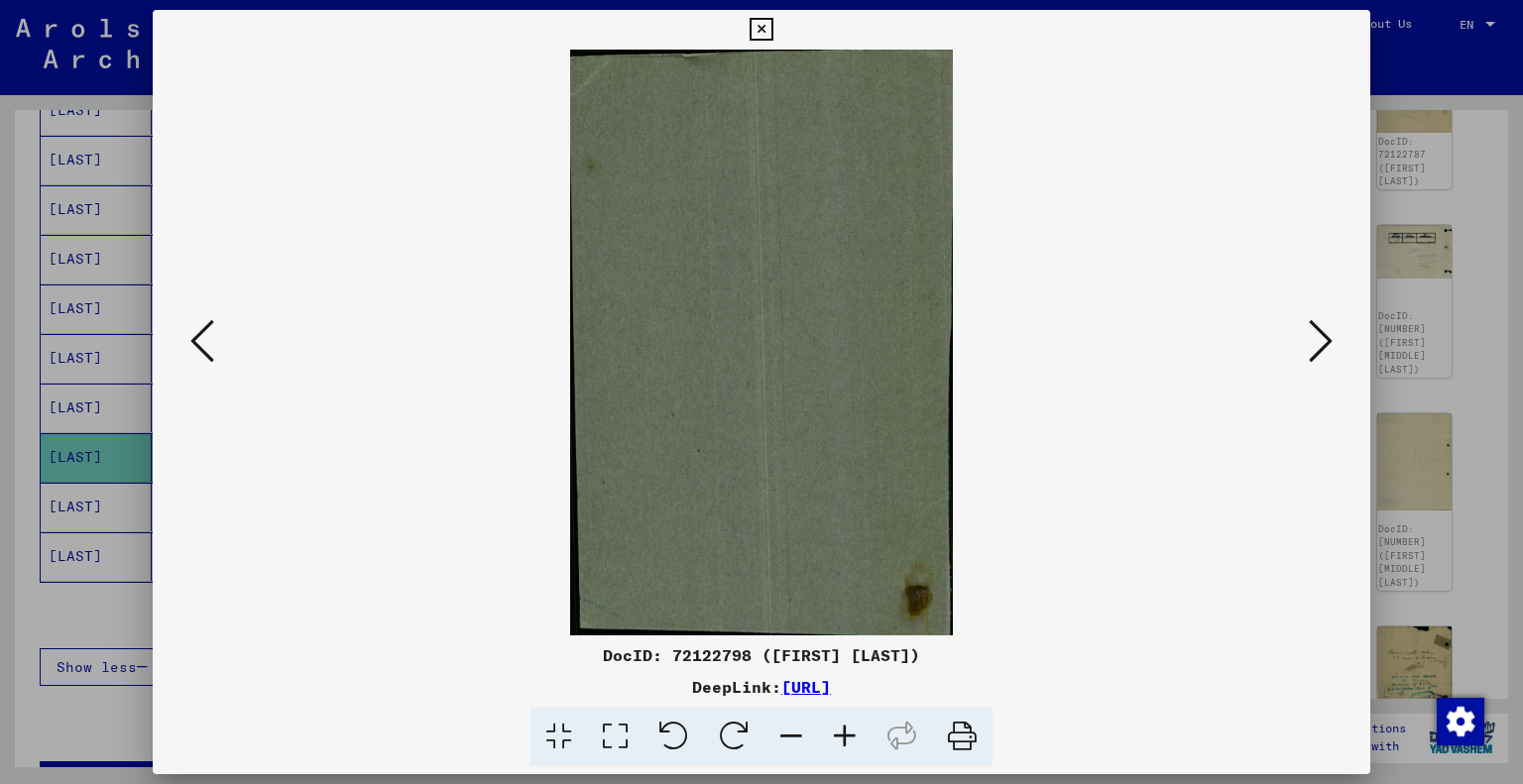 click at bounding box center (1321, 341) 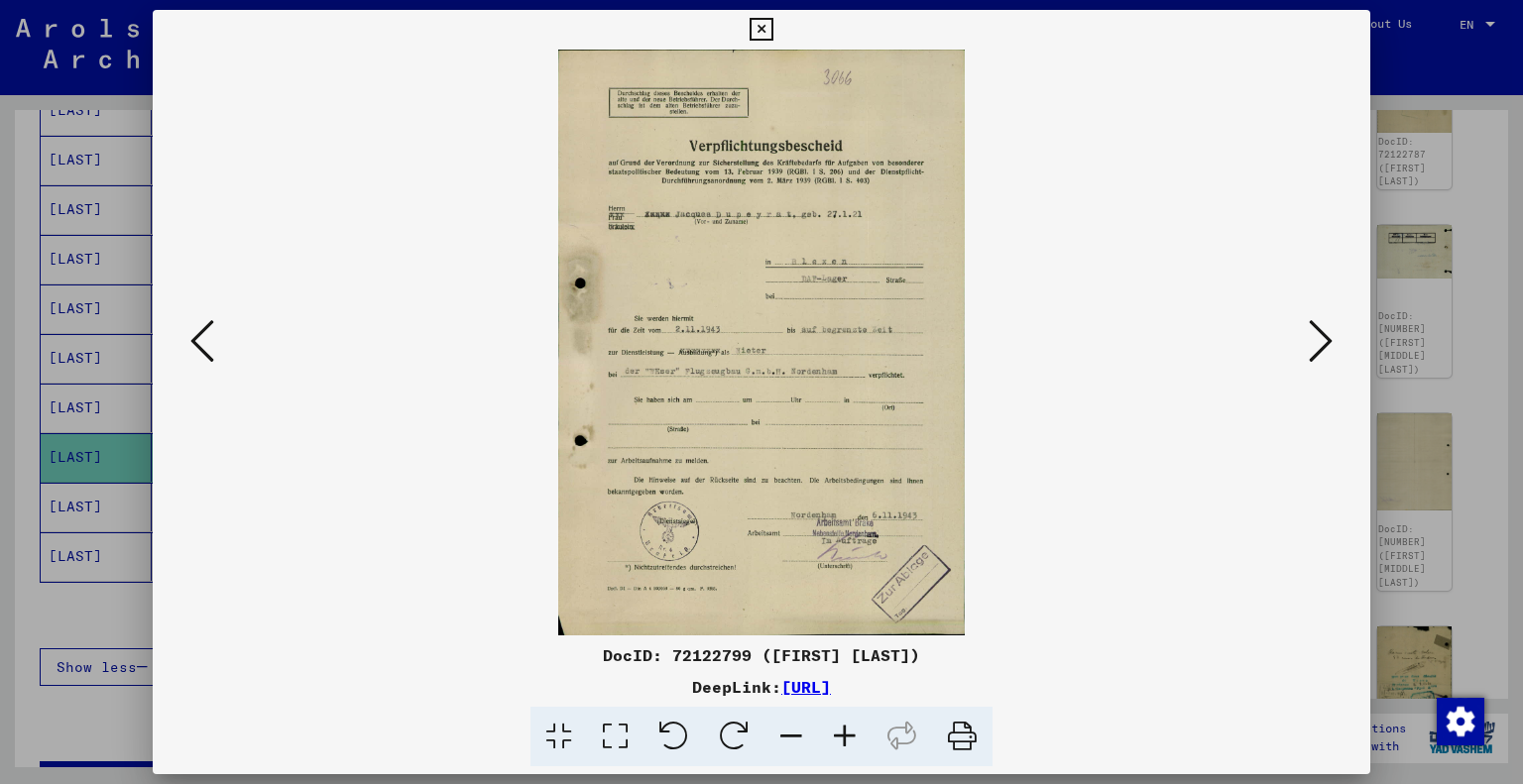 click at bounding box center (1321, 341) 